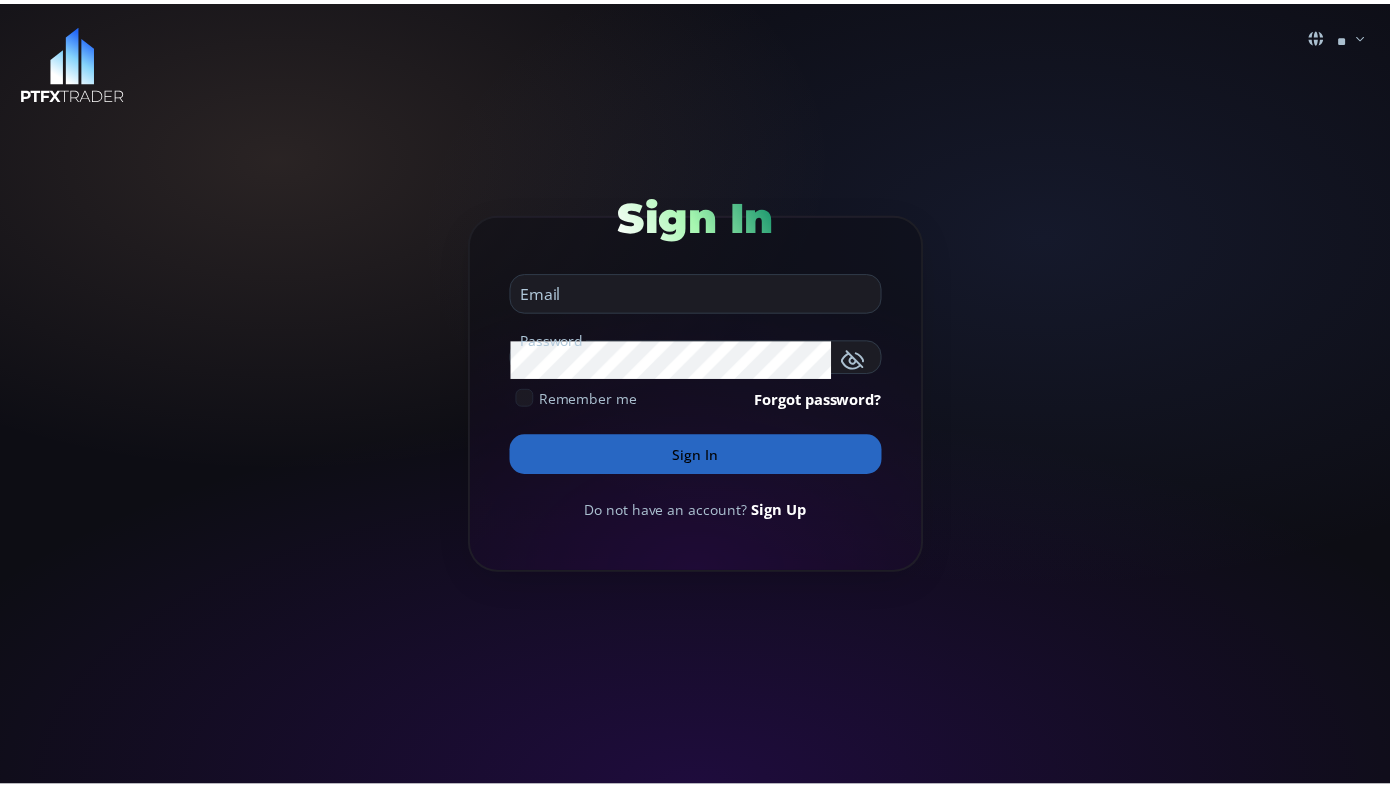 scroll, scrollTop: 0, scrollLeft: 0, axis: both 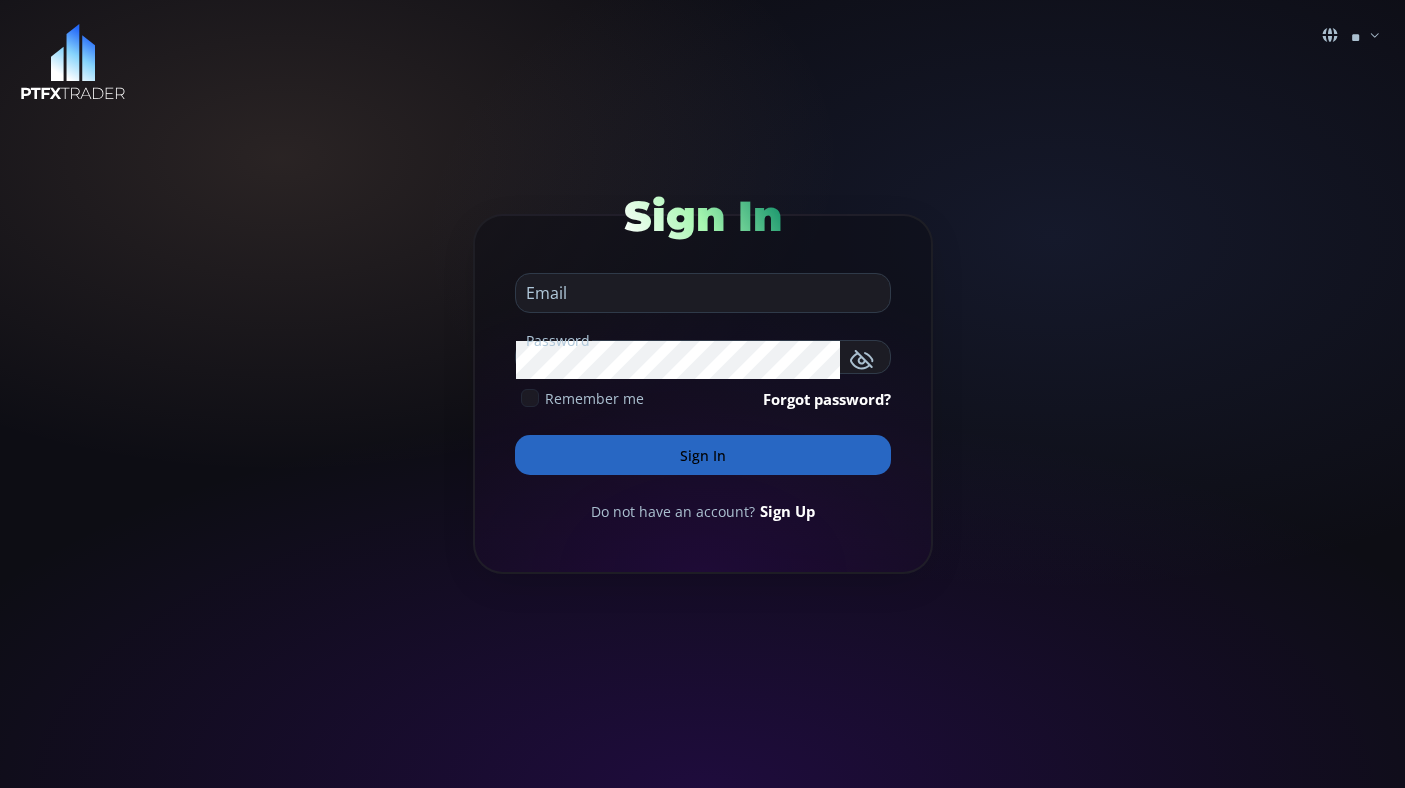 click at bounding box center (698, 293) 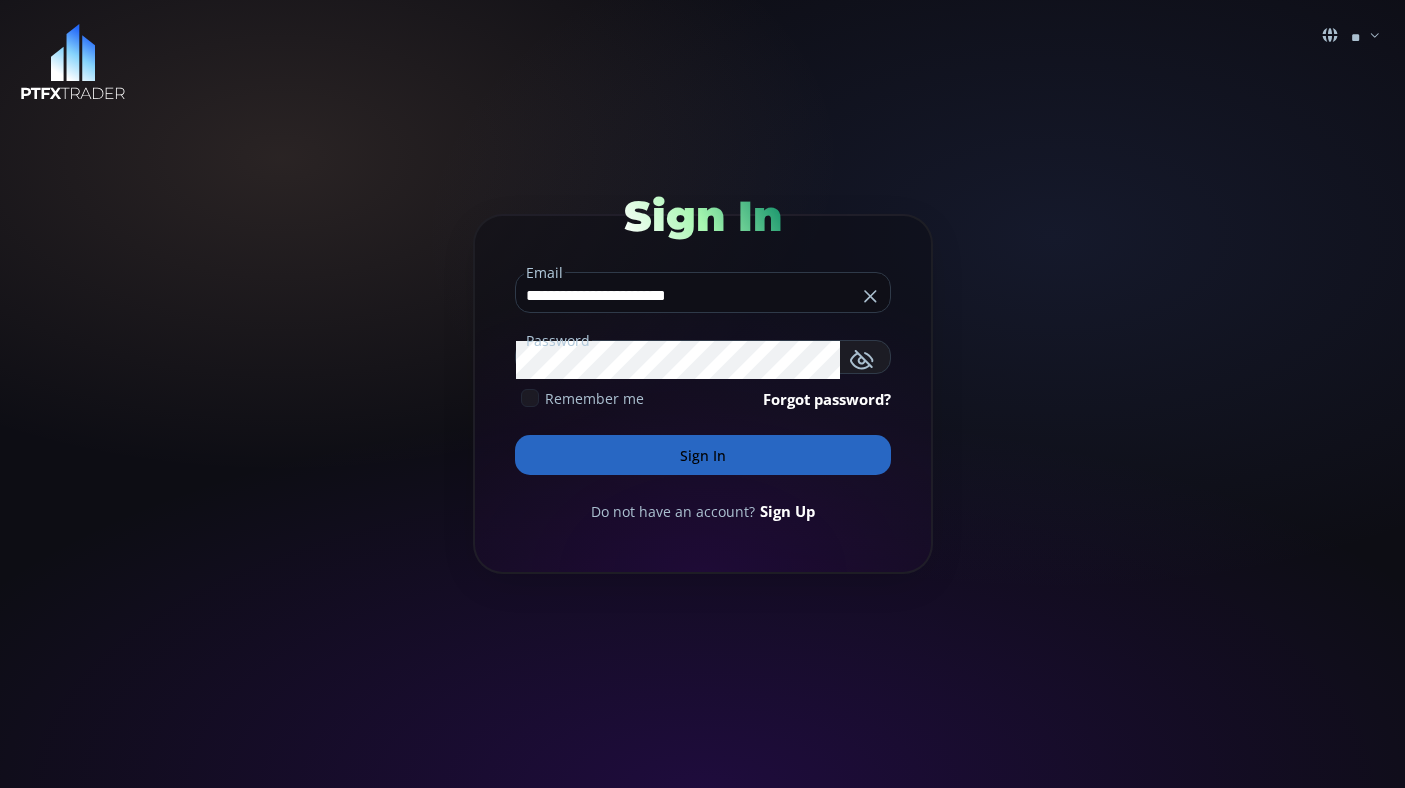 type on "**********" 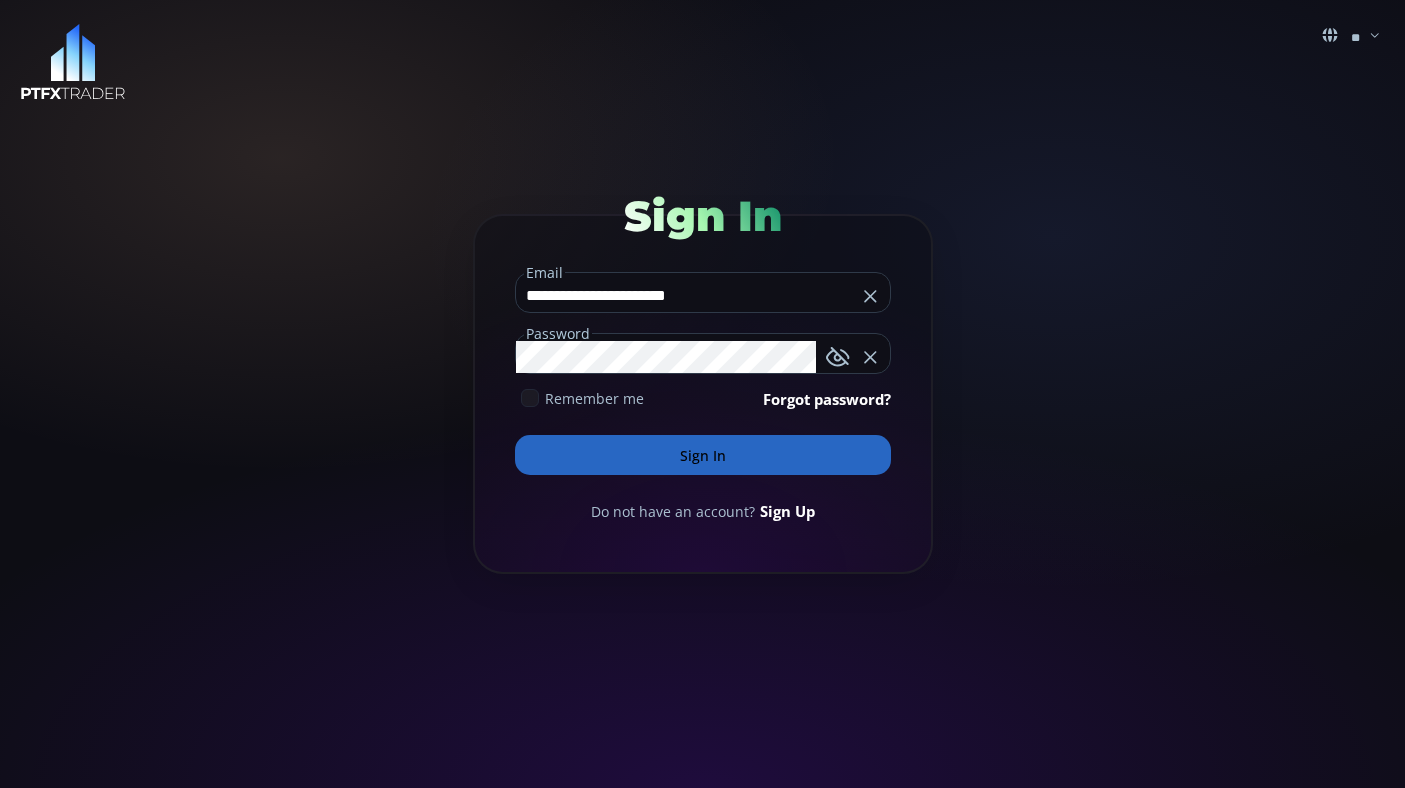 click on "Sign In" at bounding box center (703, 455) 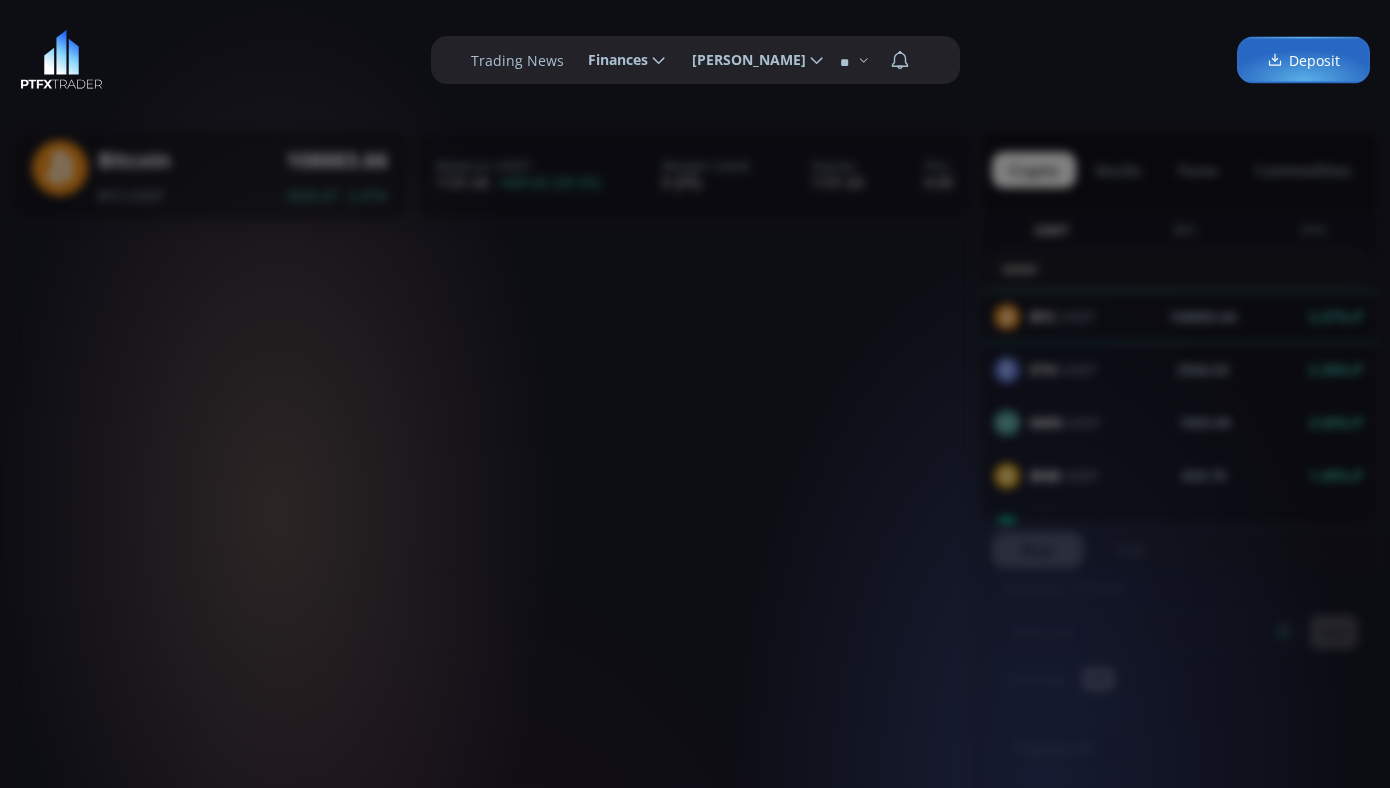 scroll, scrollTop: 278, scrollLeft: 0, axis: vertical 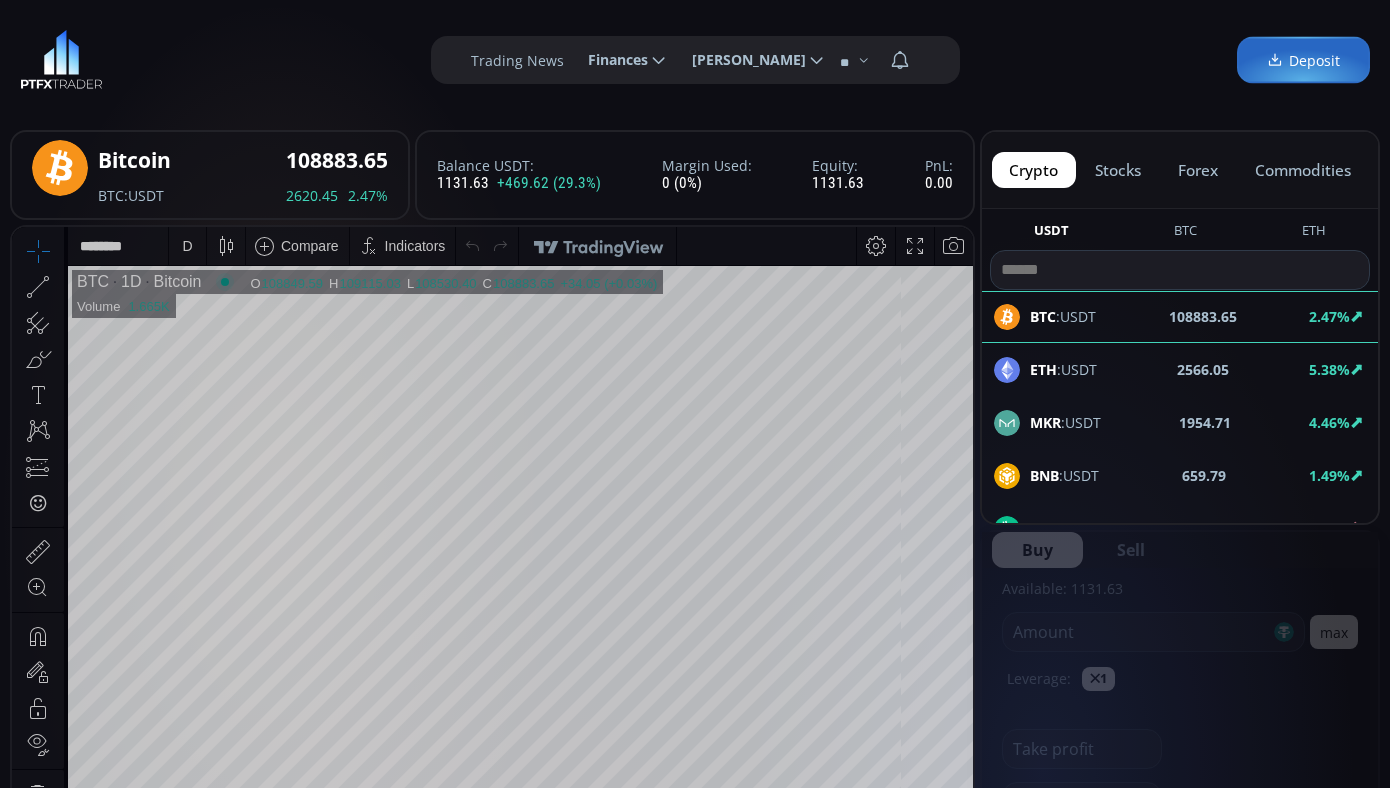 click on "******** Finances" at bounding box center (620, 60) 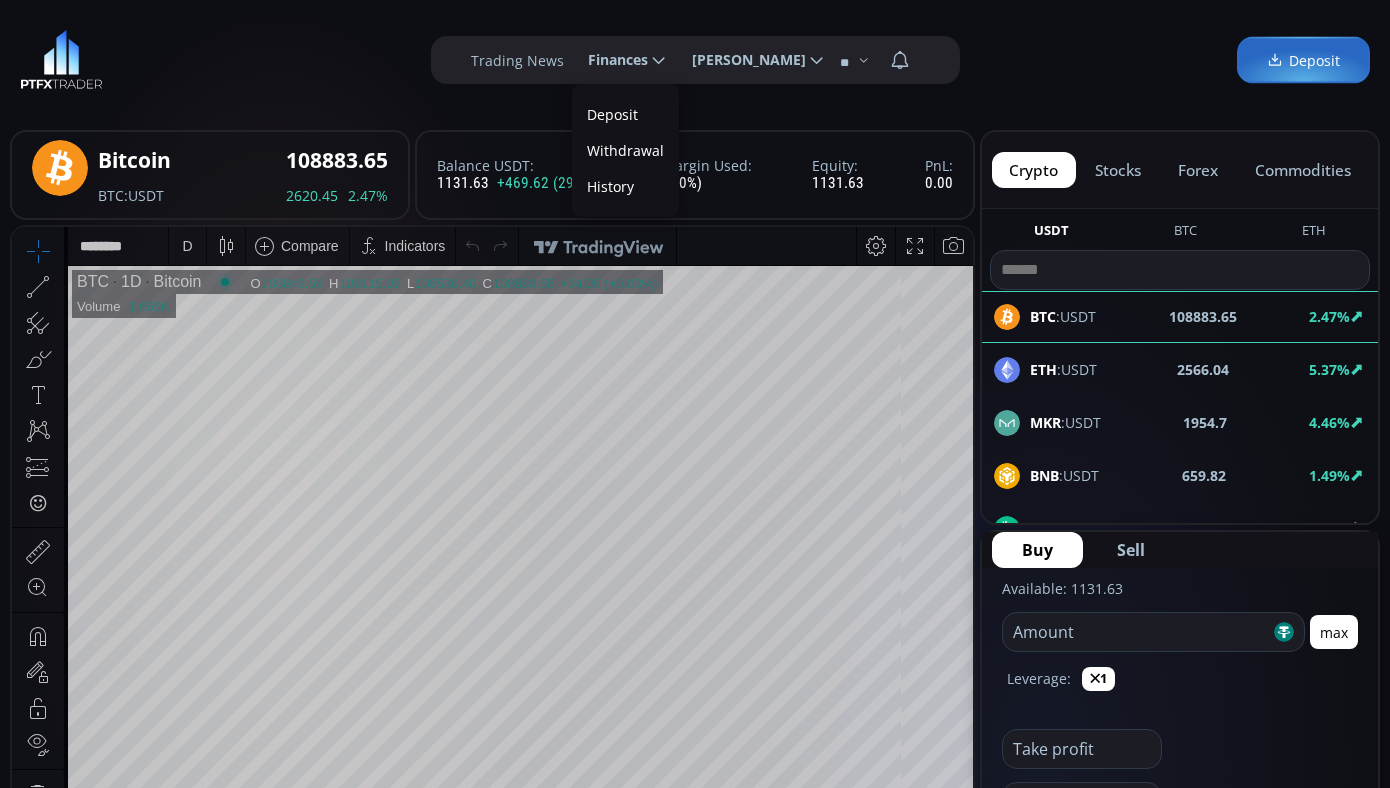 scroll, scrollTop: 0, scrollLeft: 0, axis: both 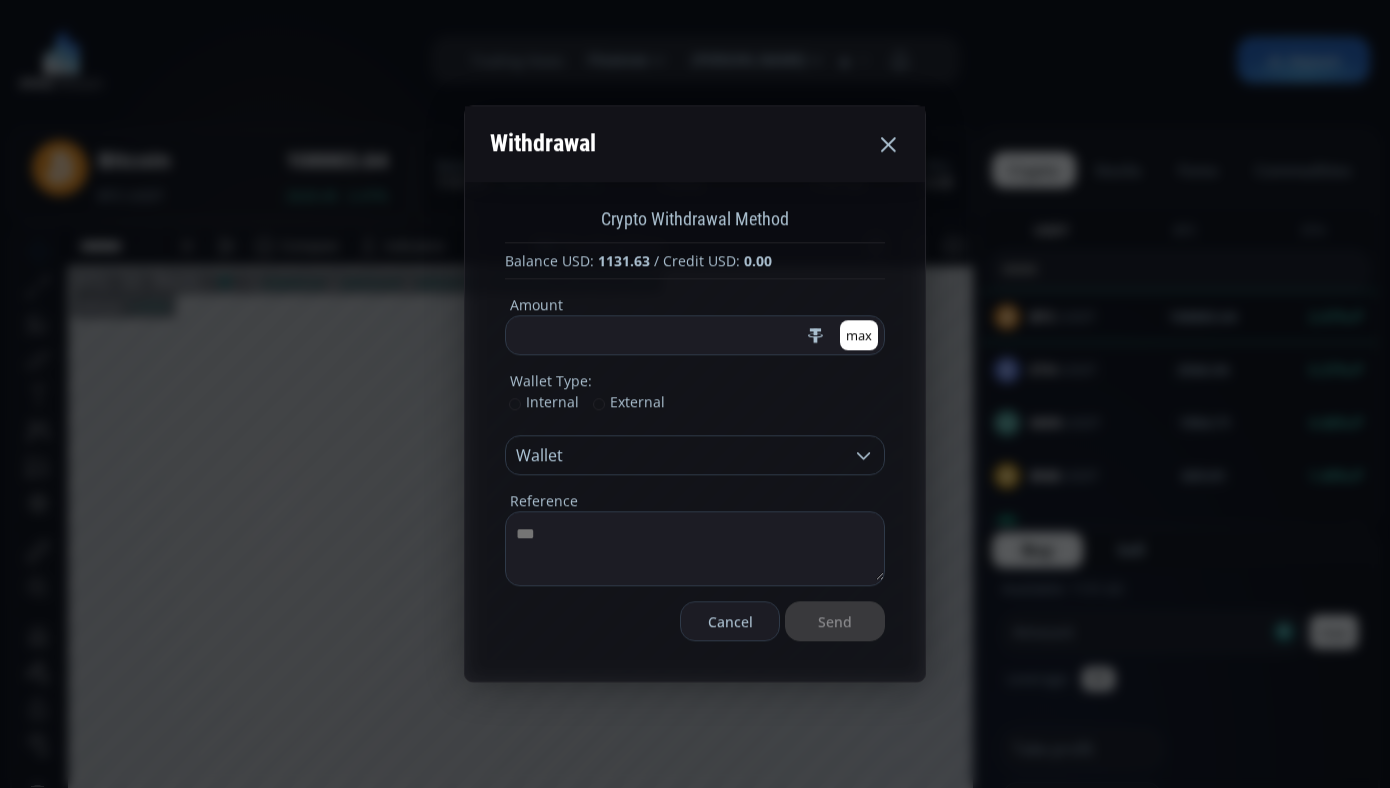 click on "max" 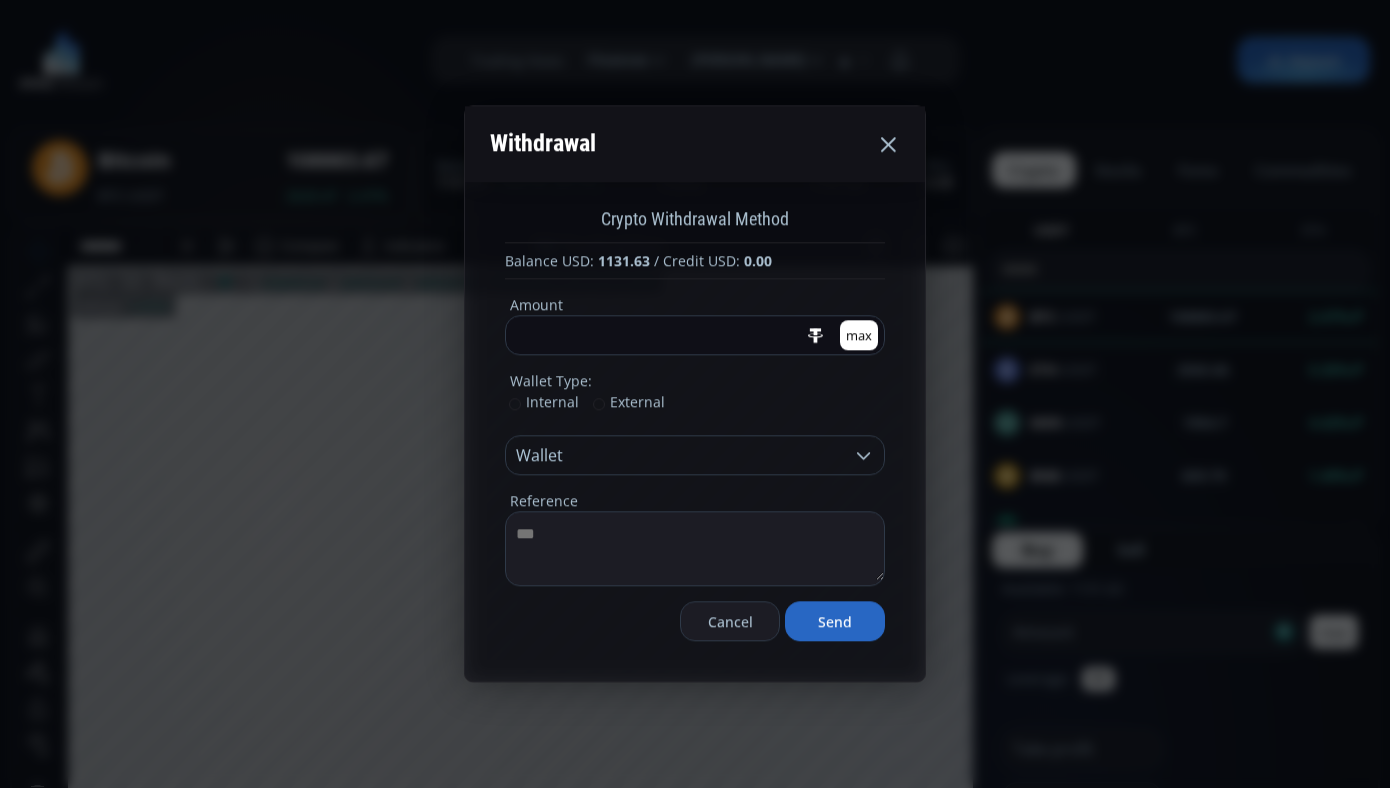 click on "External" at bounding box center [629, 402] 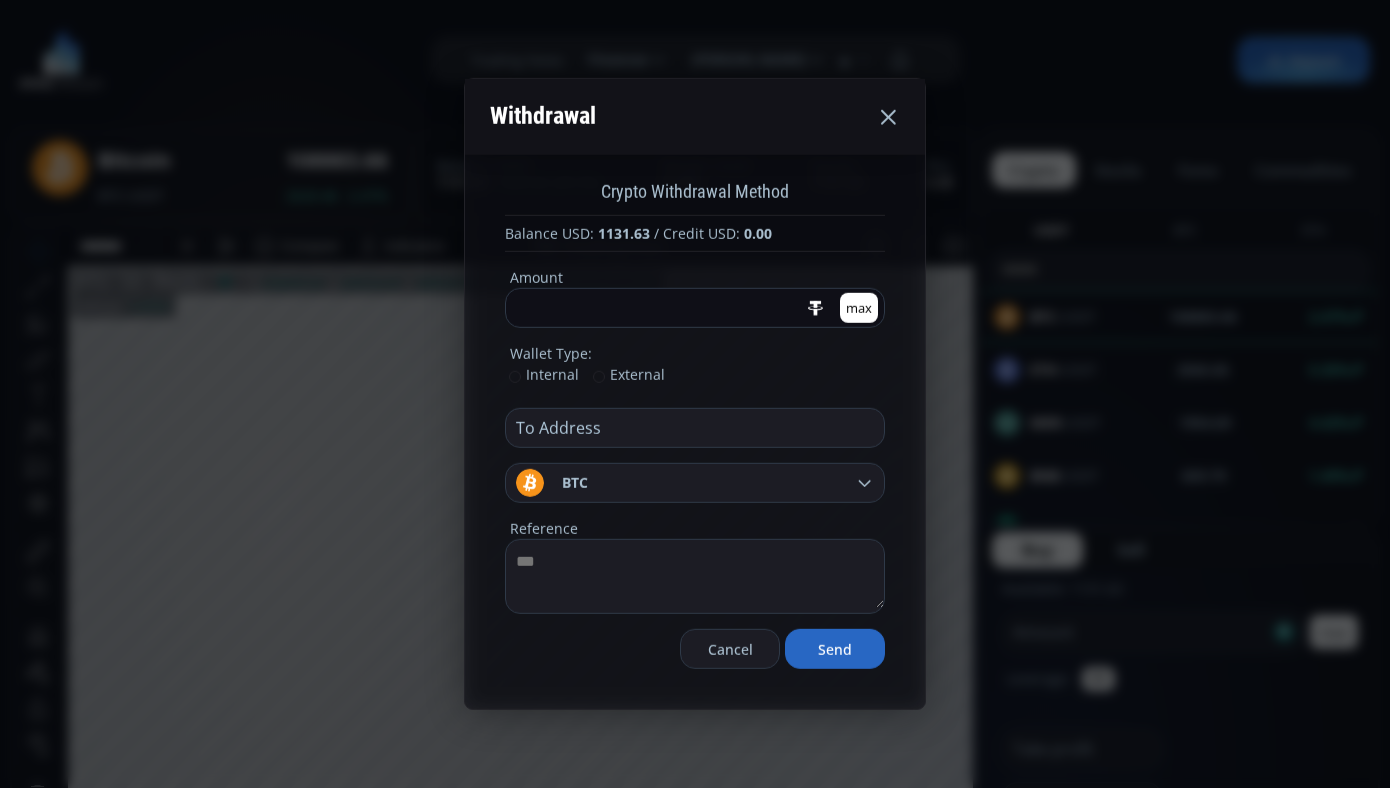 click at bounding box center [690, 428] 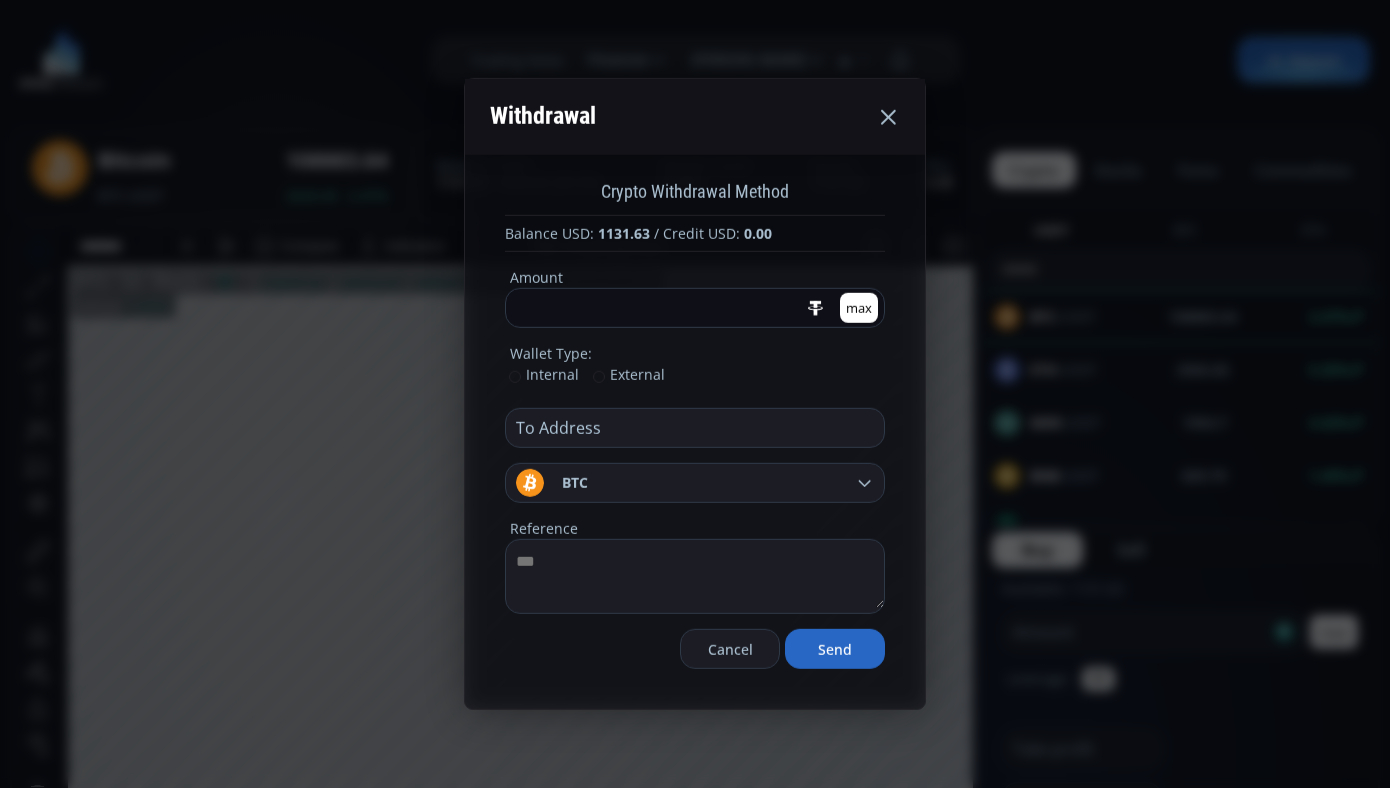 paste on "**********" 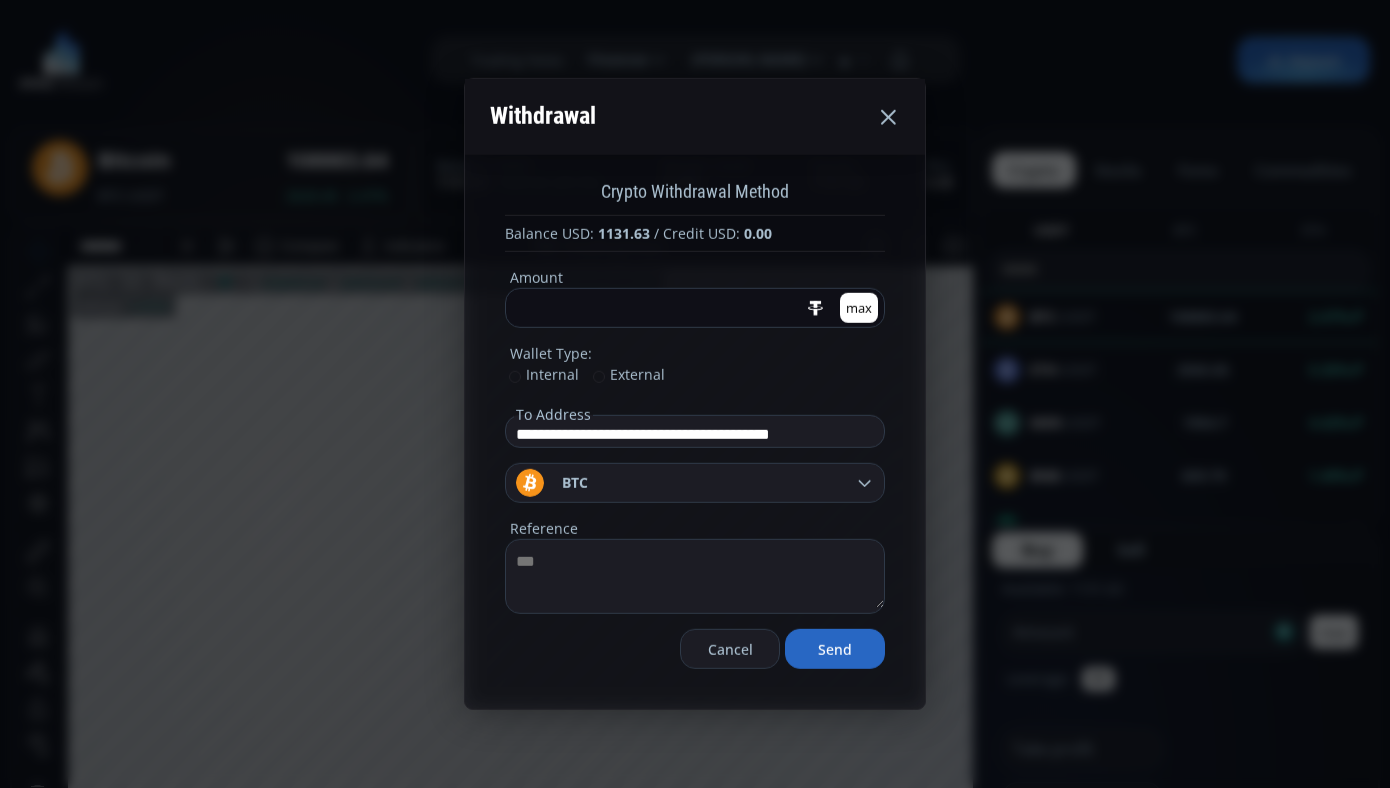scroll, scrollTop: 0, scrollLeft: 30, axis: horizontal 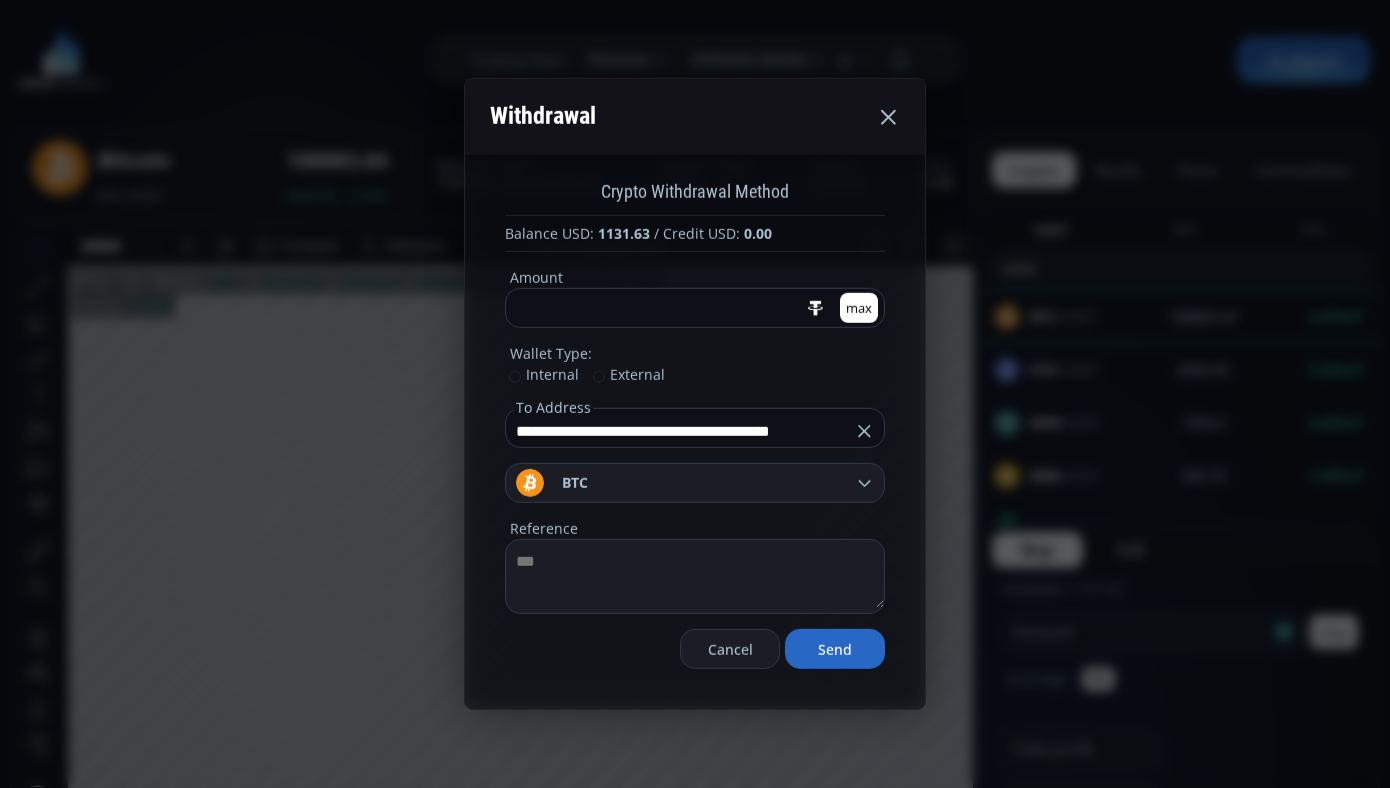 type on "**********" 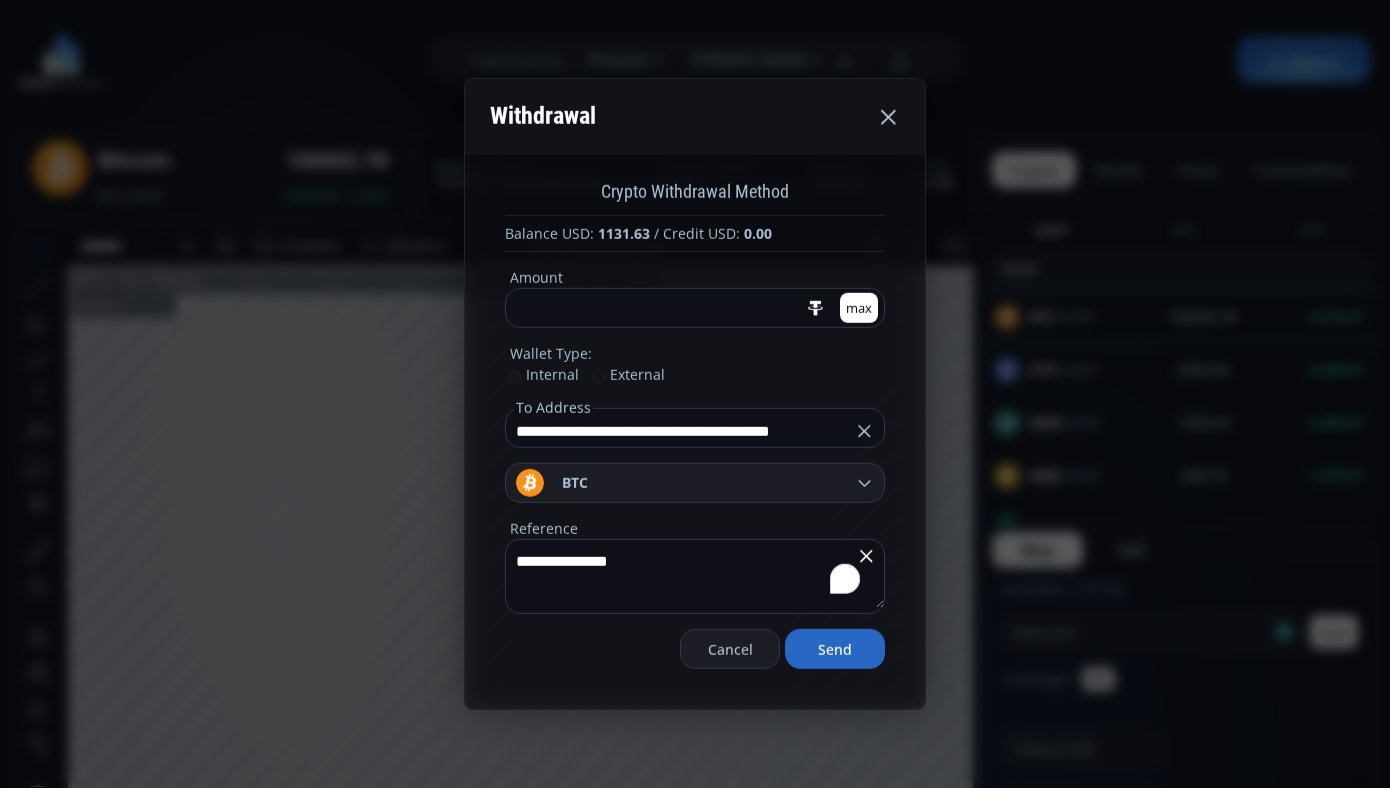 type on "**********" 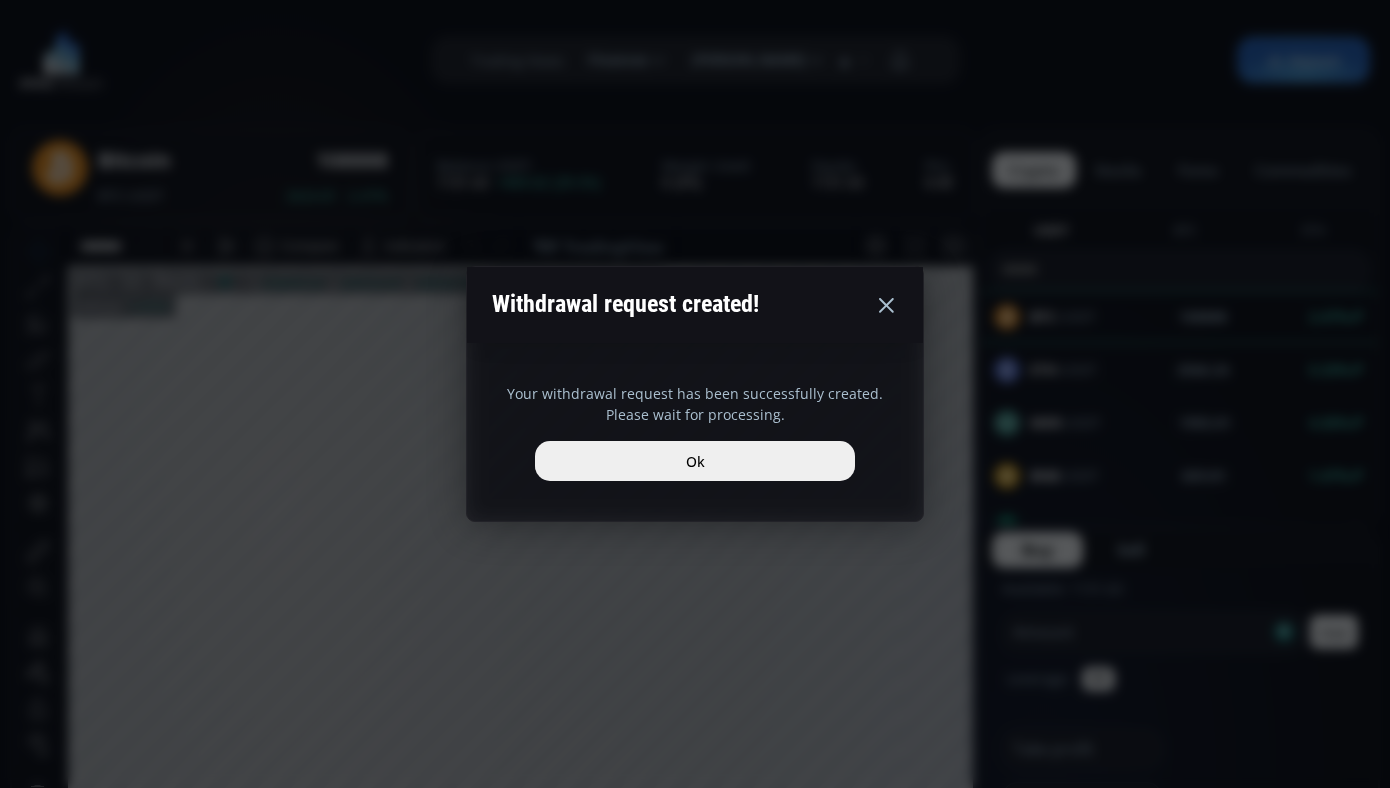 click on "Ok" at bounding box center [695, 461] 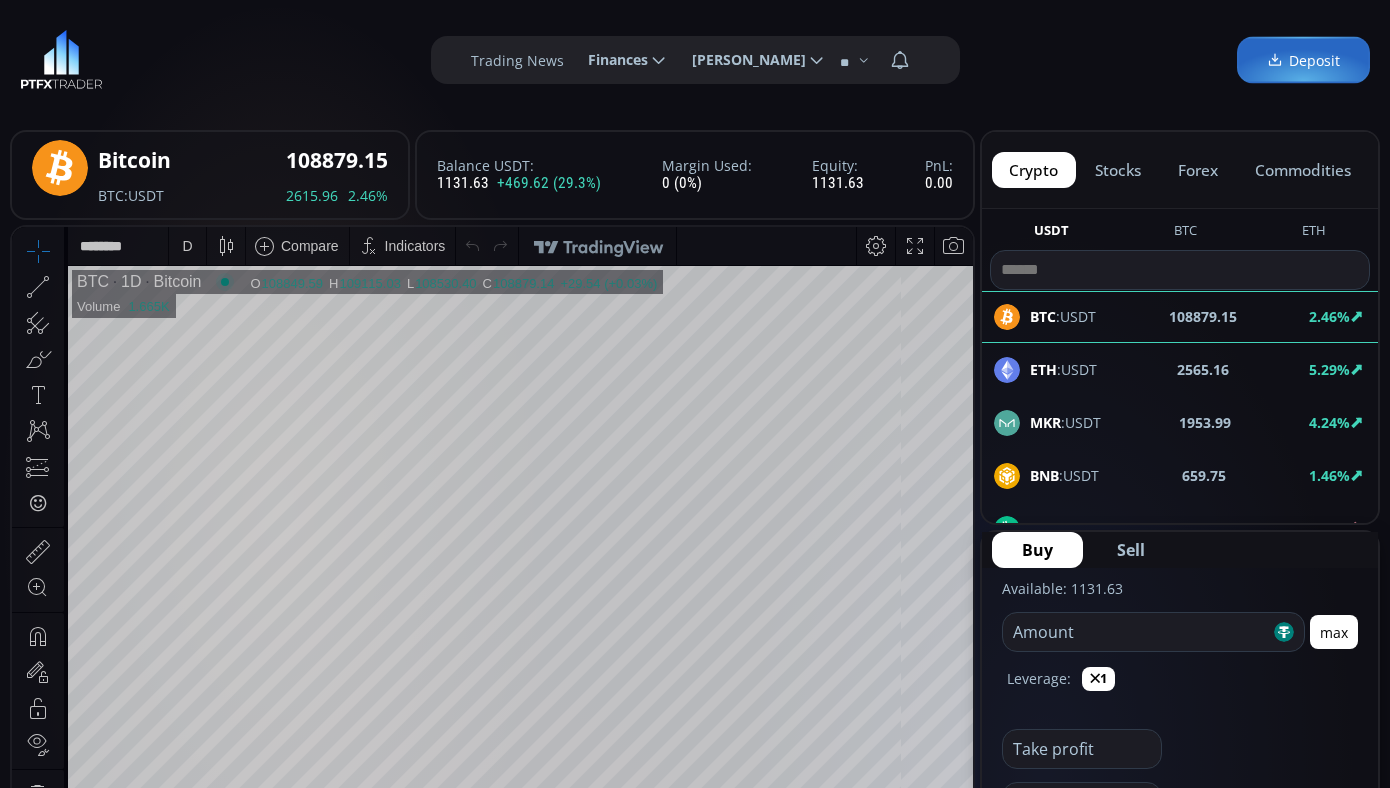 click on "[PERSON_NAME]" 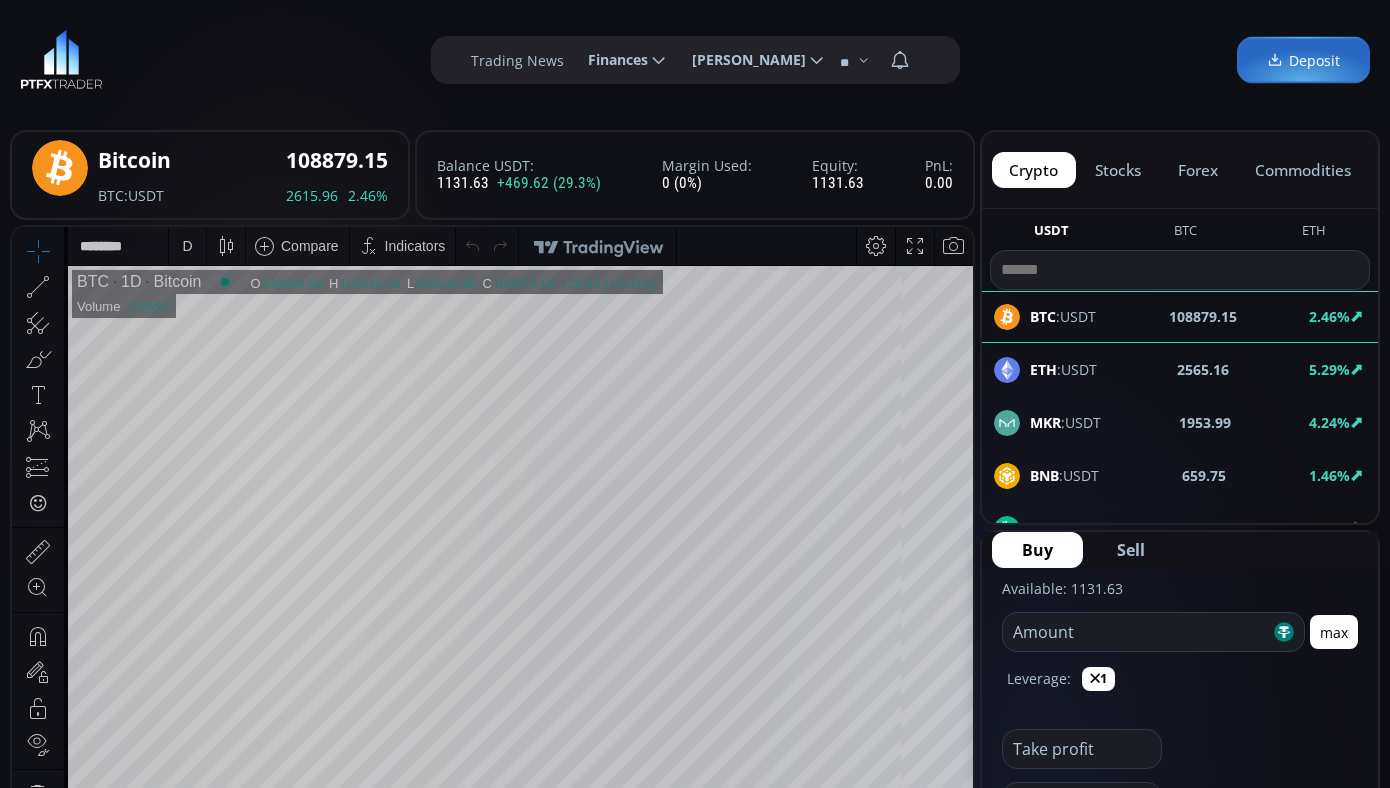click on "**********" 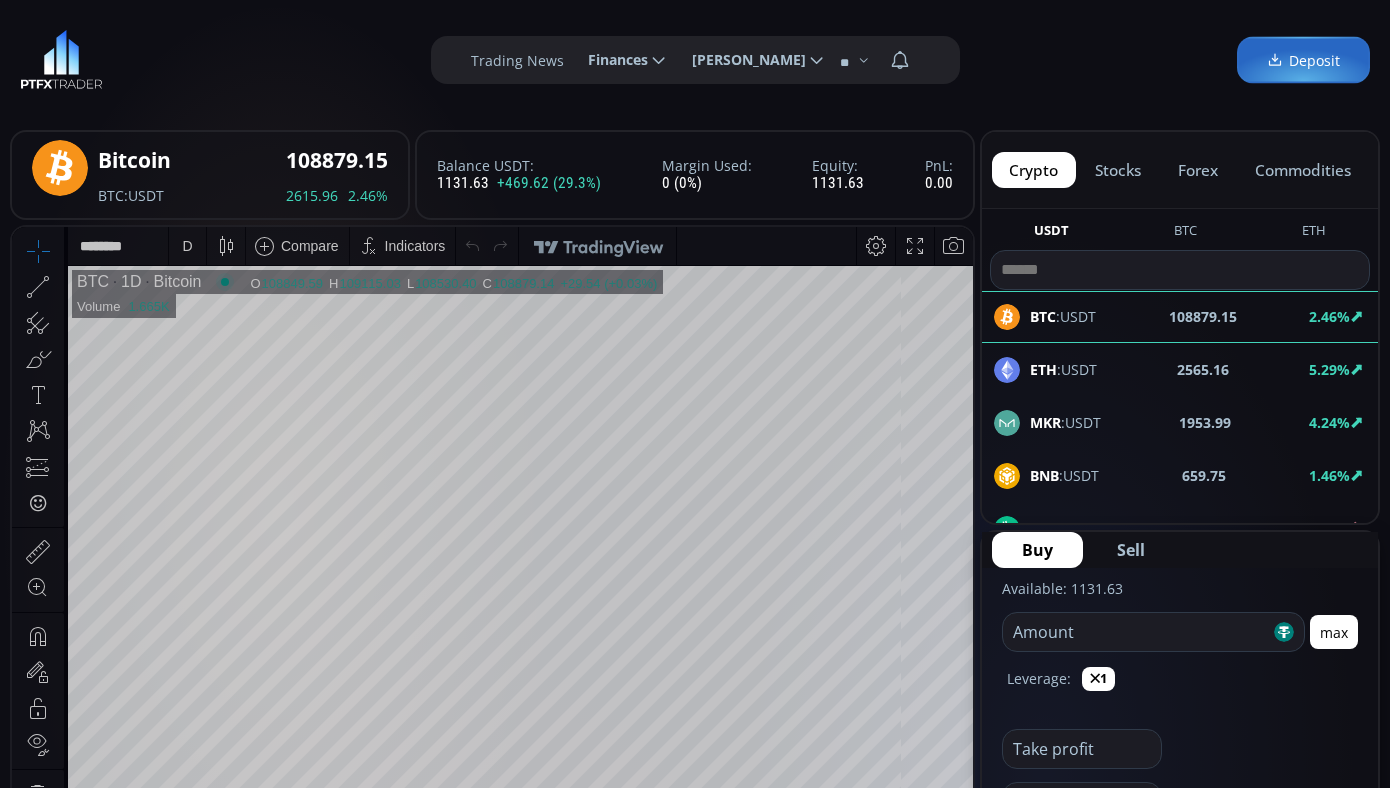 scroll, scrollTop: 0, scrollLeft: 83, axis: horizontal 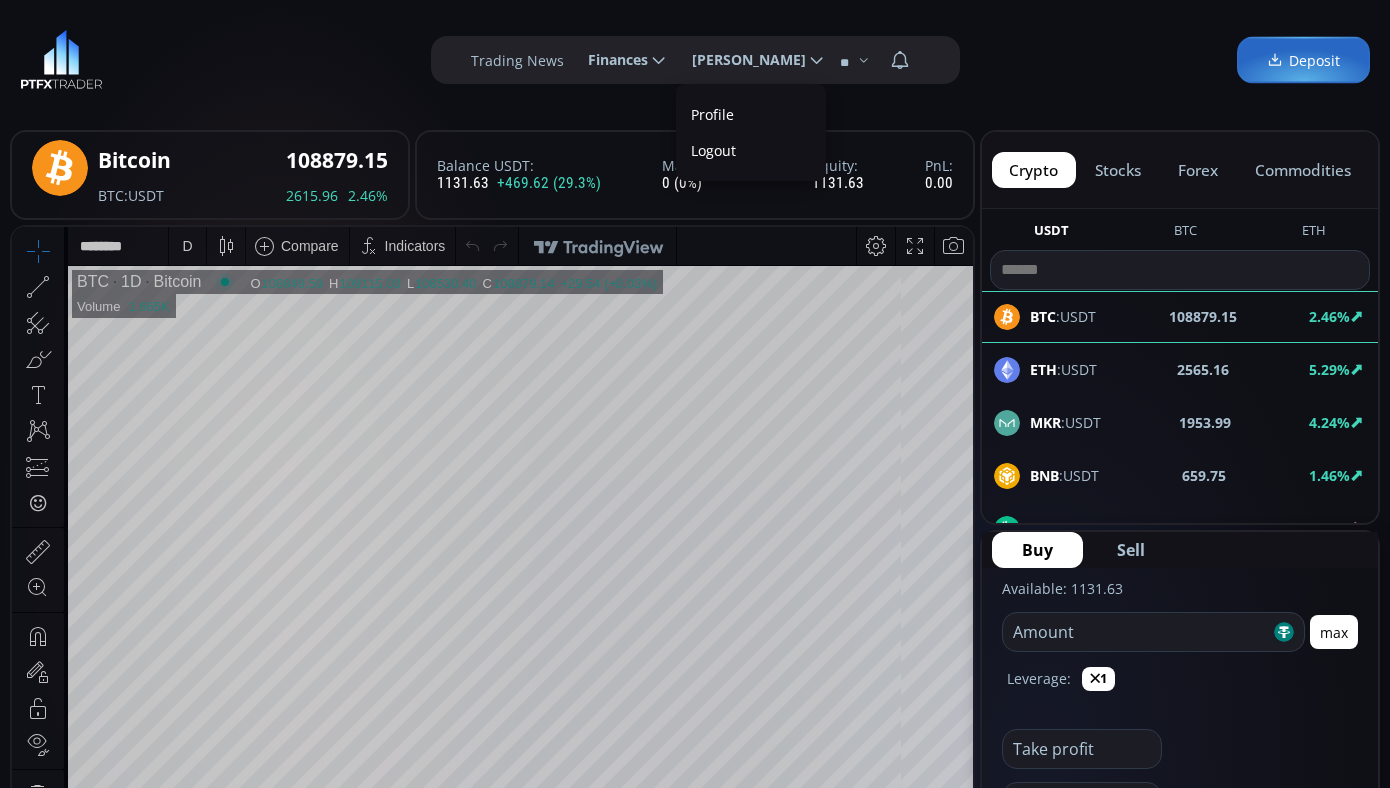 click on "Profile" at bounding box center [751, 114] 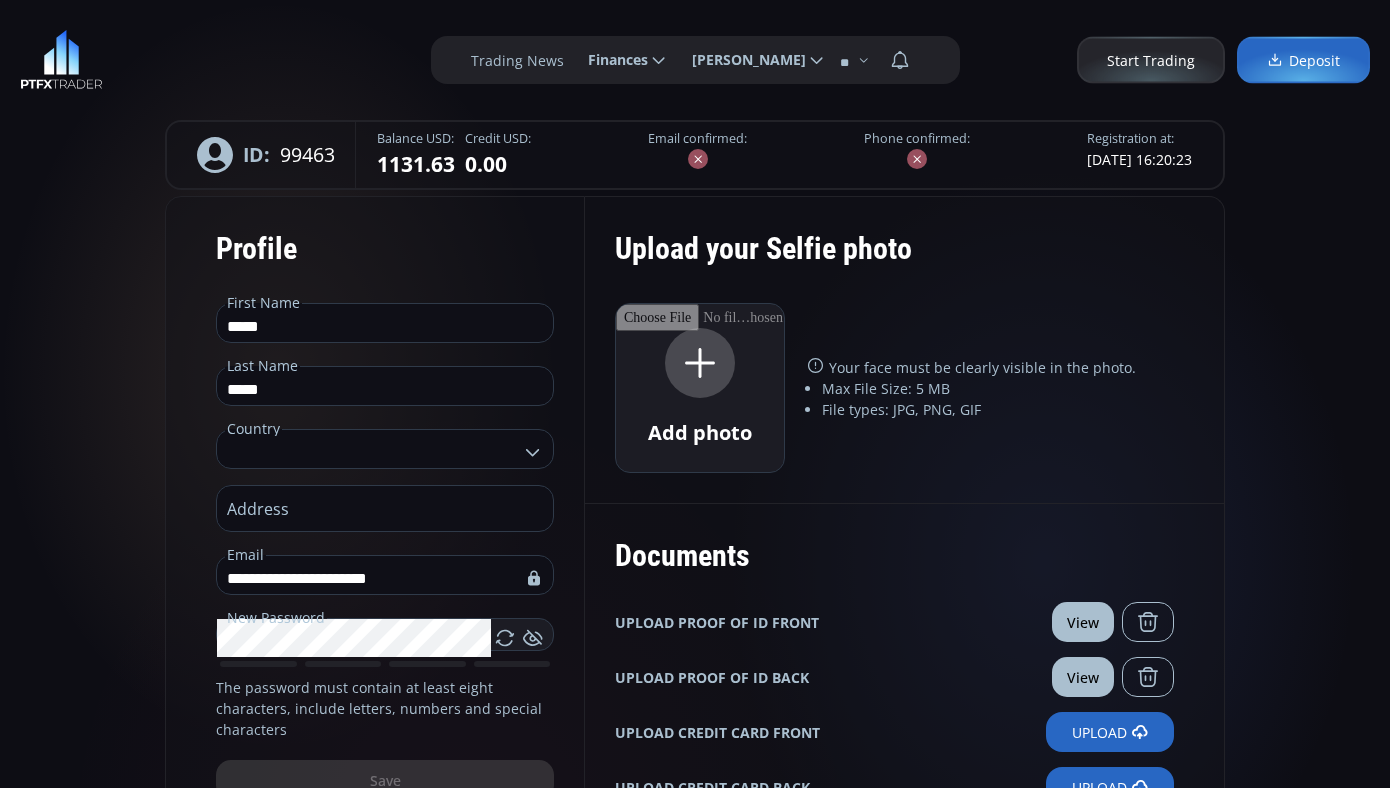 type on "**********" 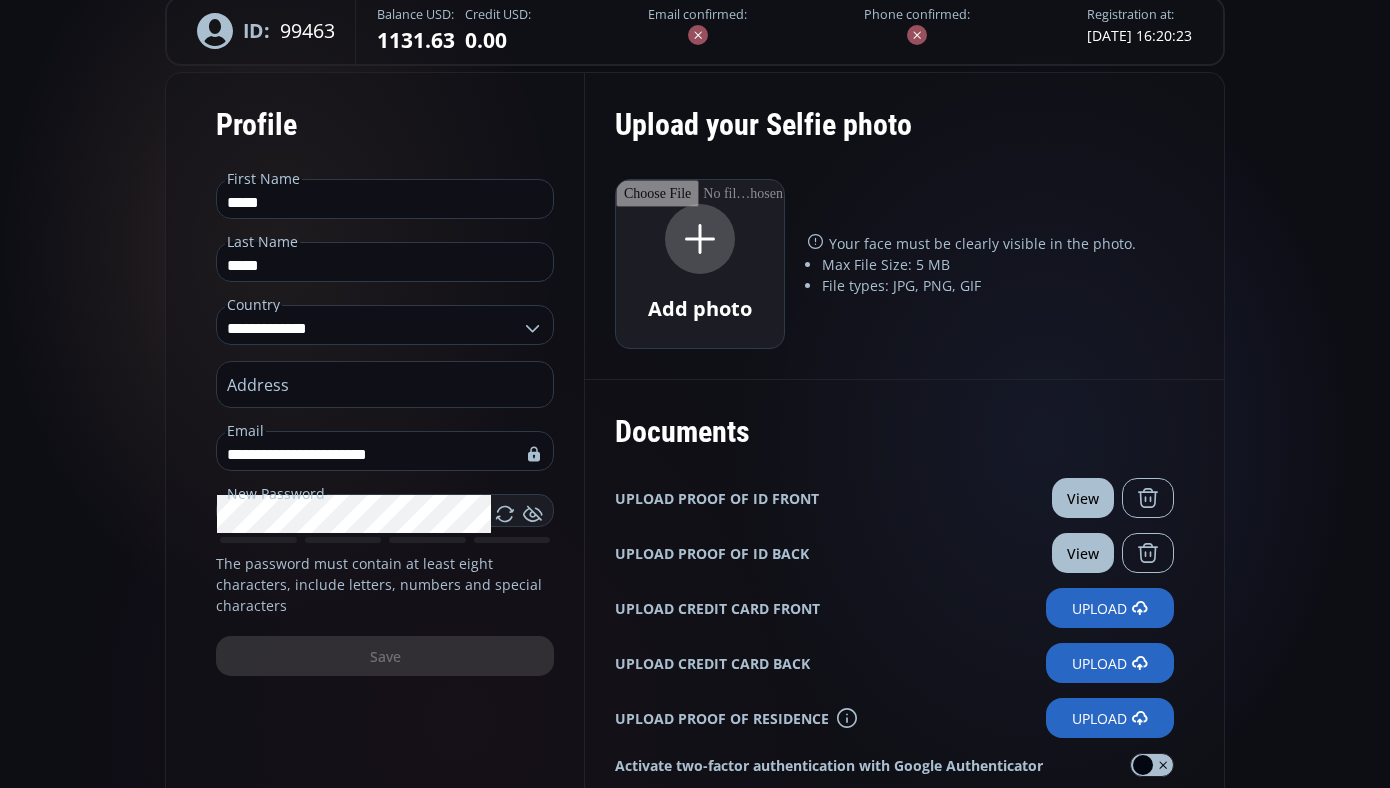 scroll, scrollTop: 0, scrollLeft: 0, axis: both 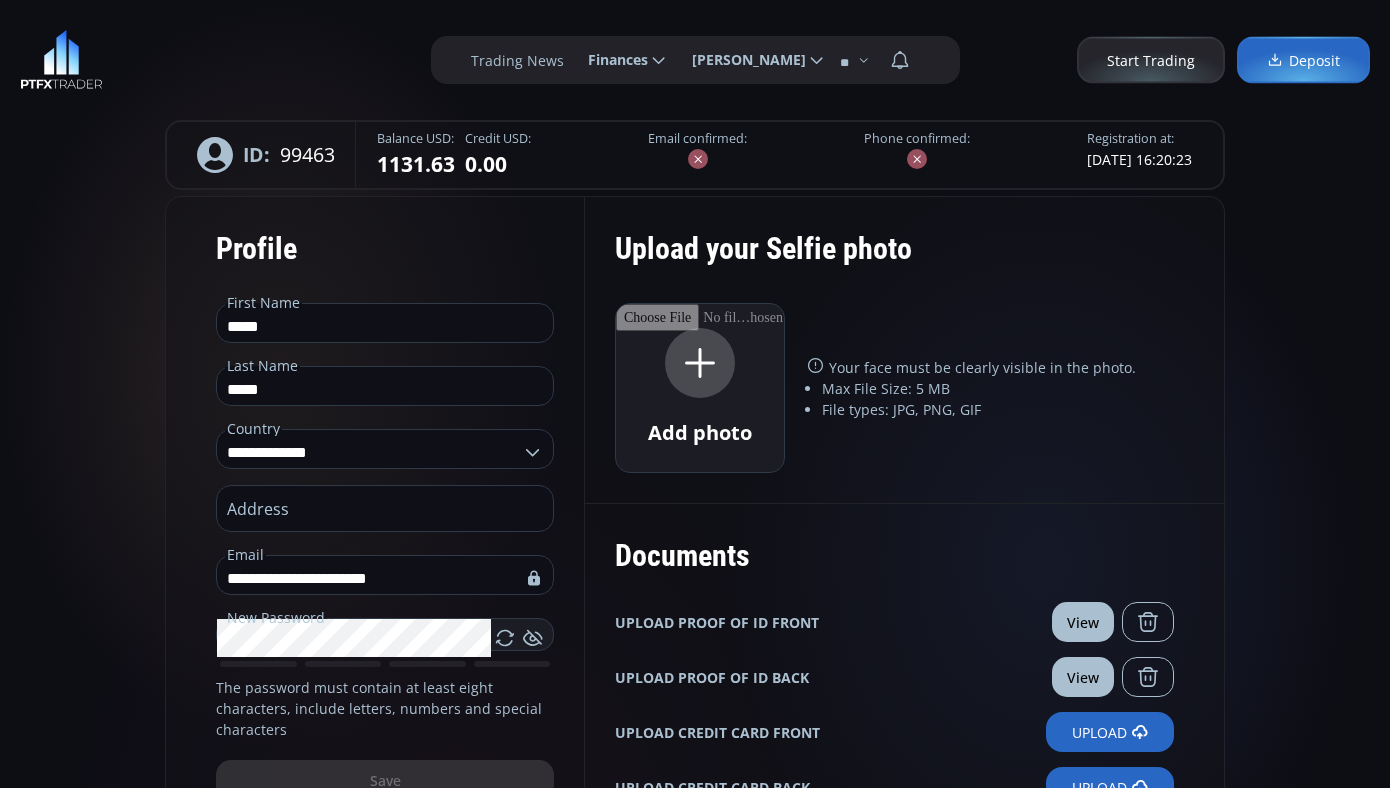 click 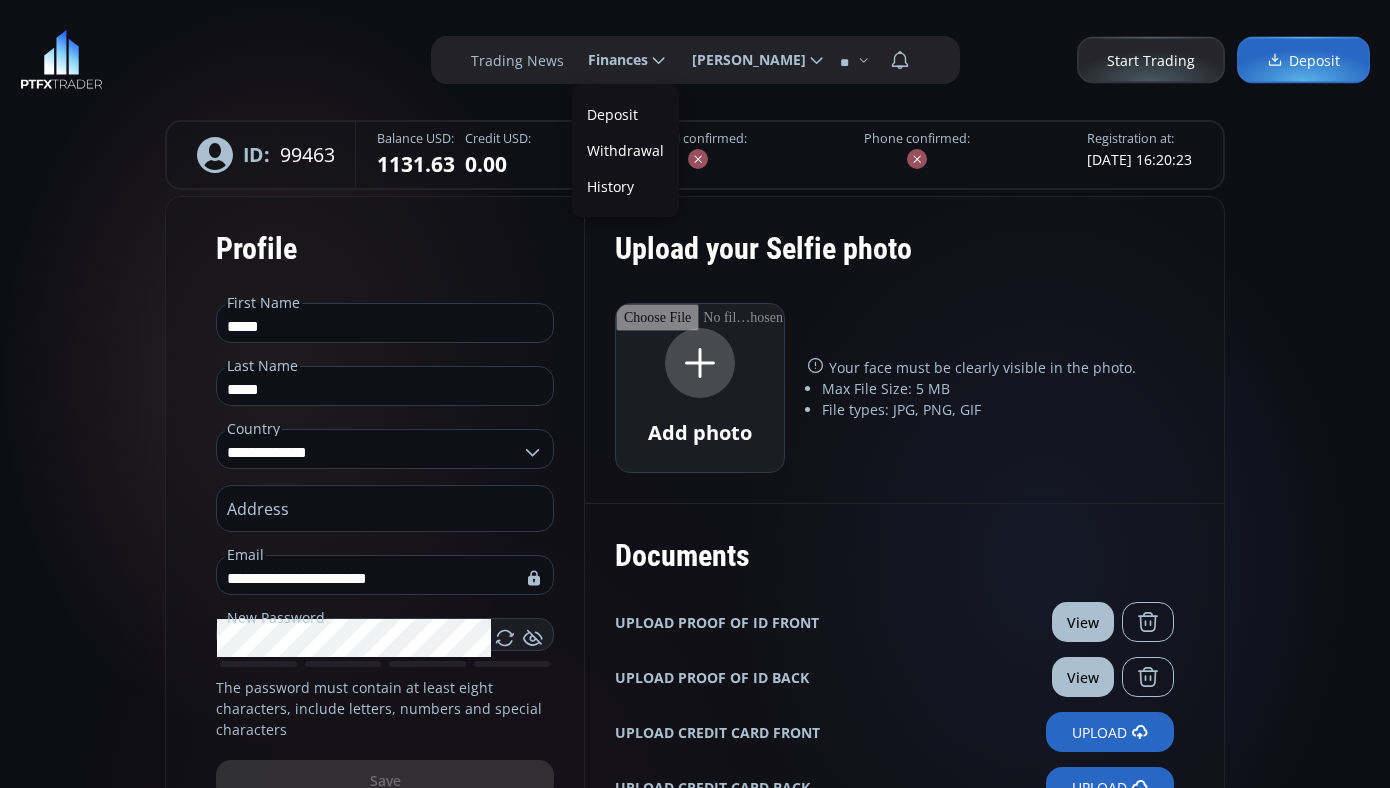 scroll, scrollTop: 0, scrollLeft: 0, axis: both 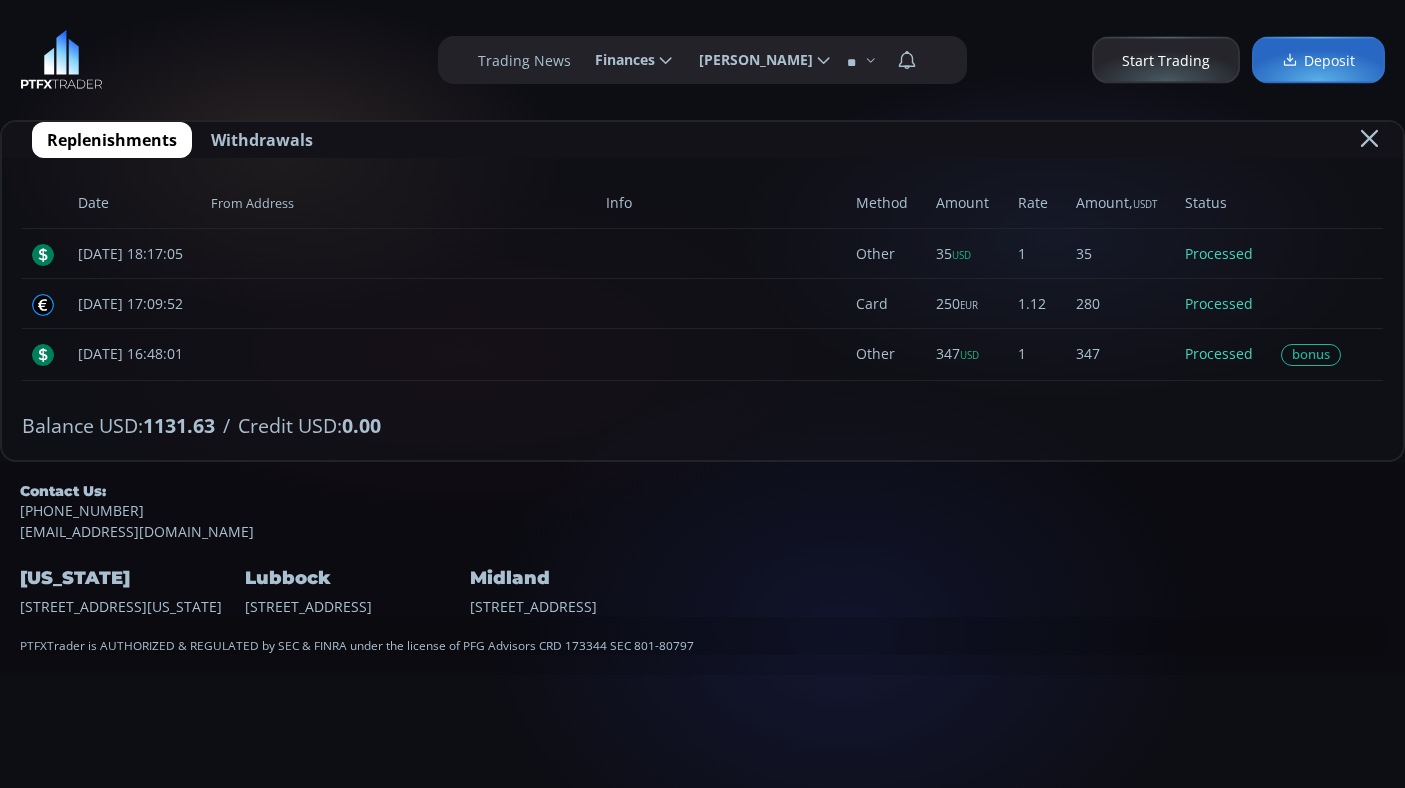 click on "Withdrawals" 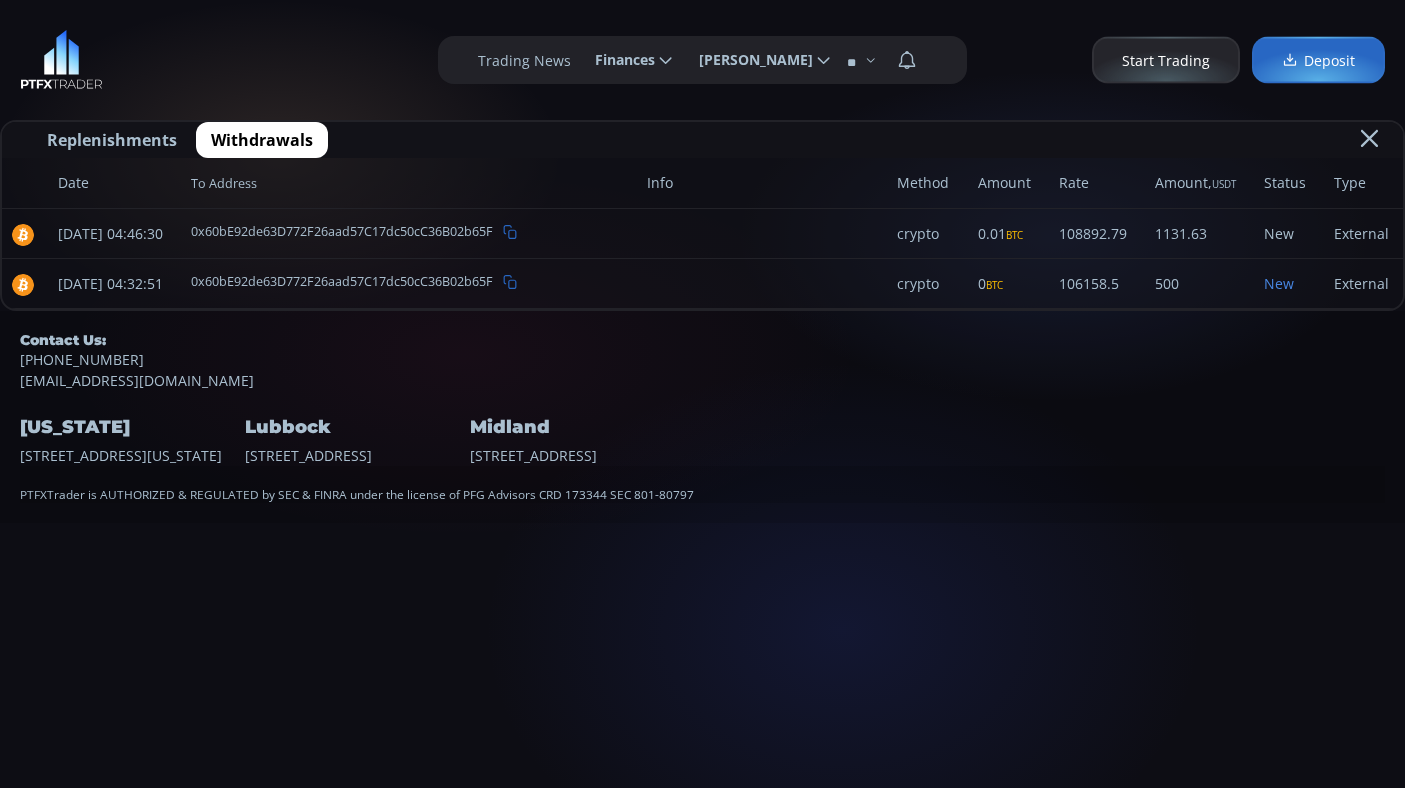 click 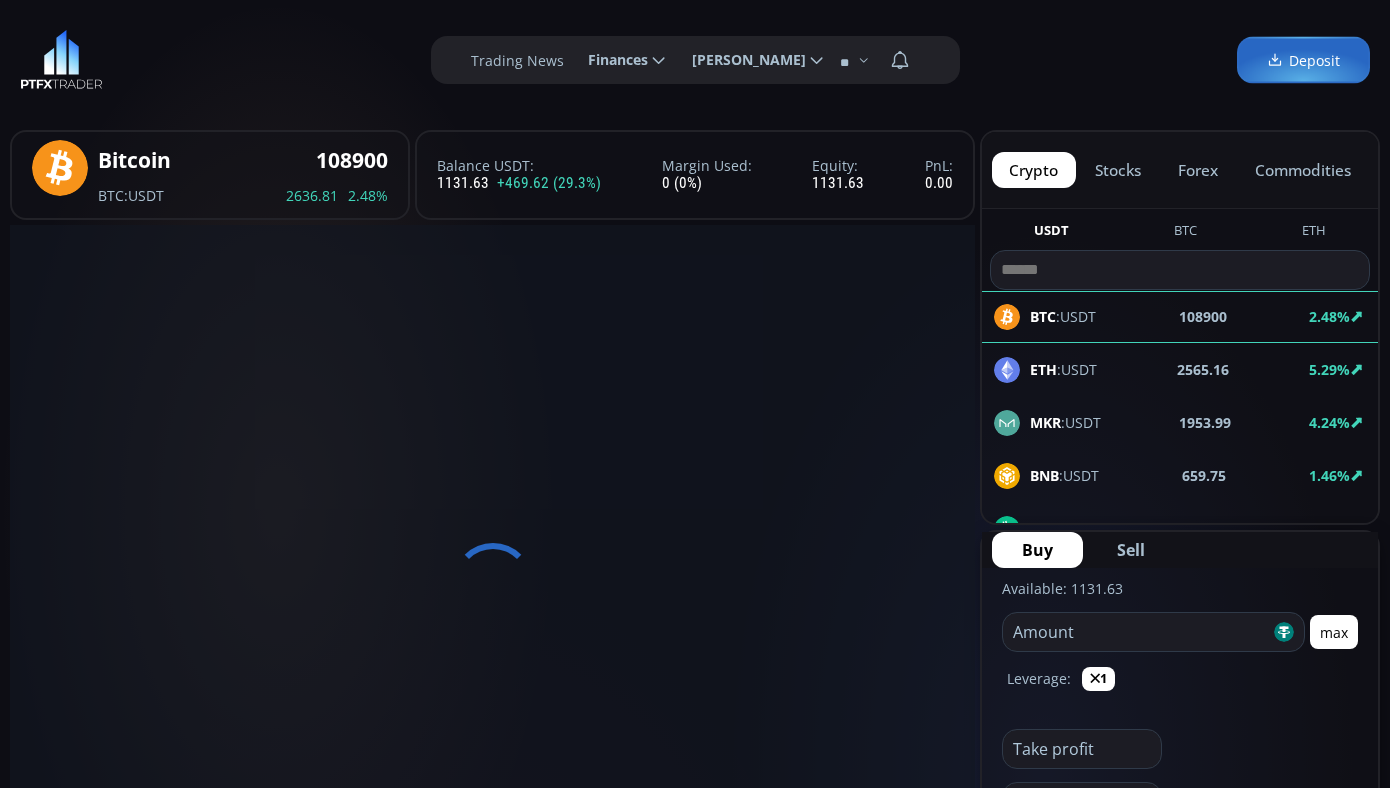 scroll, scrollTop: 0, scrollLeft: 0, axis: both 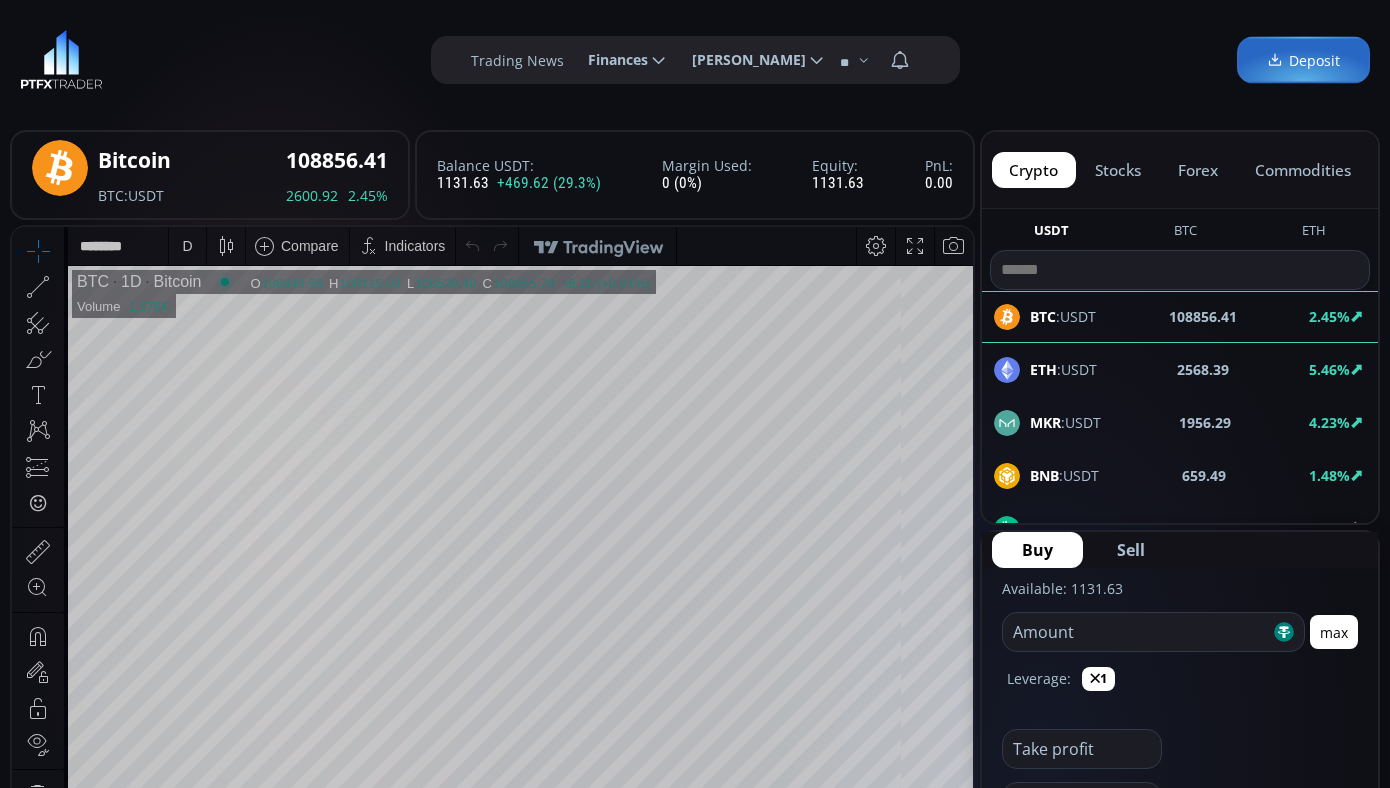click 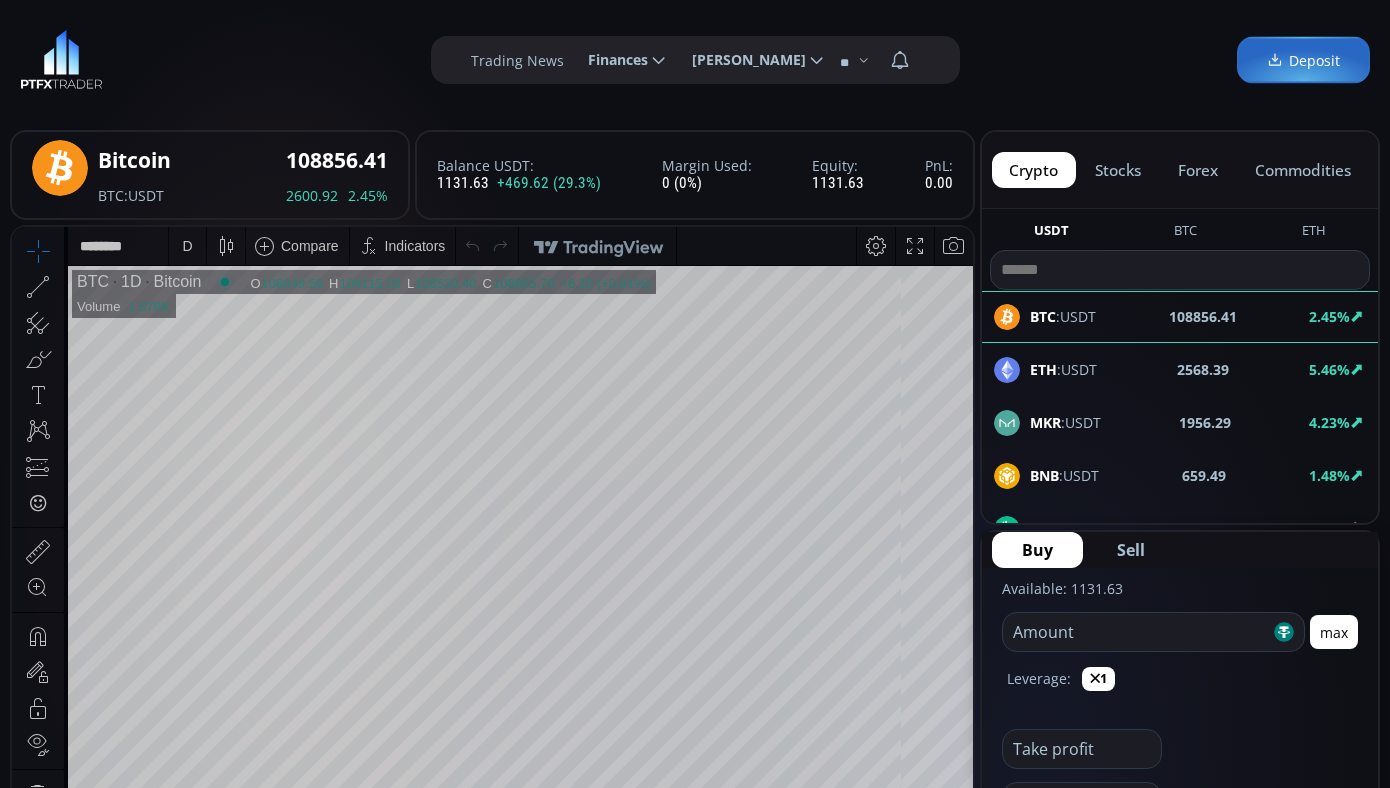scroll, scrollTop: 0, scrollLeft: 60, axis: horizontal 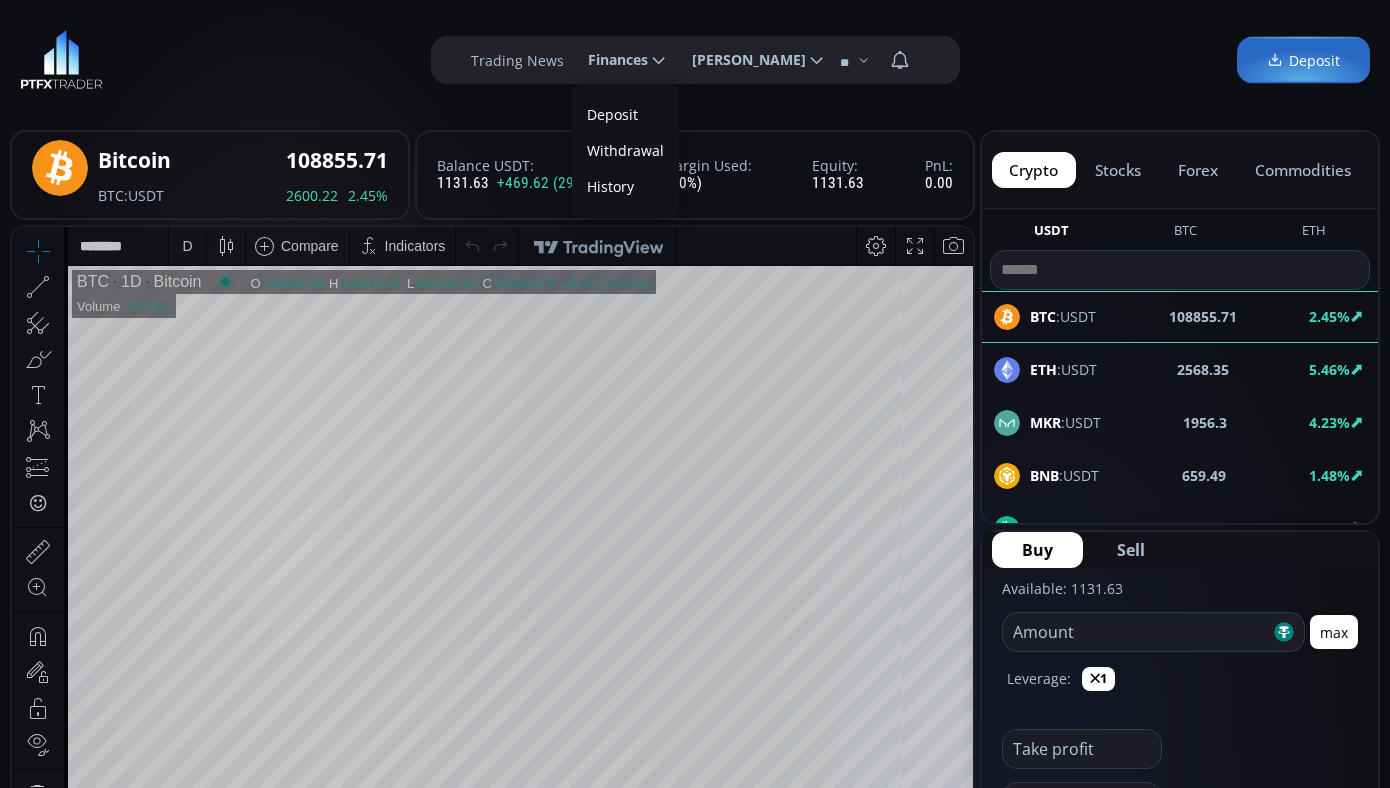 click on "Withdrawal" at bounding box center [625, 150] 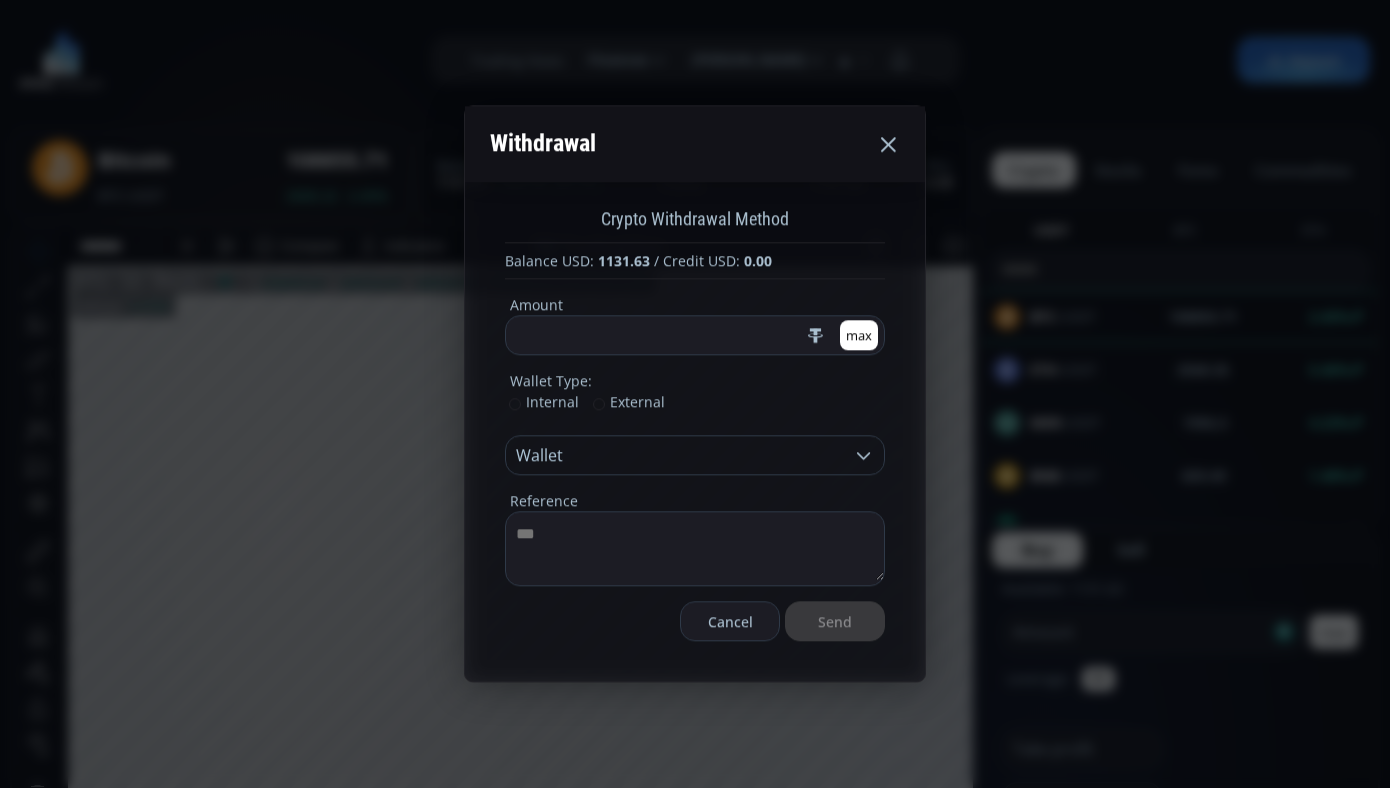 click on "max" 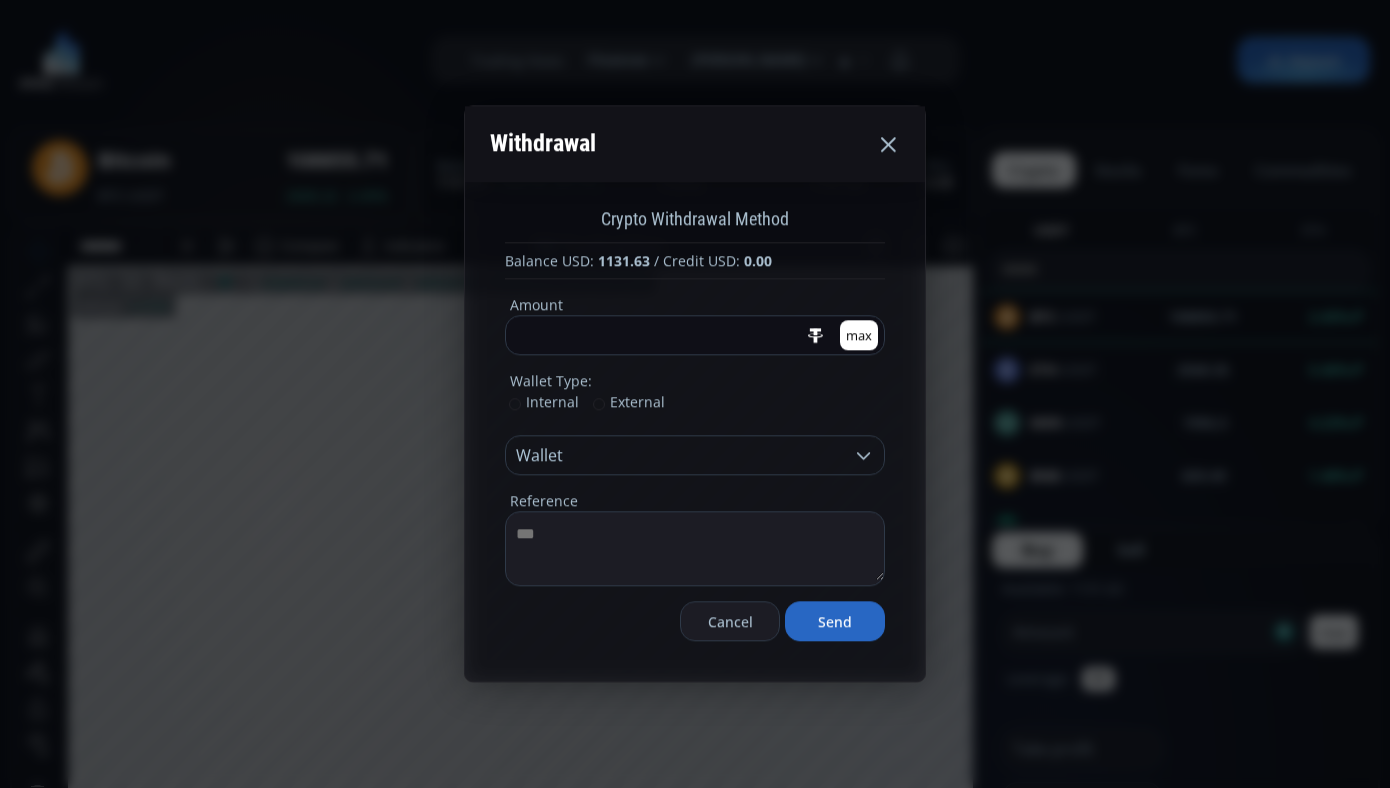 click on "Cancel" 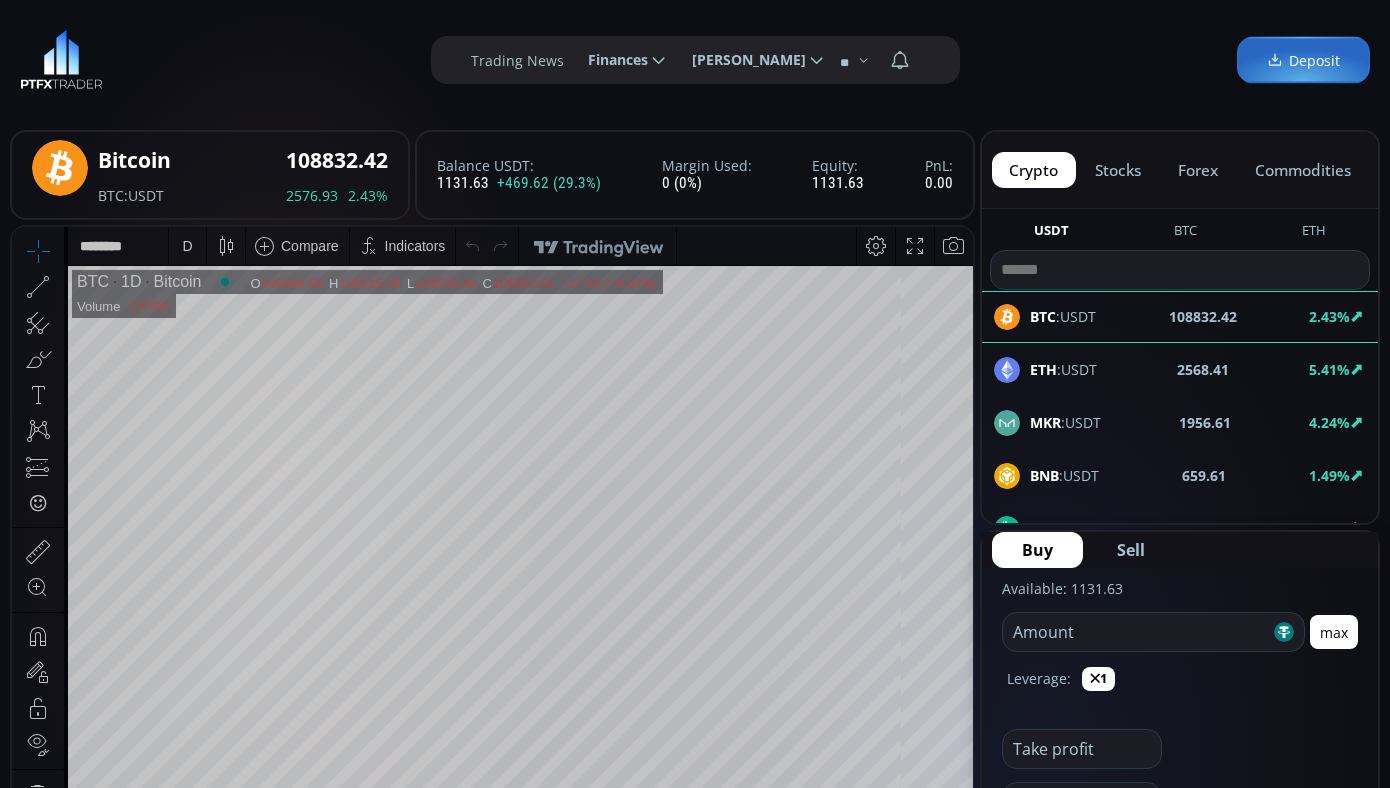 click on "Trading News" at bounding box center (517, 60) 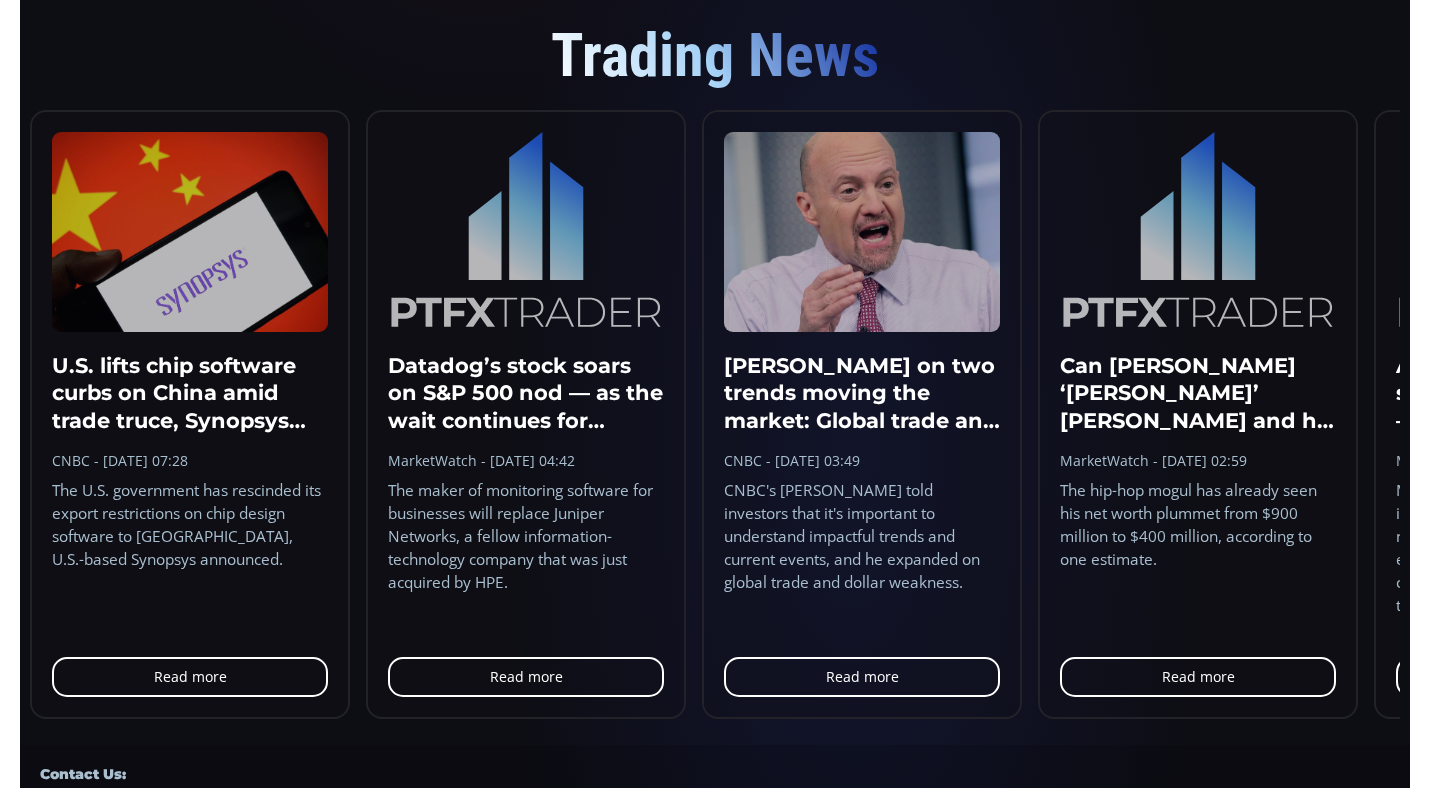 scroll, scrollTop: 1610, scrollLeft: 0, axis: vertical 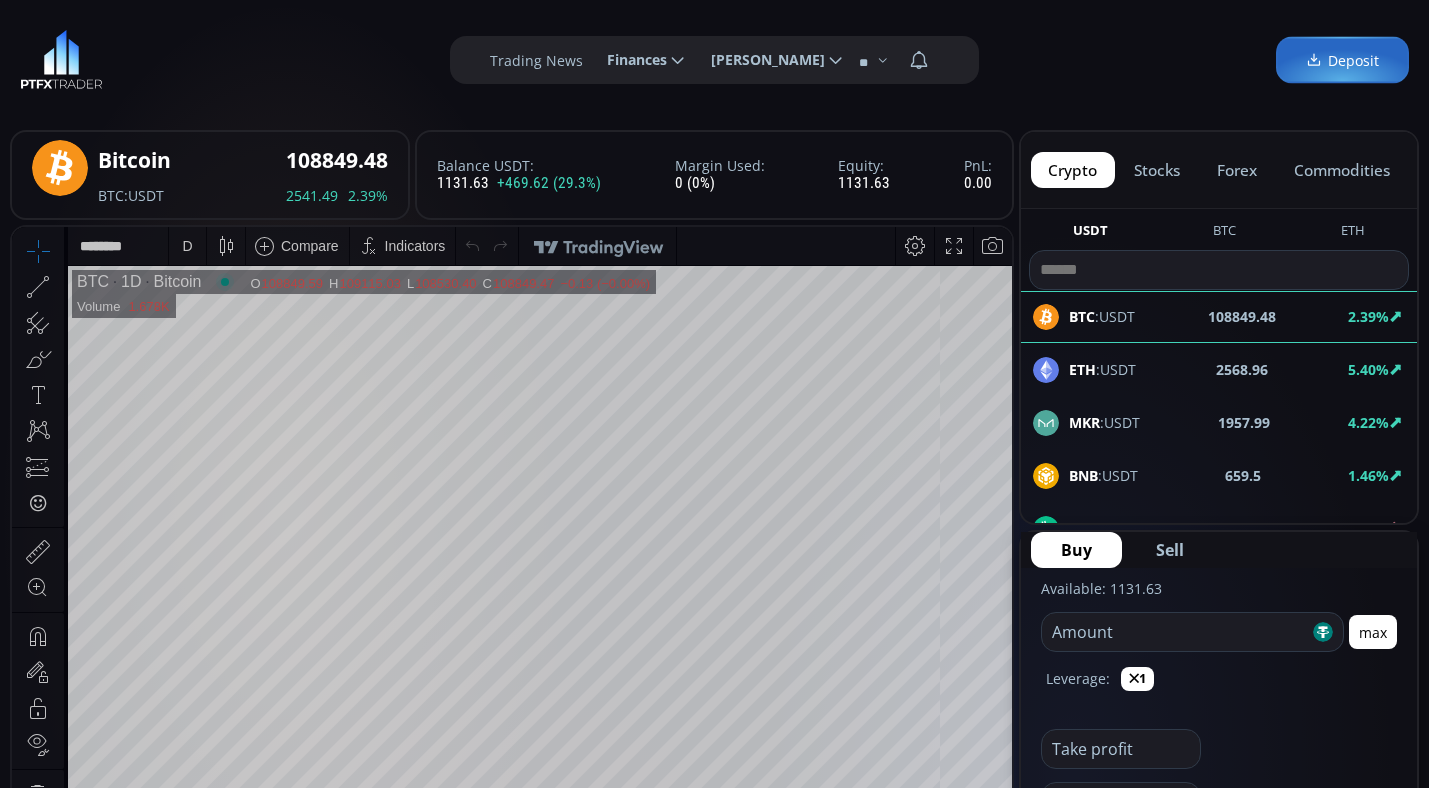 click 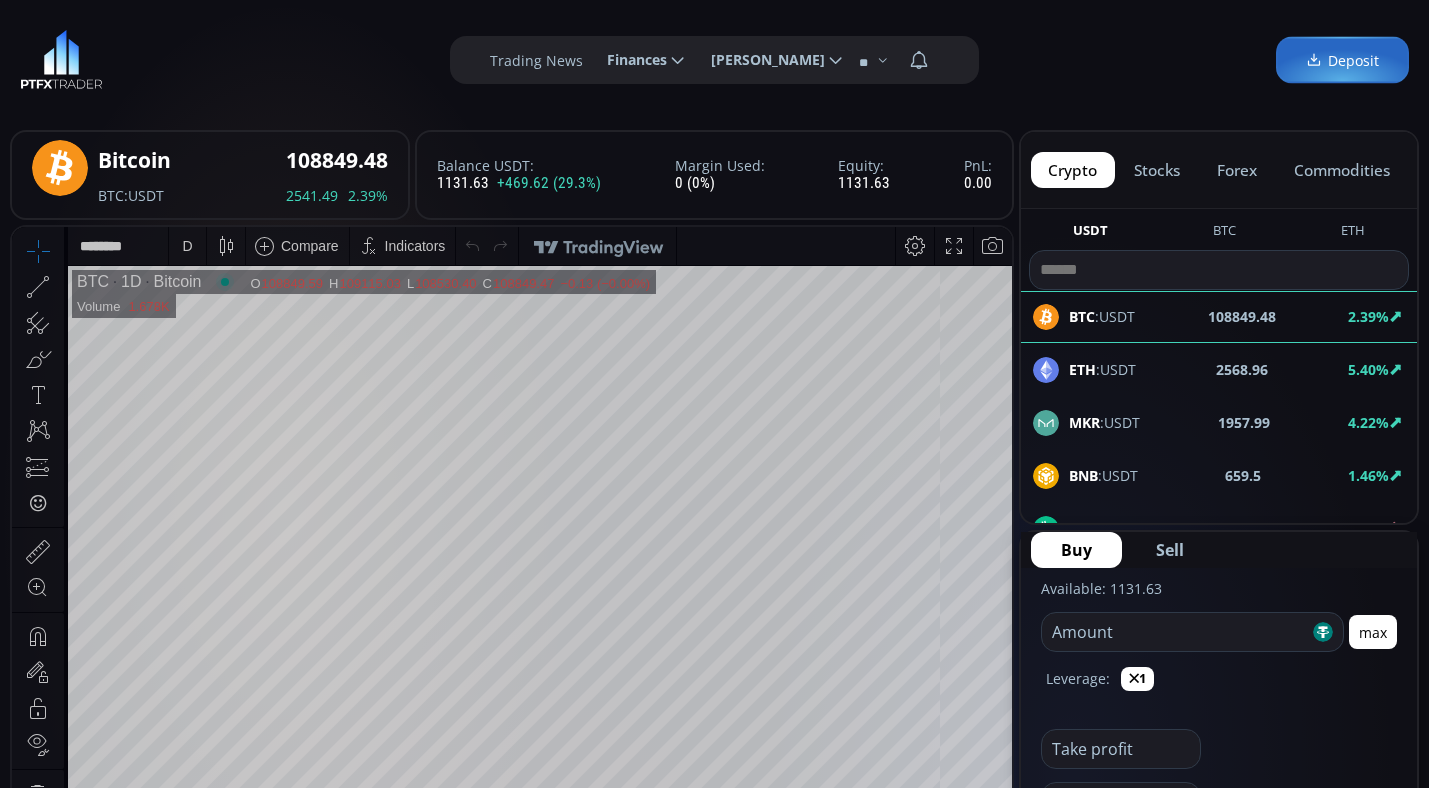 click on "**********" 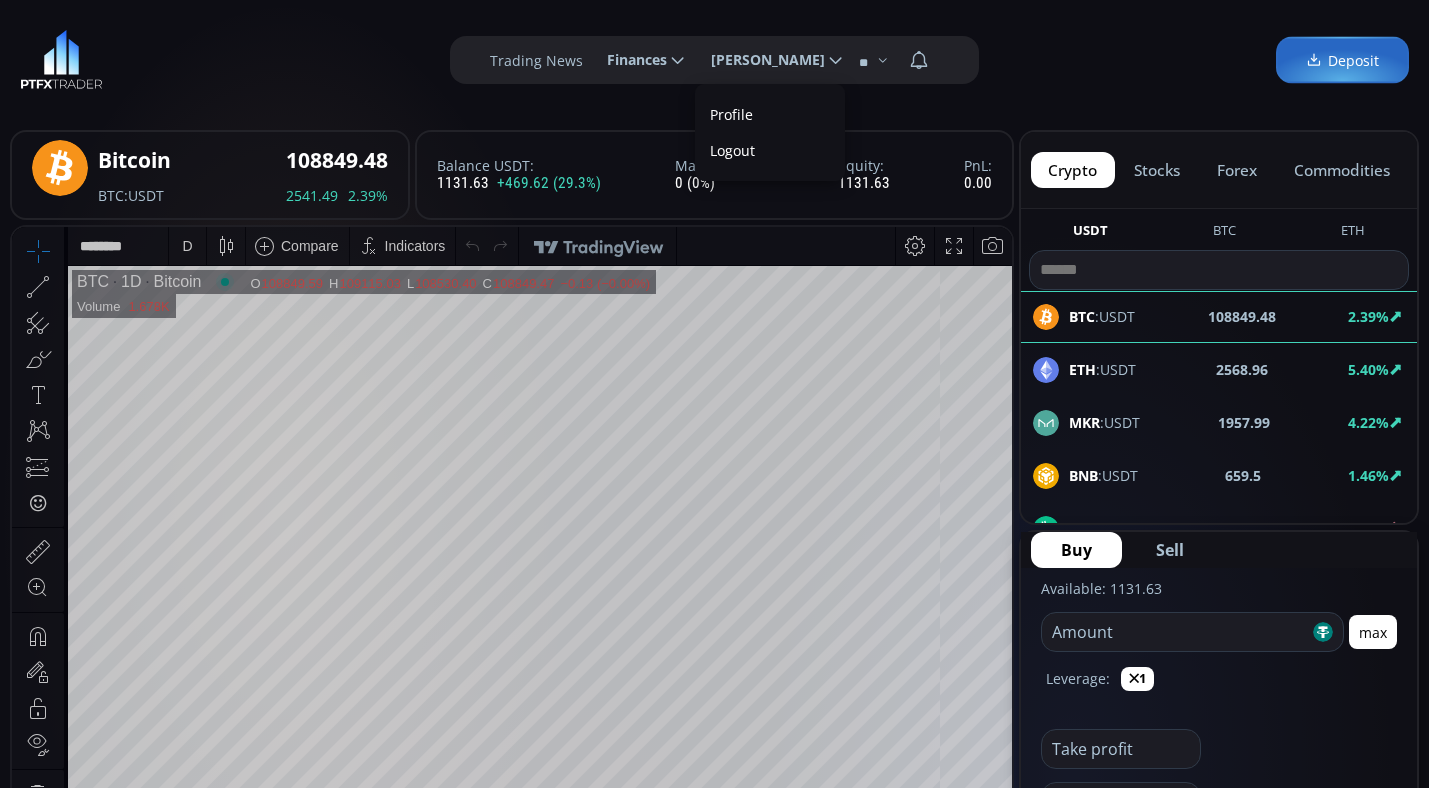 scroll, scrollTop: 0, scrollLeft: 0, axis: both 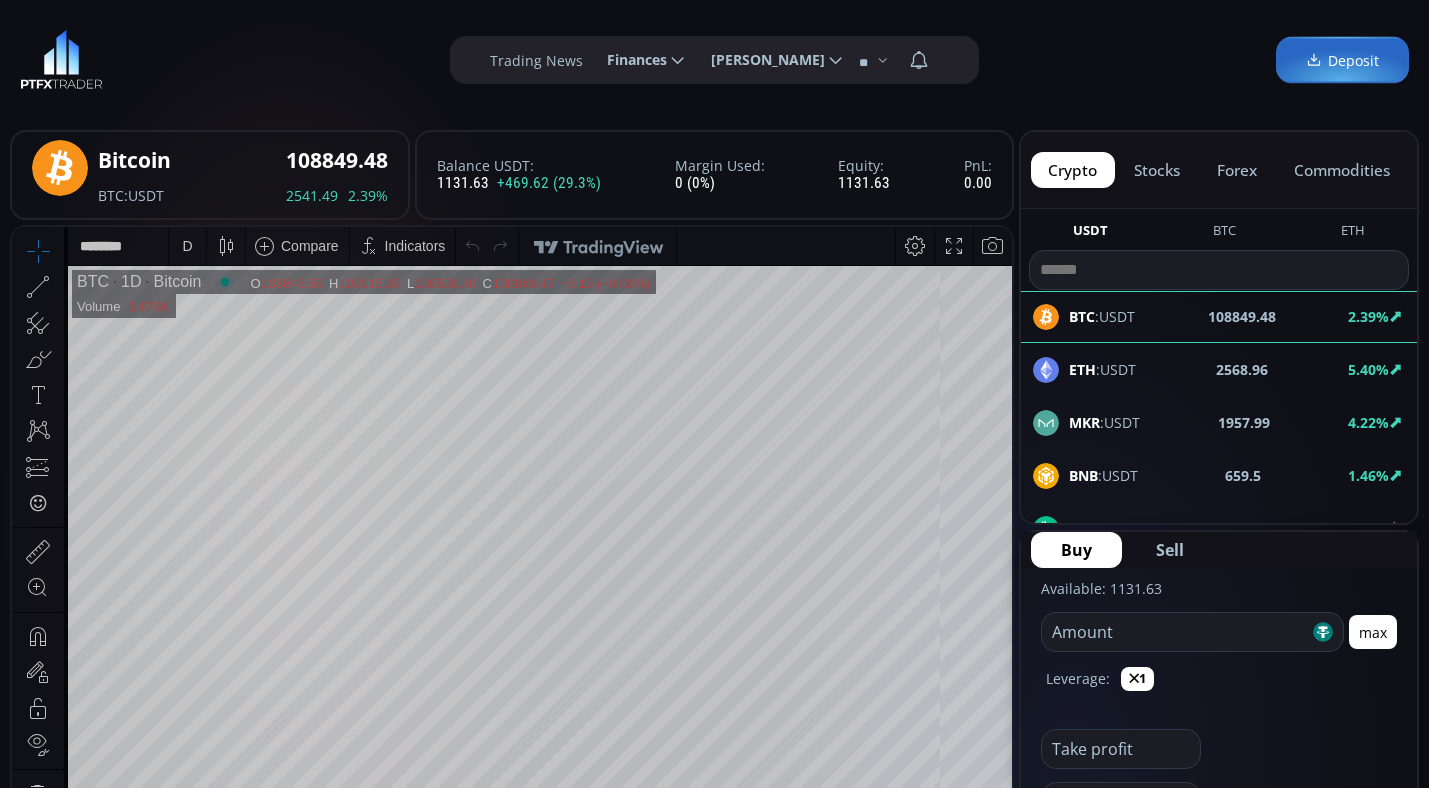 click 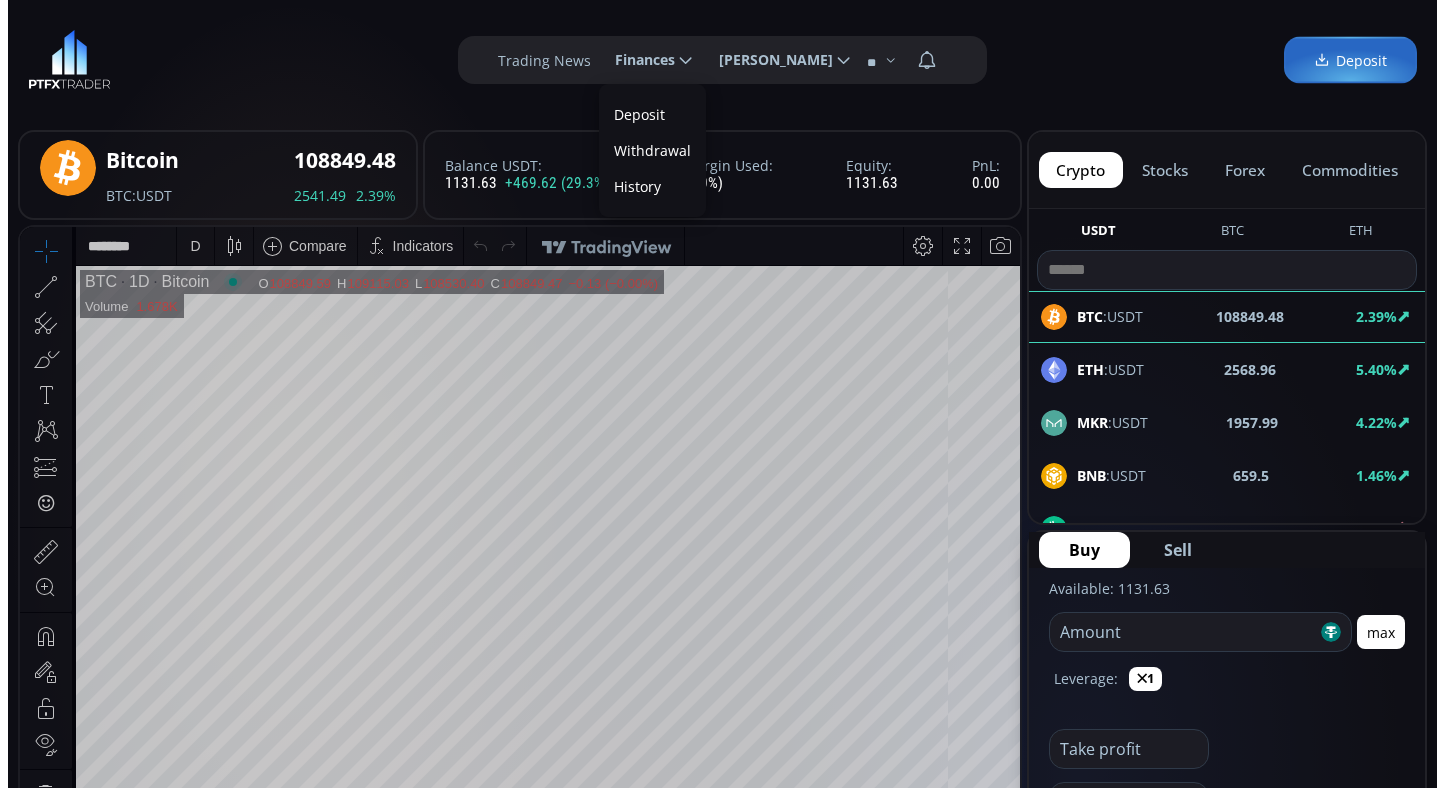 scroll, scrollTop: 0, scrollLeft: 0, axis: both 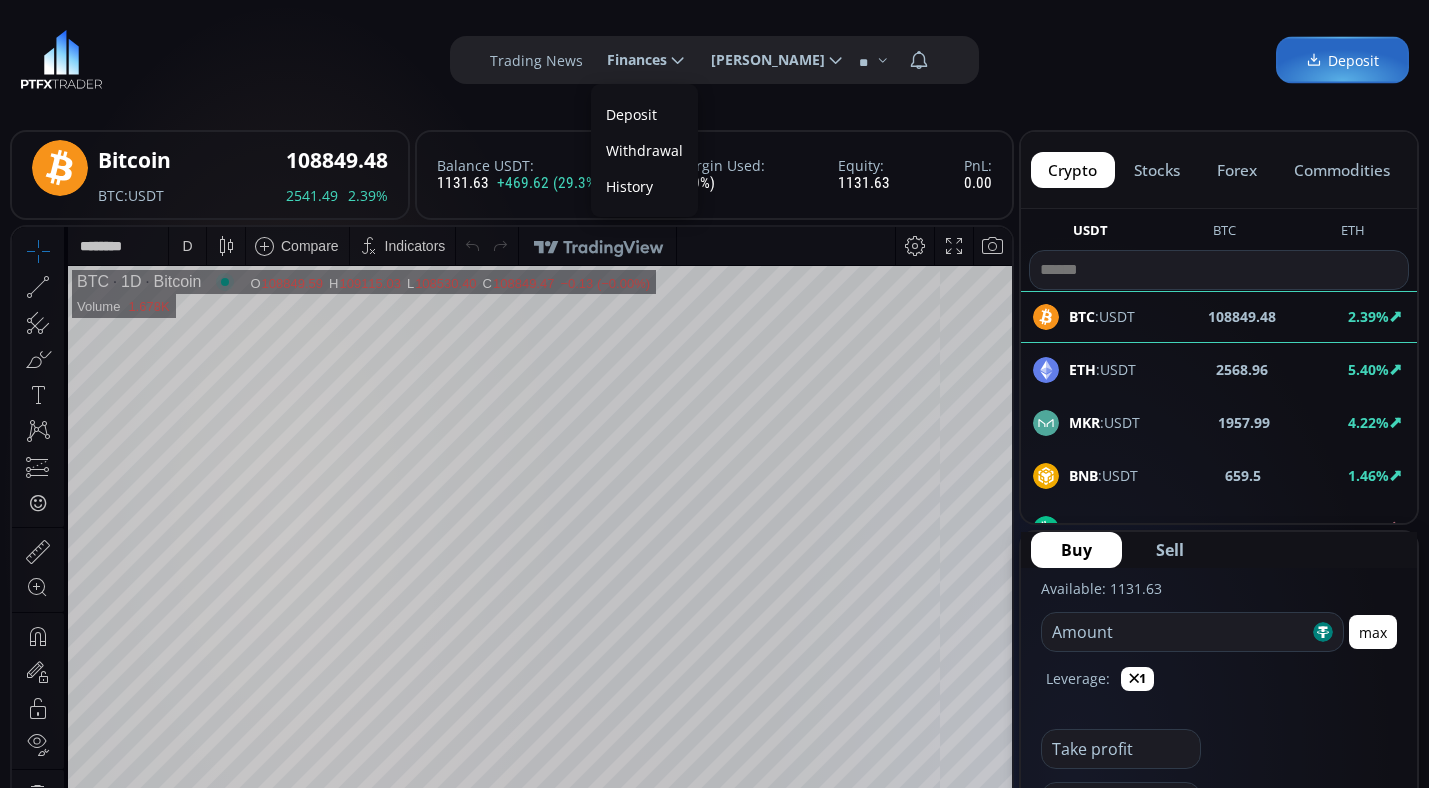 click on "History" at bounding box center [644, 186] 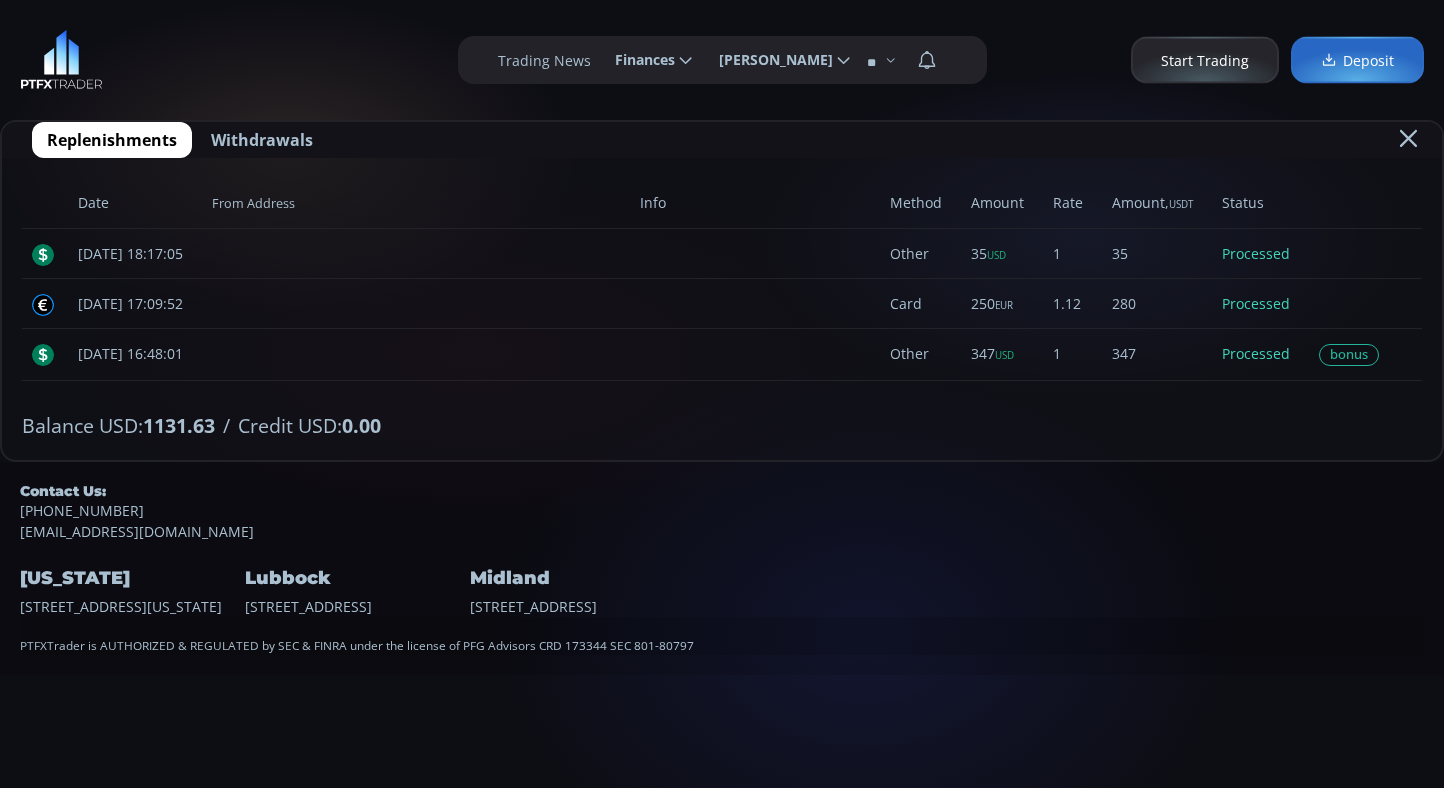 click on "Withdrawals" at bounding box center (262, 140) 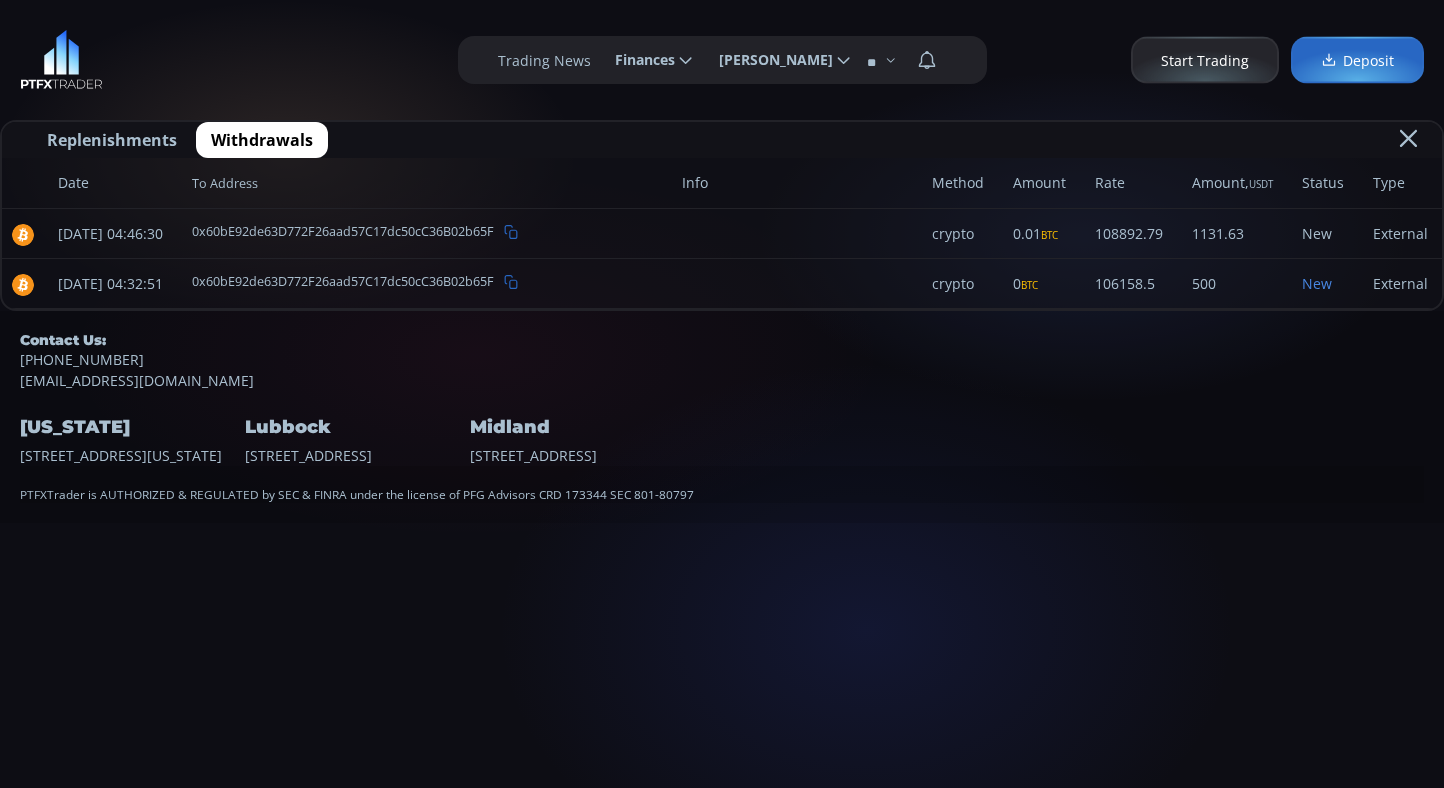 click 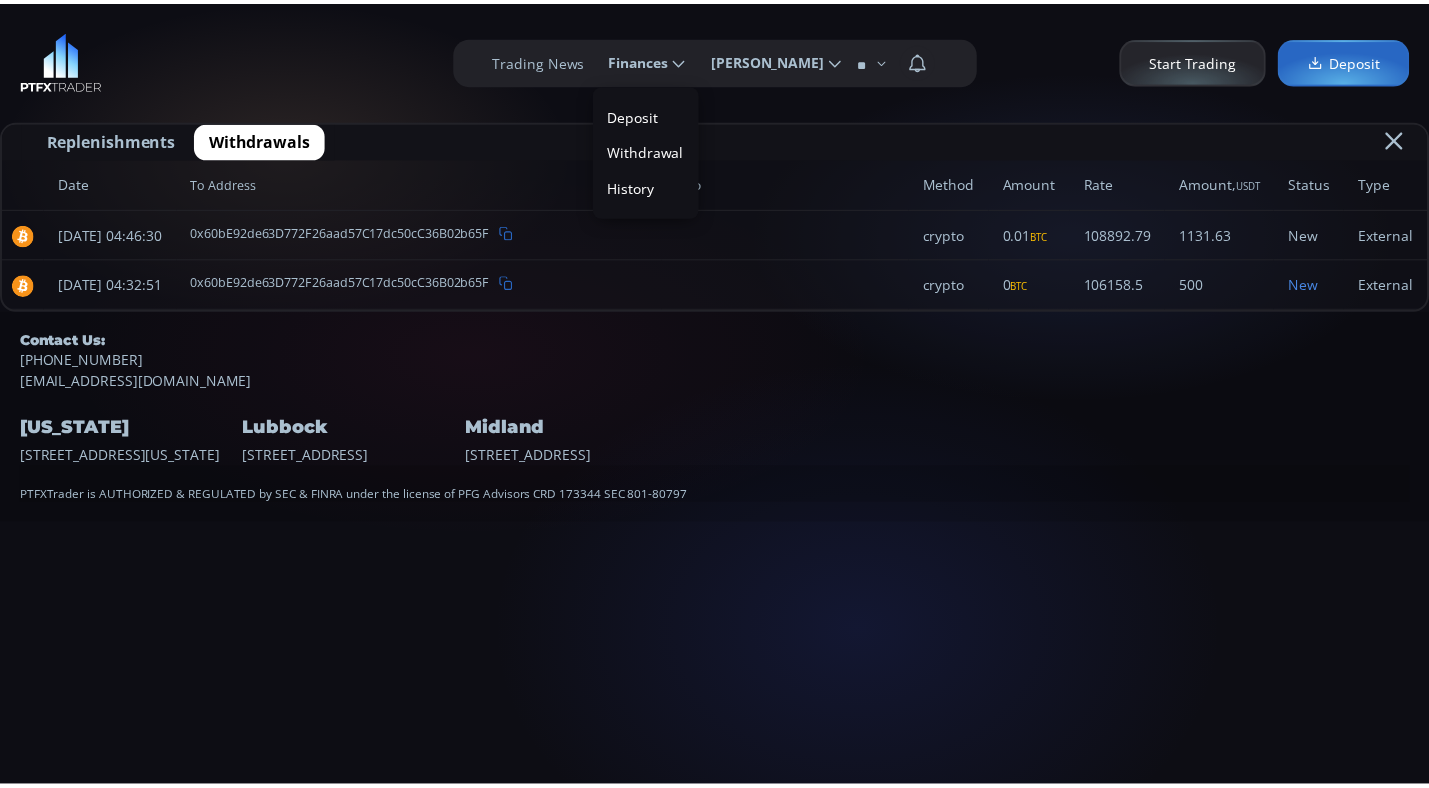 scroll, scrollTop: 0, scrollLeft: 0, axis: both 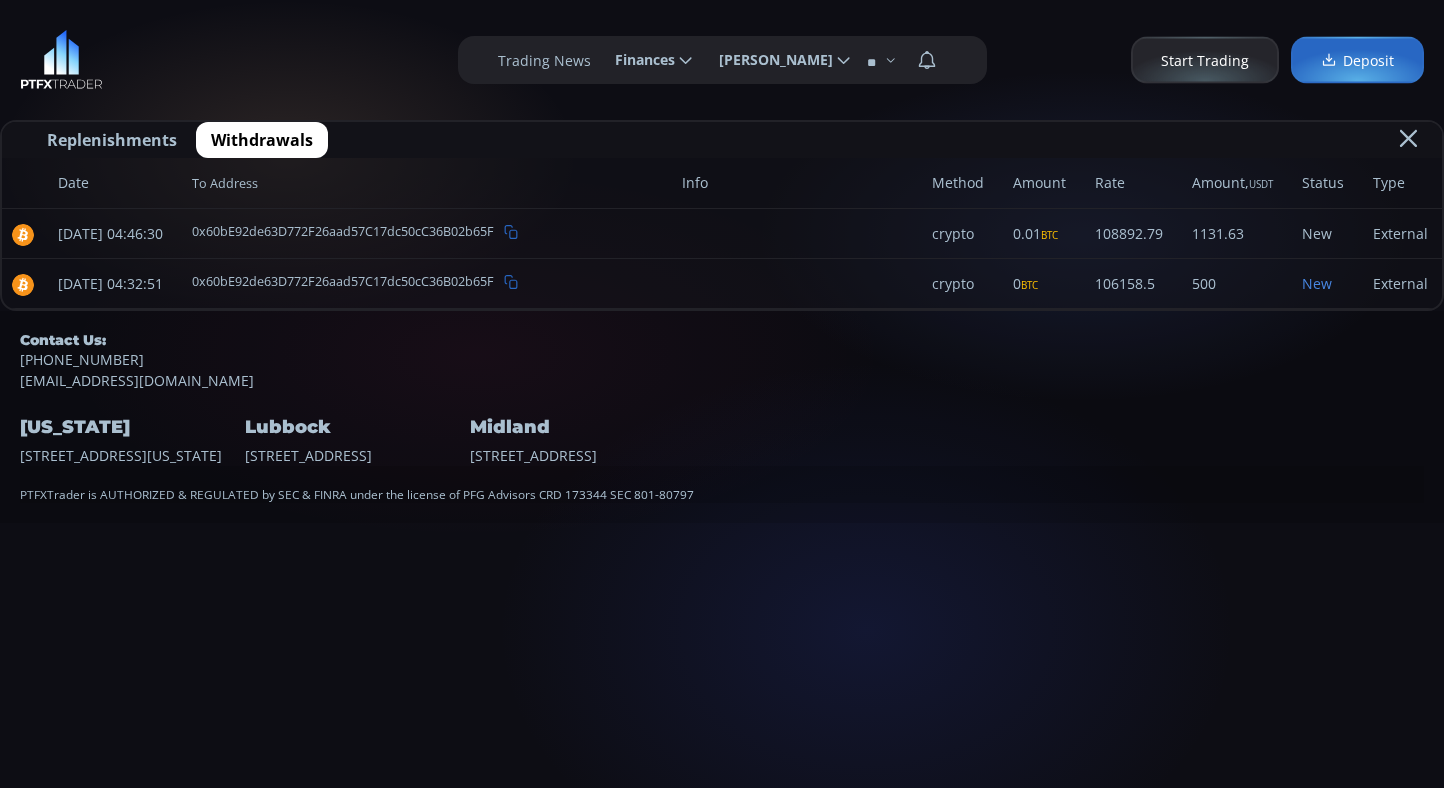 click on "Start Trading" at bounding box center (1205, 60) 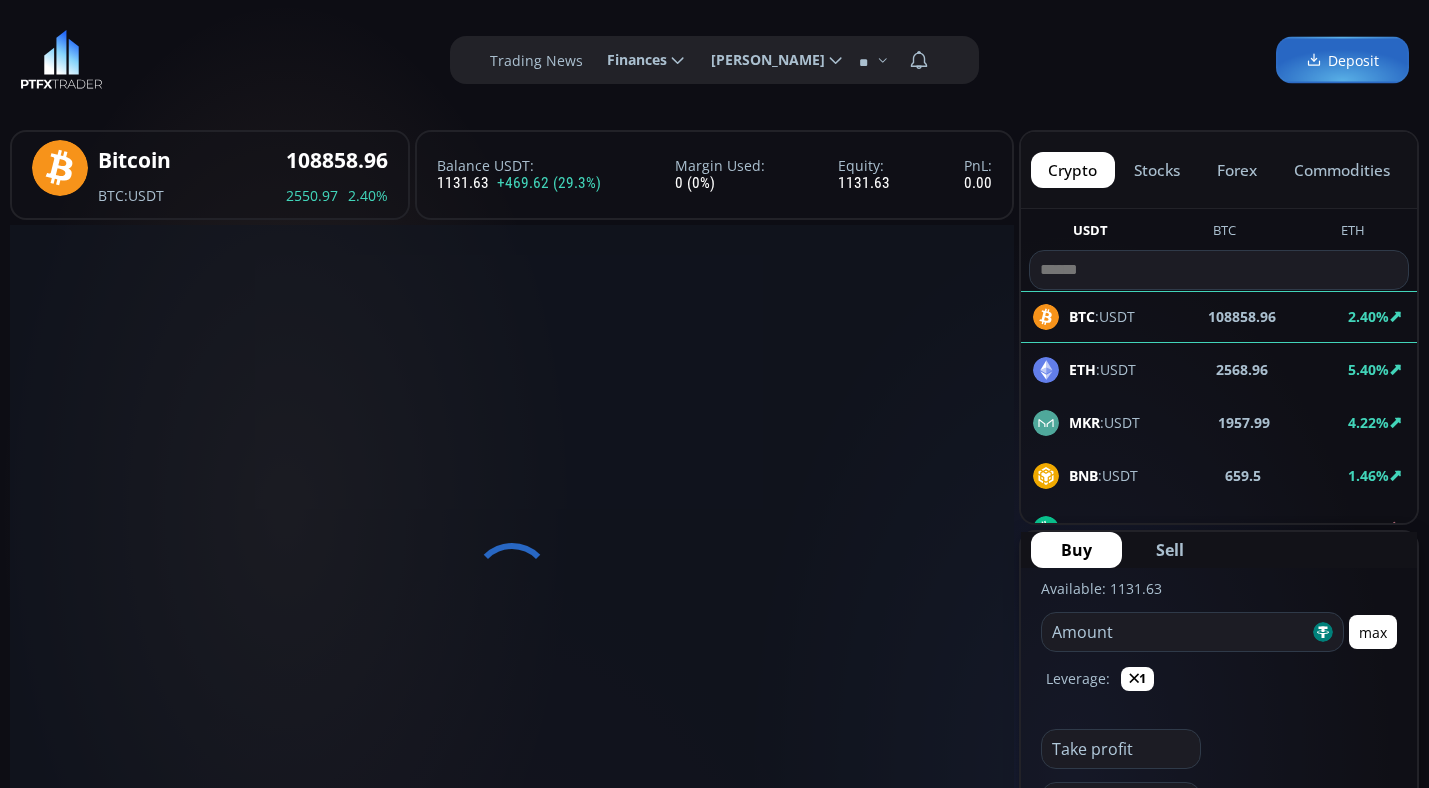scroll, scrollTop: 0, scrollLeft: 0, axis: both 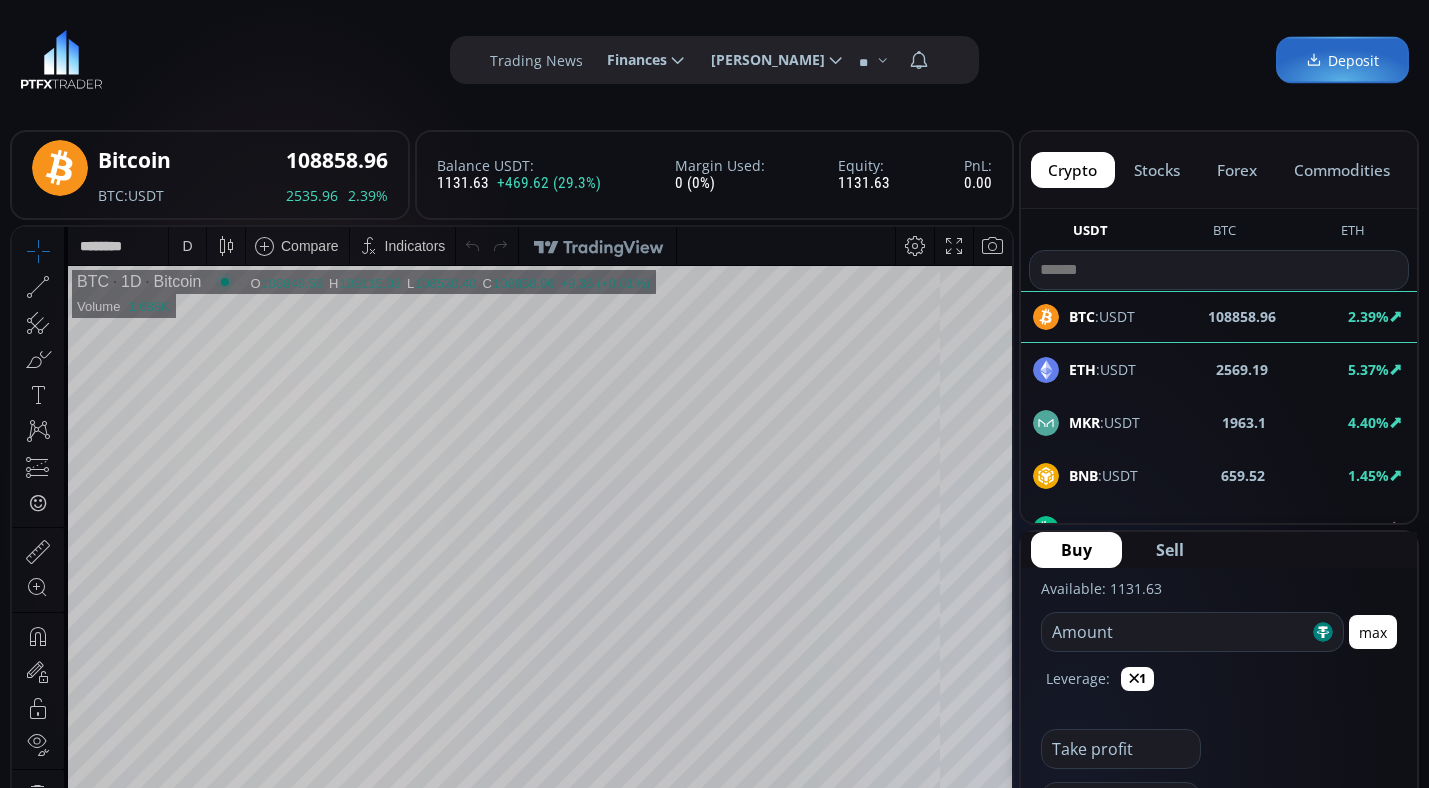 click on "Sell" at bounding box center [1170, 550] 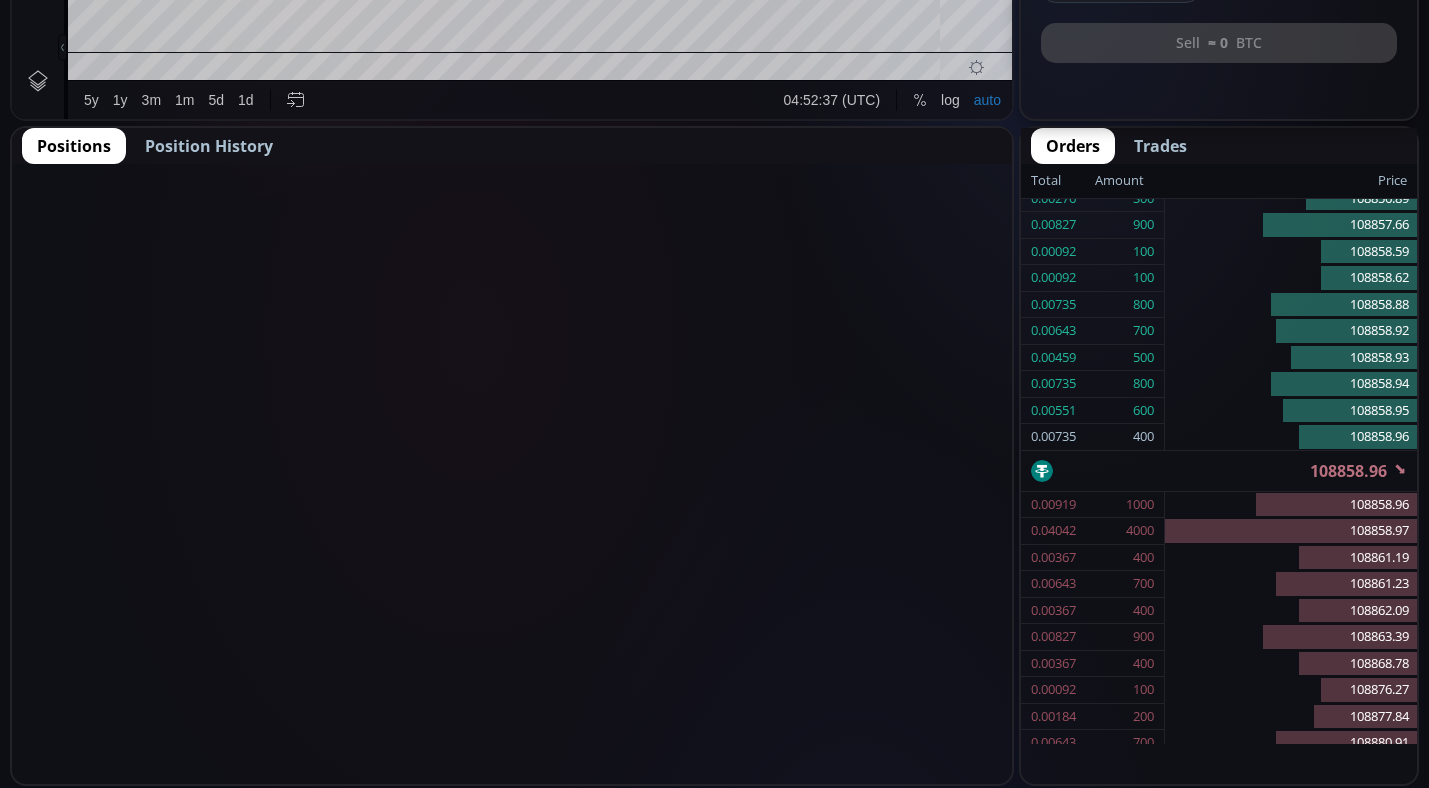 scroll, scrollTop: 826, scrollLeft: 0, axis: vertical 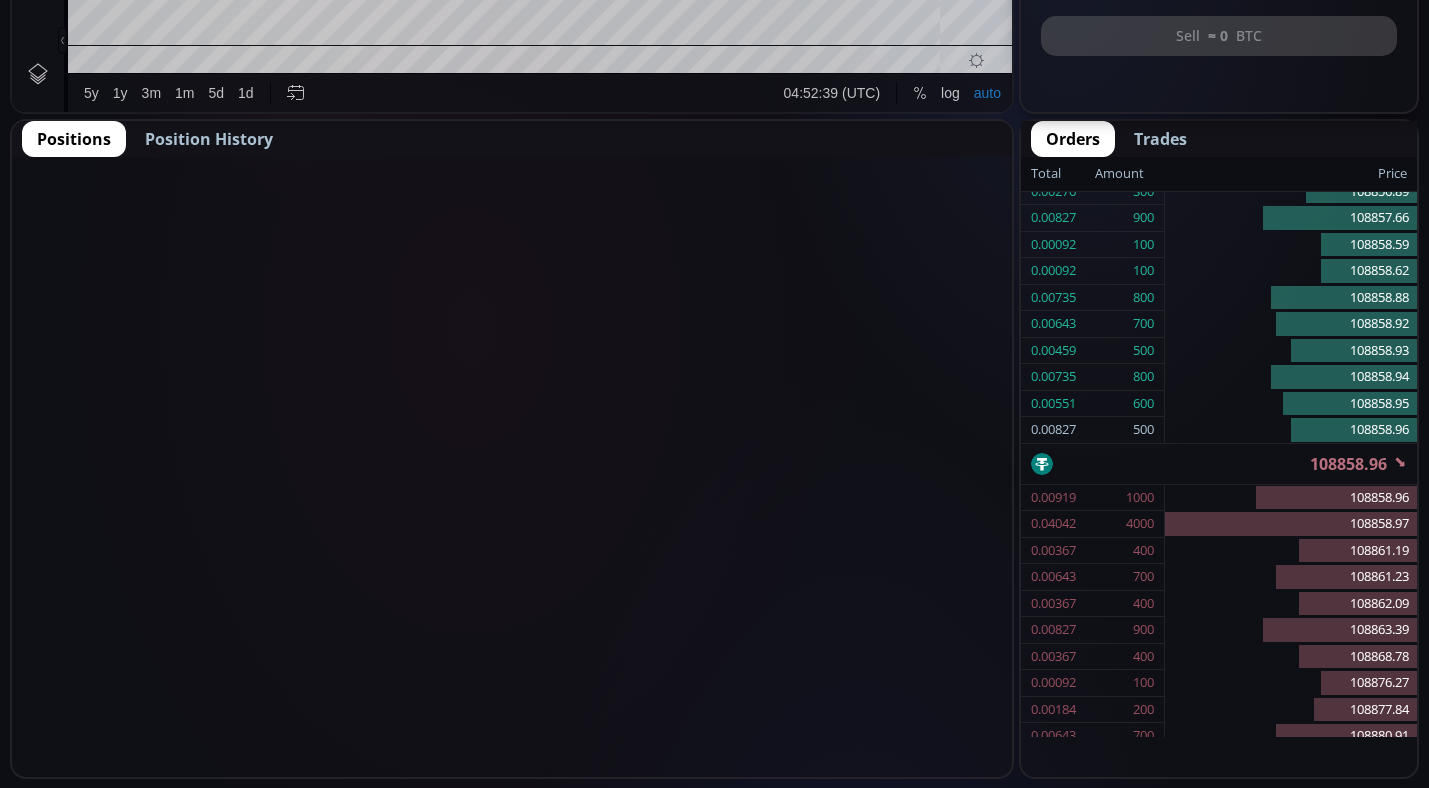 click on "**********" 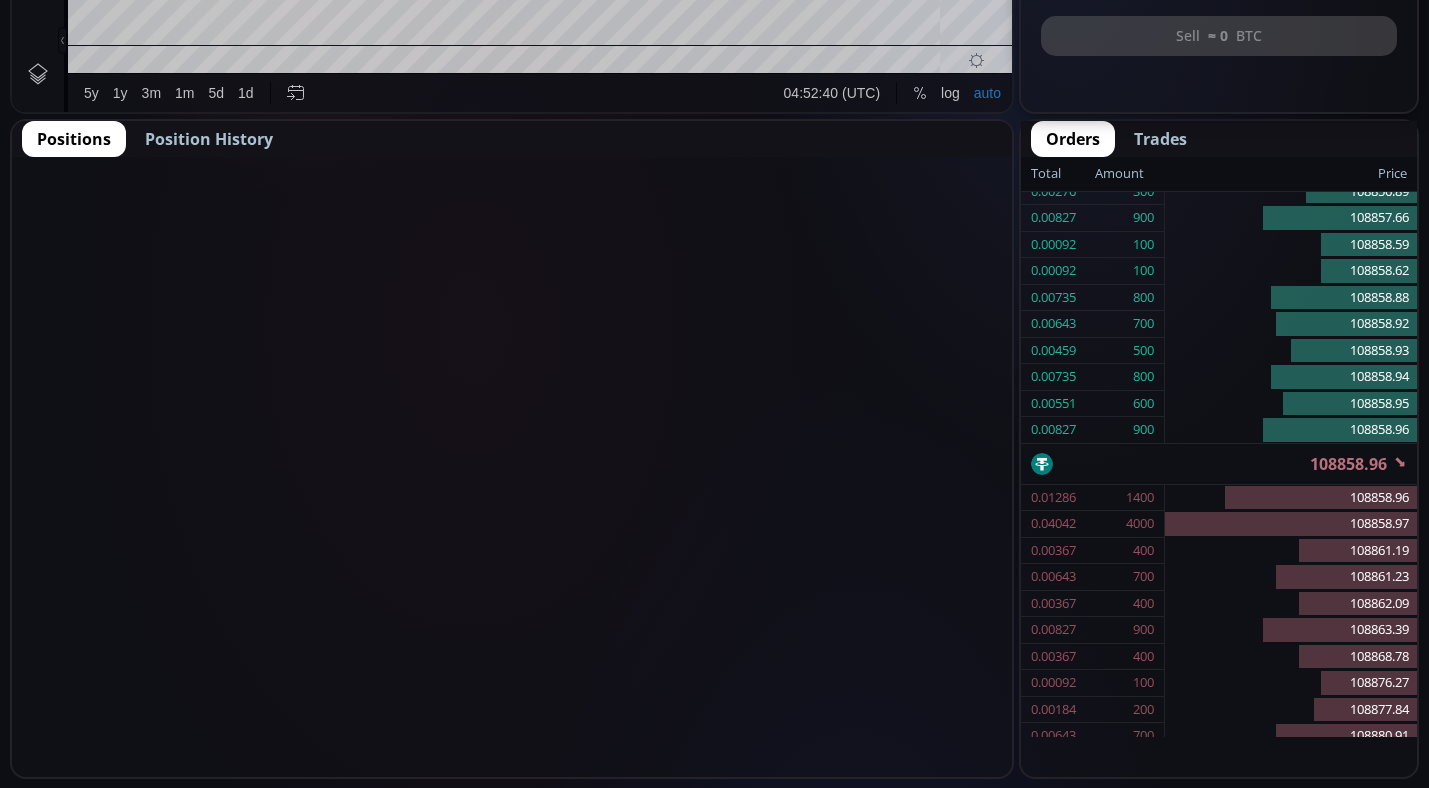 click on "Positions" at bounding box center [74, 139] 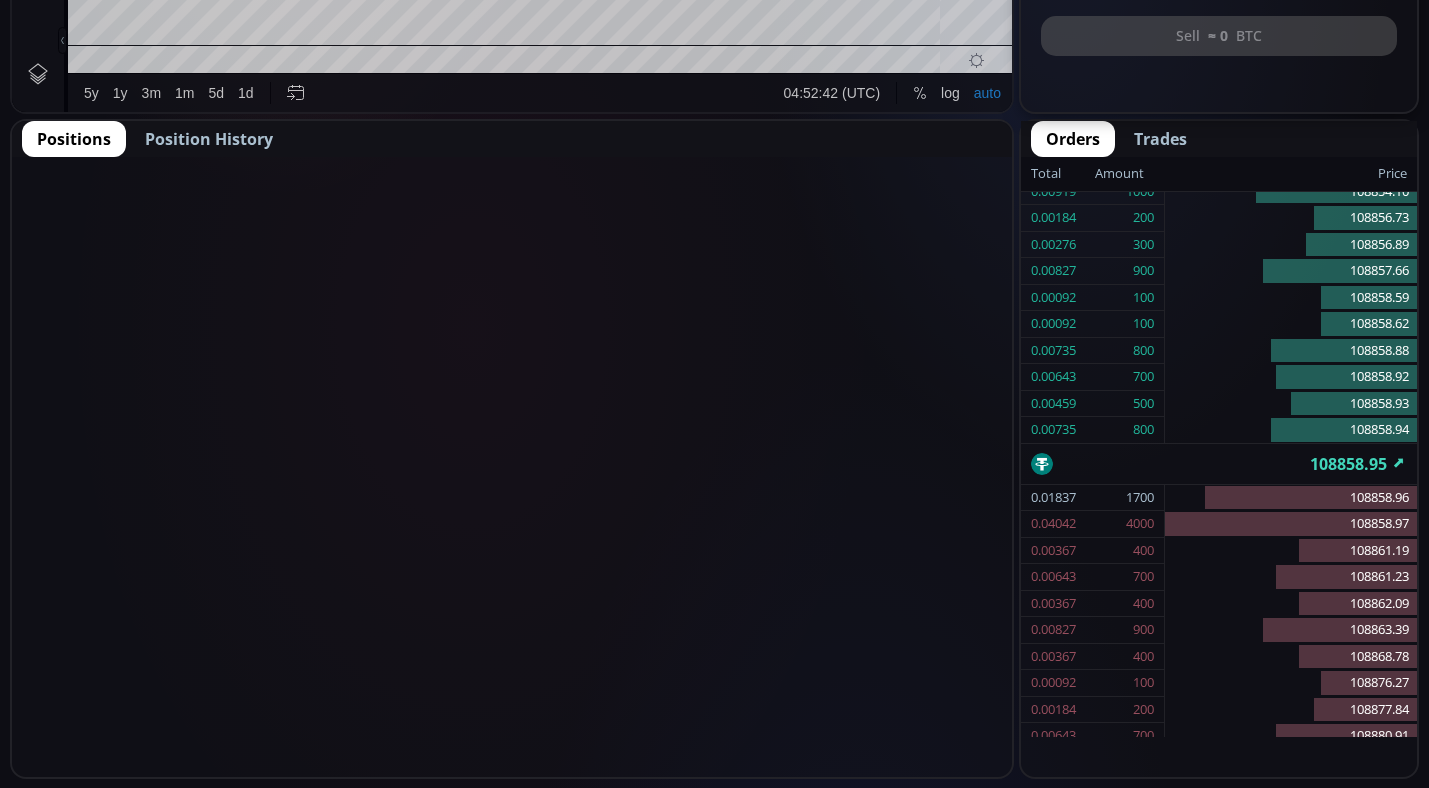 click on "Positions" at bounding box center [74, 139] 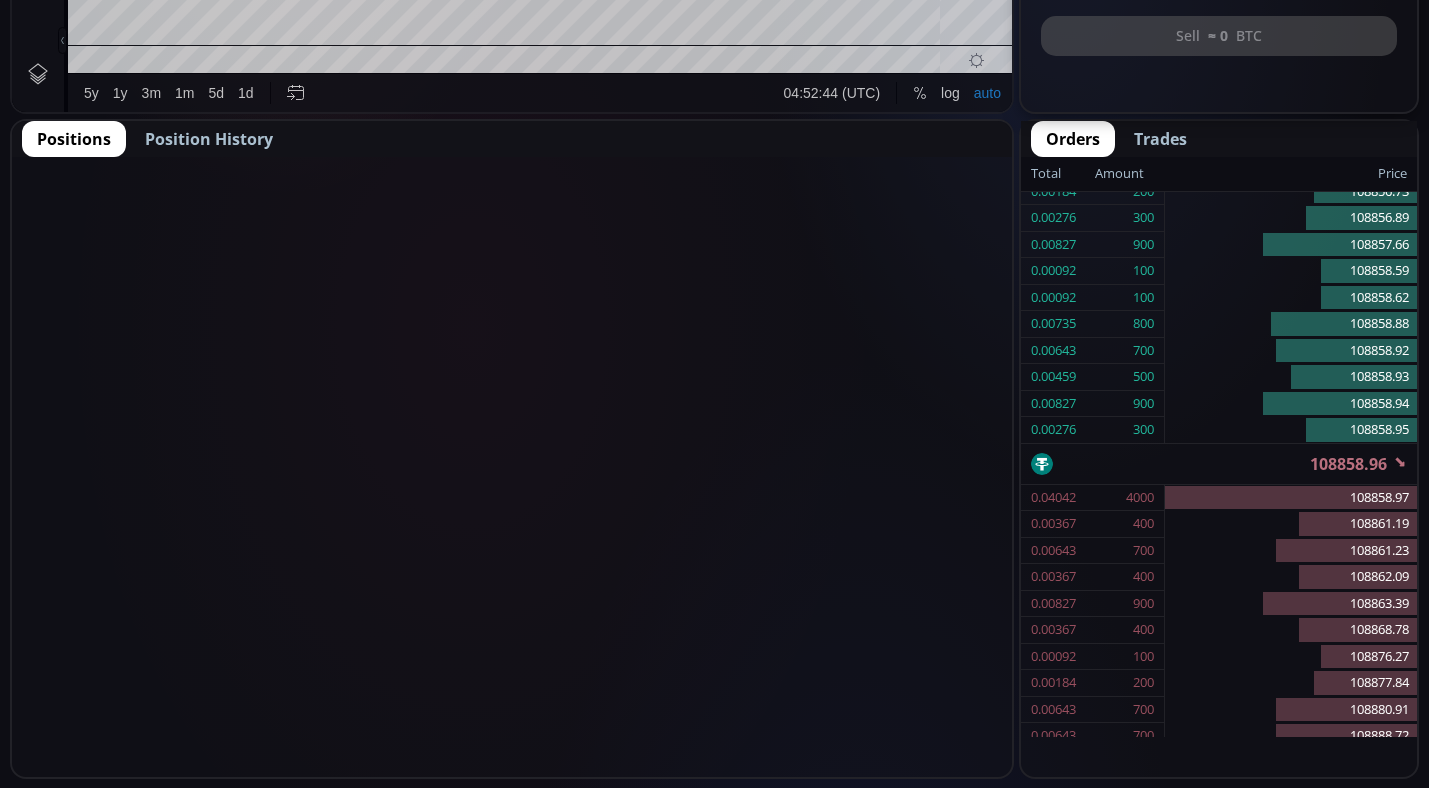 click on "Position History" at bounding box center [209, 139] 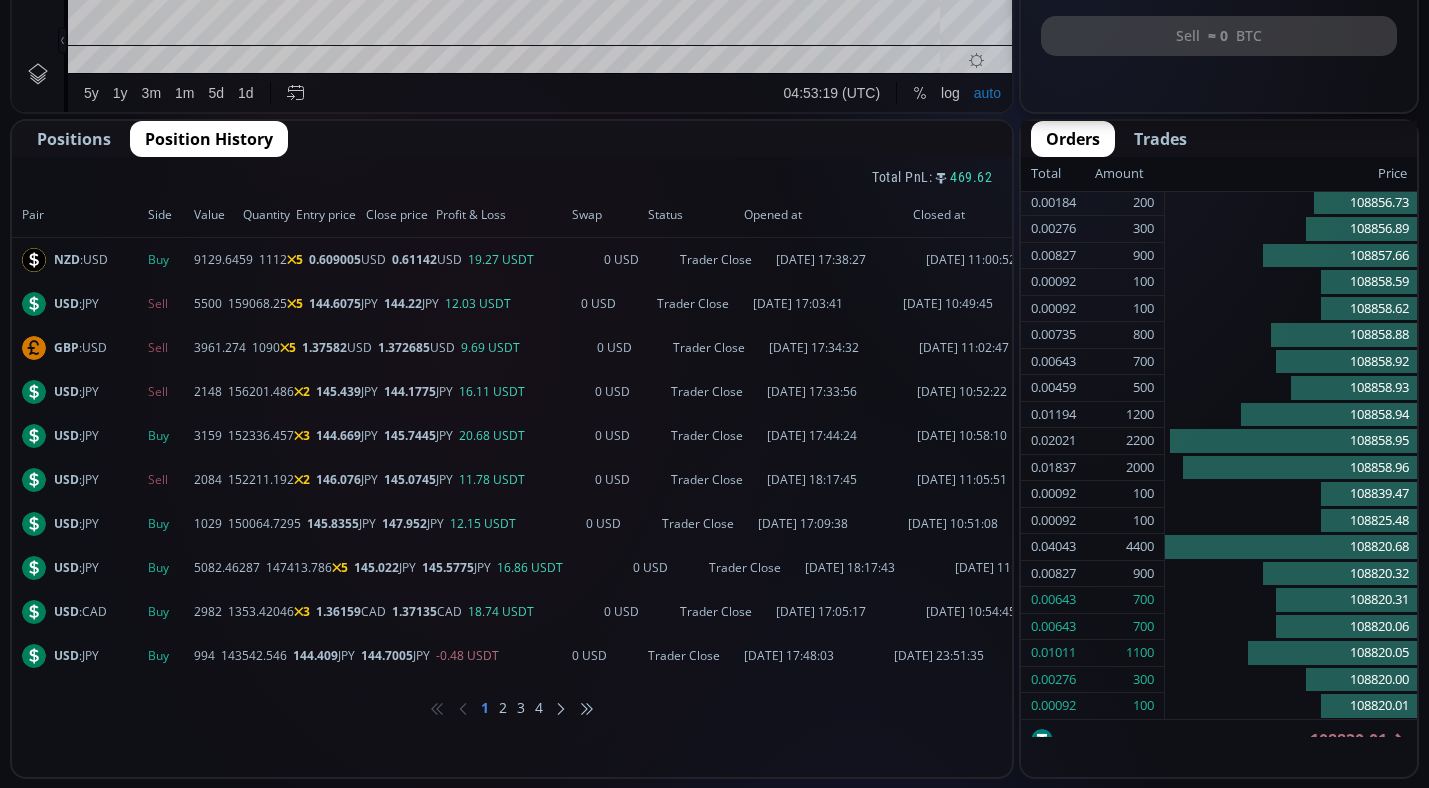 scroll, scrollTop: 0, scrollLeft: 0, axis: both 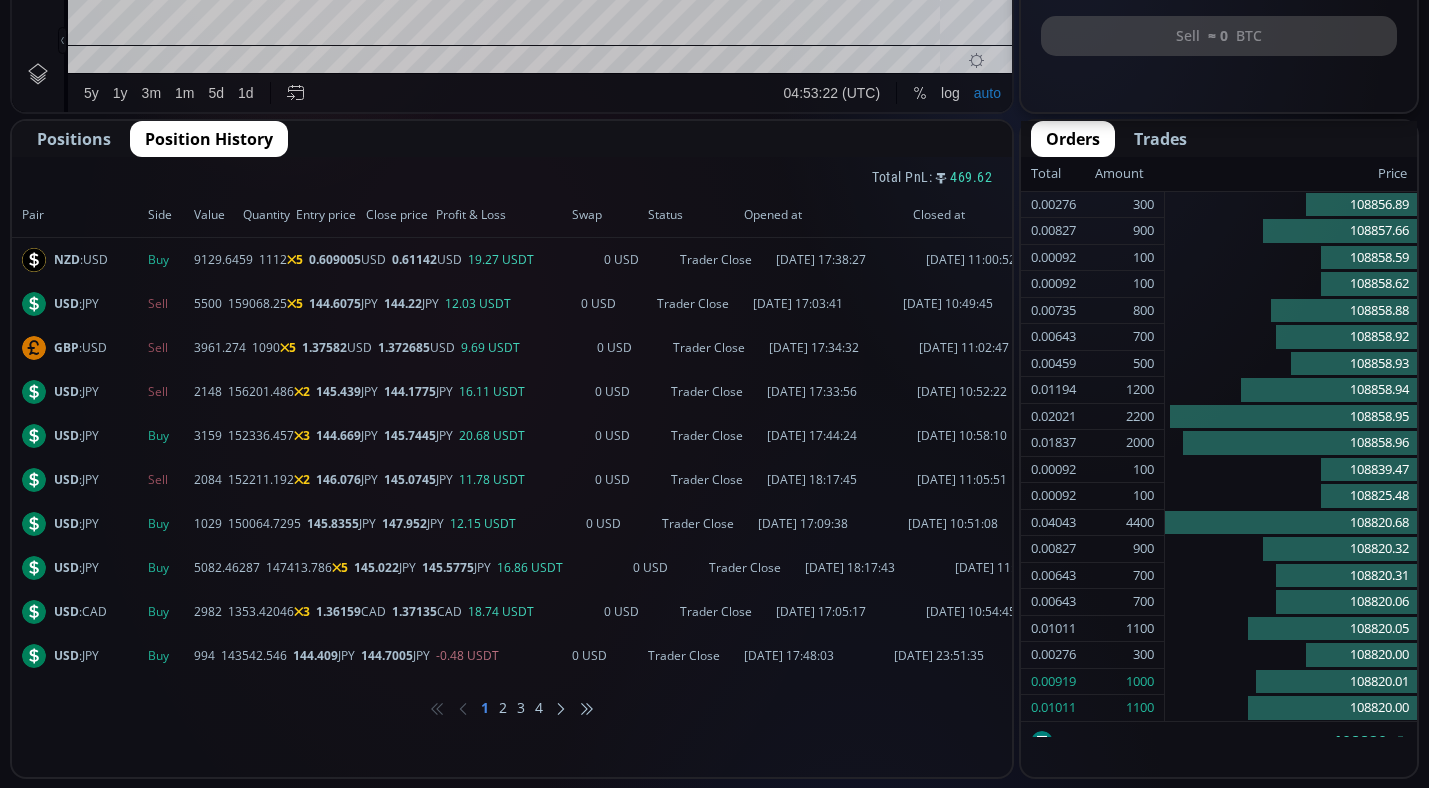 click on "Trades" at bounding box center [1160, 139] 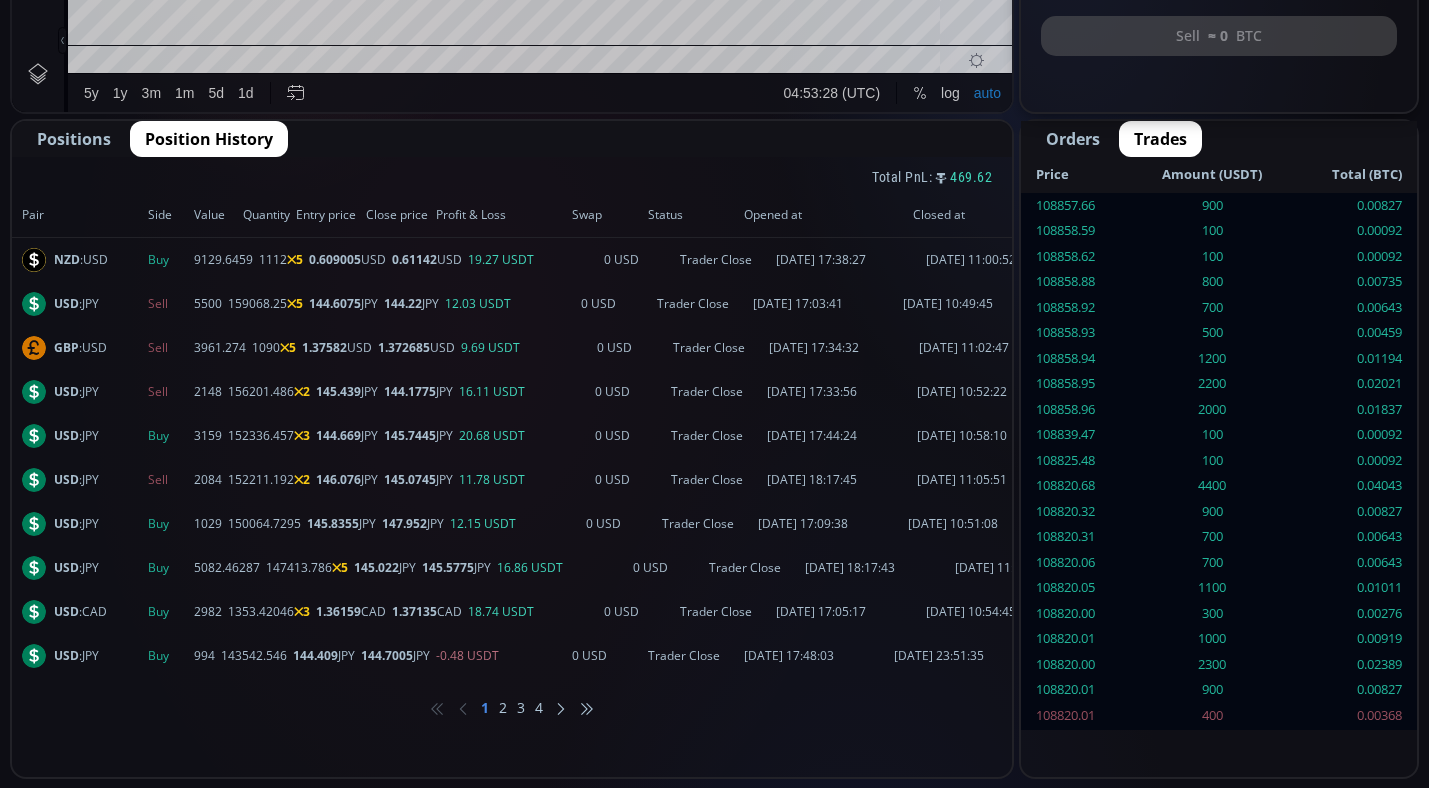 drag, startPoint x: 1417, startPoint y: 254, endPoint x: 1429, endPoint y: 90, distance: 164.43843 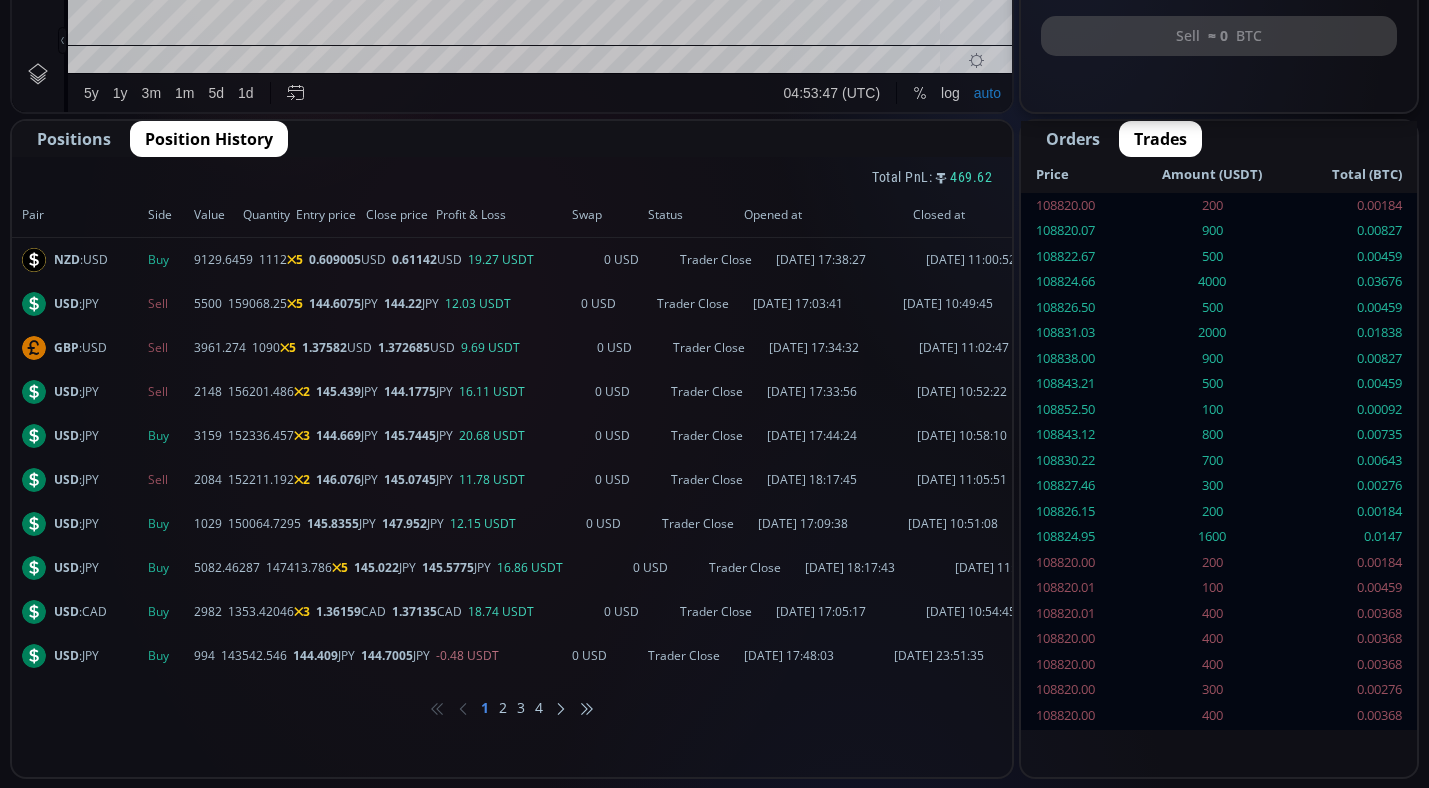 click on "Available: 1131.63 Amount  [PERSON_NAME]:  ✕1 Take profit Stop loss Sell  ≈ 0  BTC" at bounding box center (1219, -93) 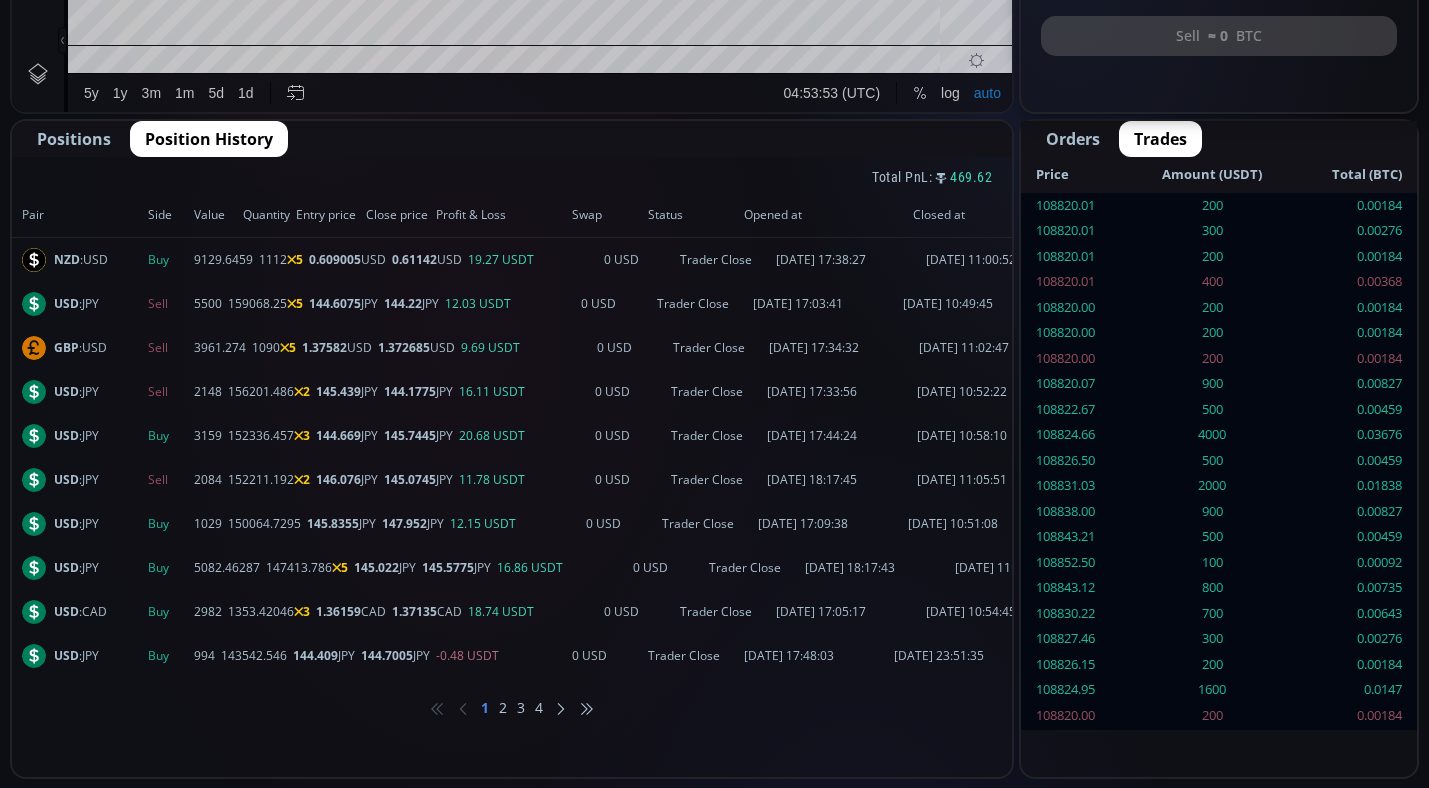 click on "Buy Sell Available: 1131.63 Amount  [PERSON_NAME]:  ✕1 Take profit Stop loss Sell  ≈ 0  BTC" at bounding box center (1219, -91) 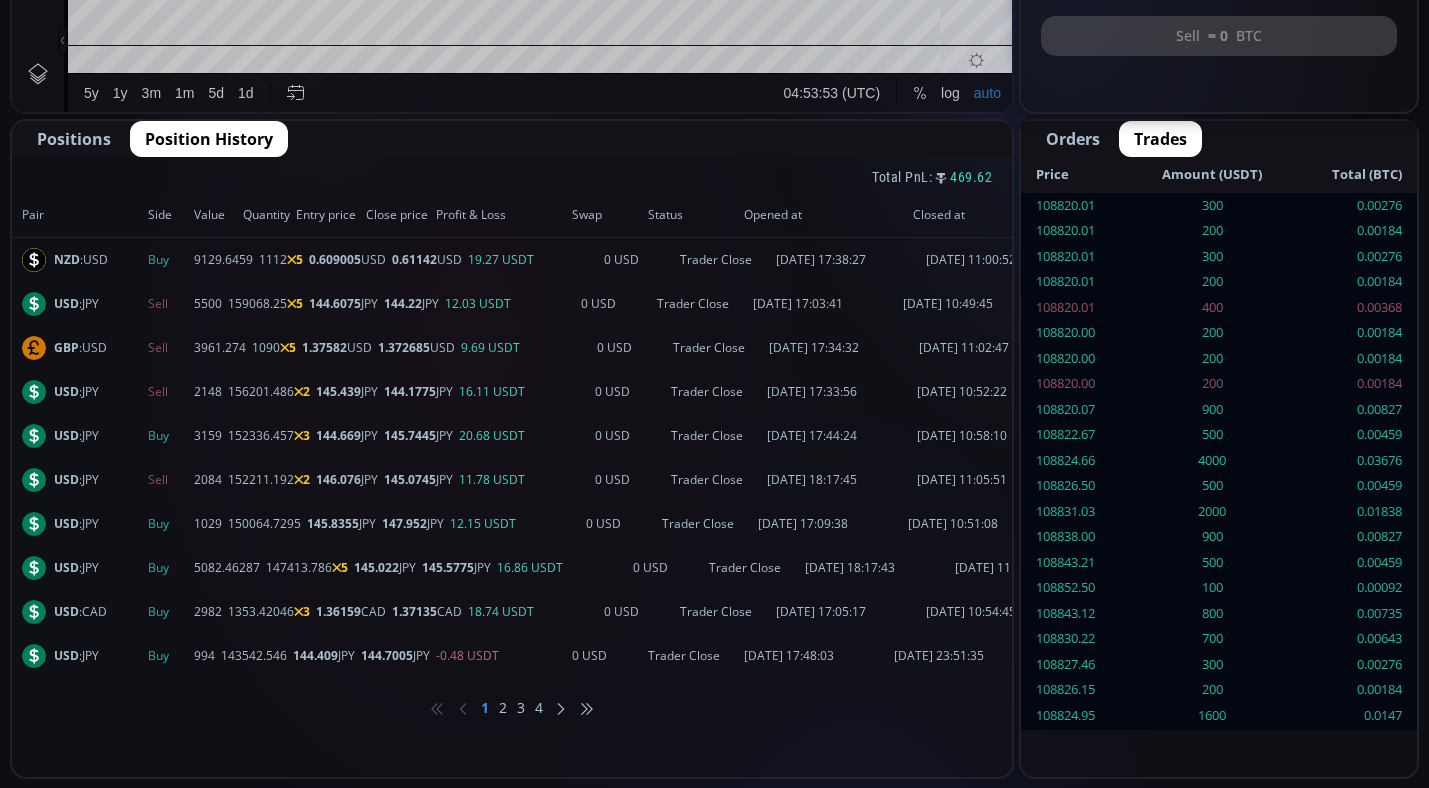 scroll, scrollTop: 0, scrollLeft: 0, axis: both 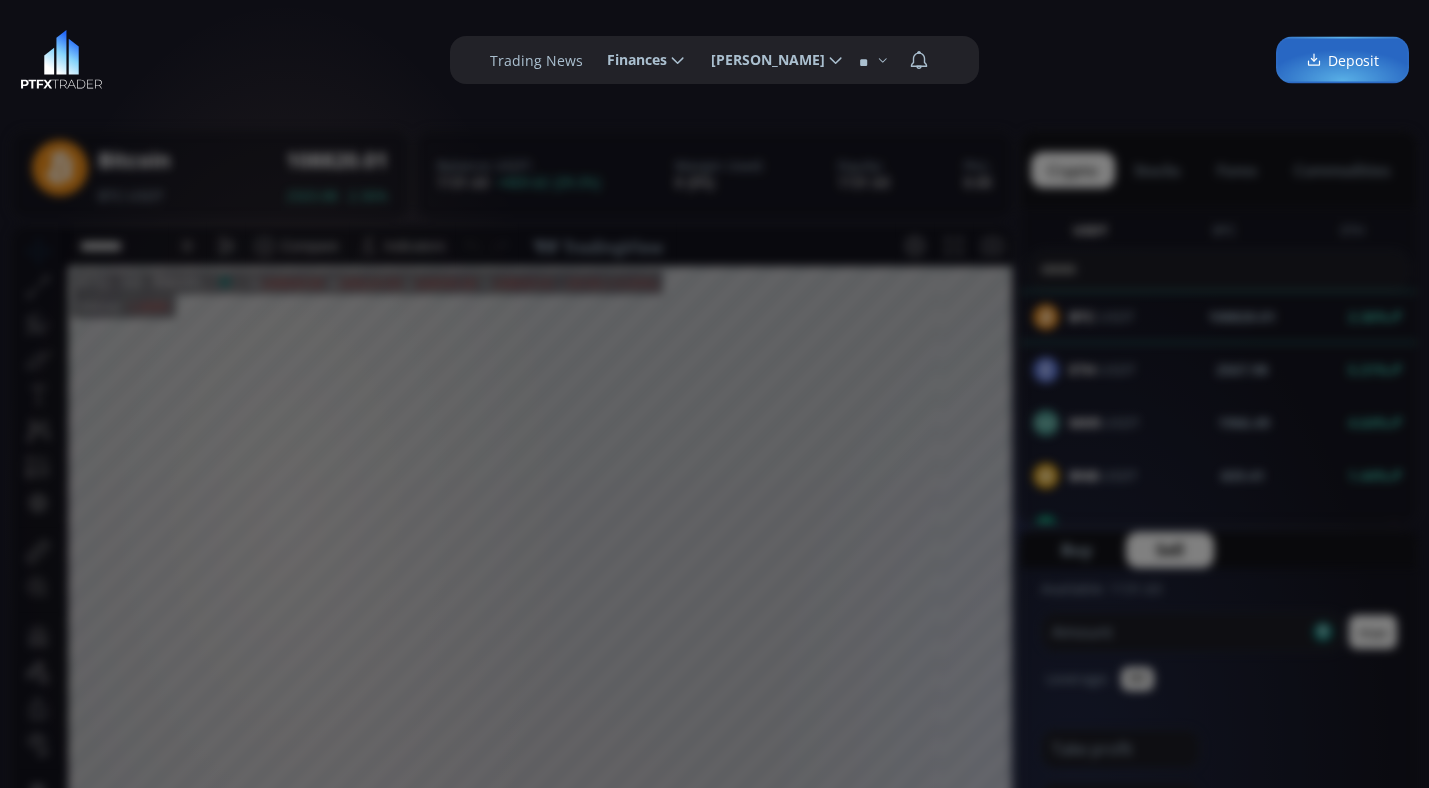 click 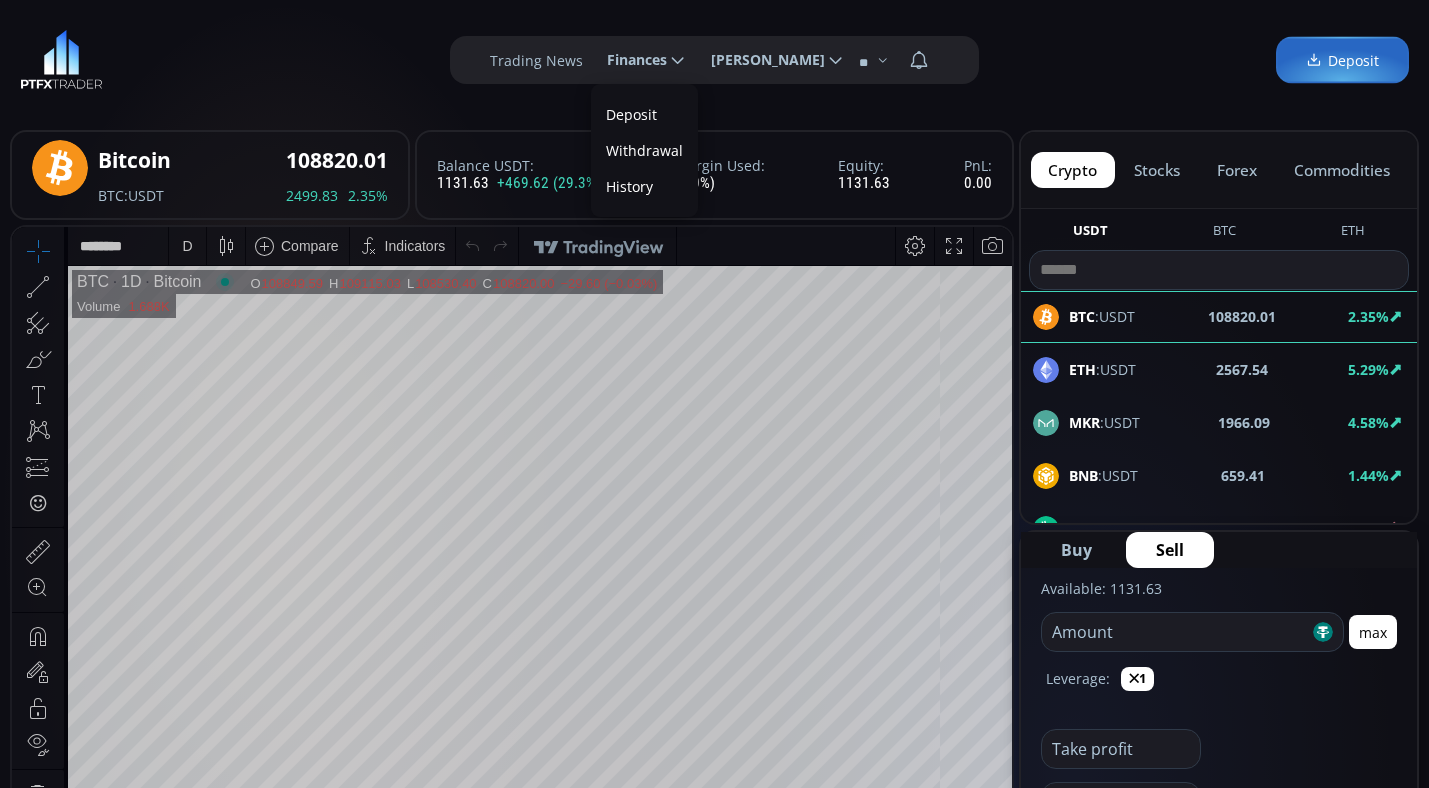 scroll, scrollTop: 0, scrollLeft: 0, axis: both 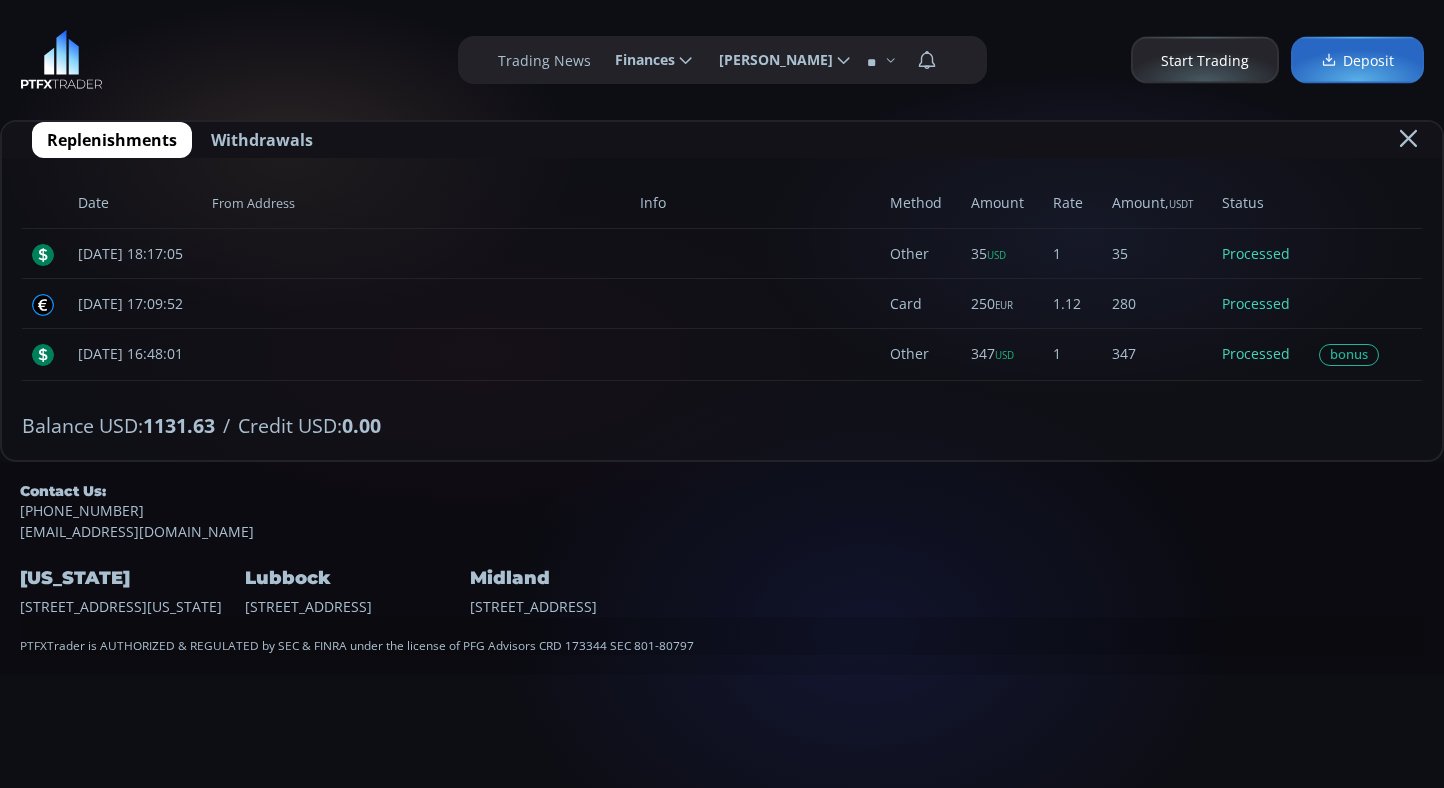 click on "Withdrawals" 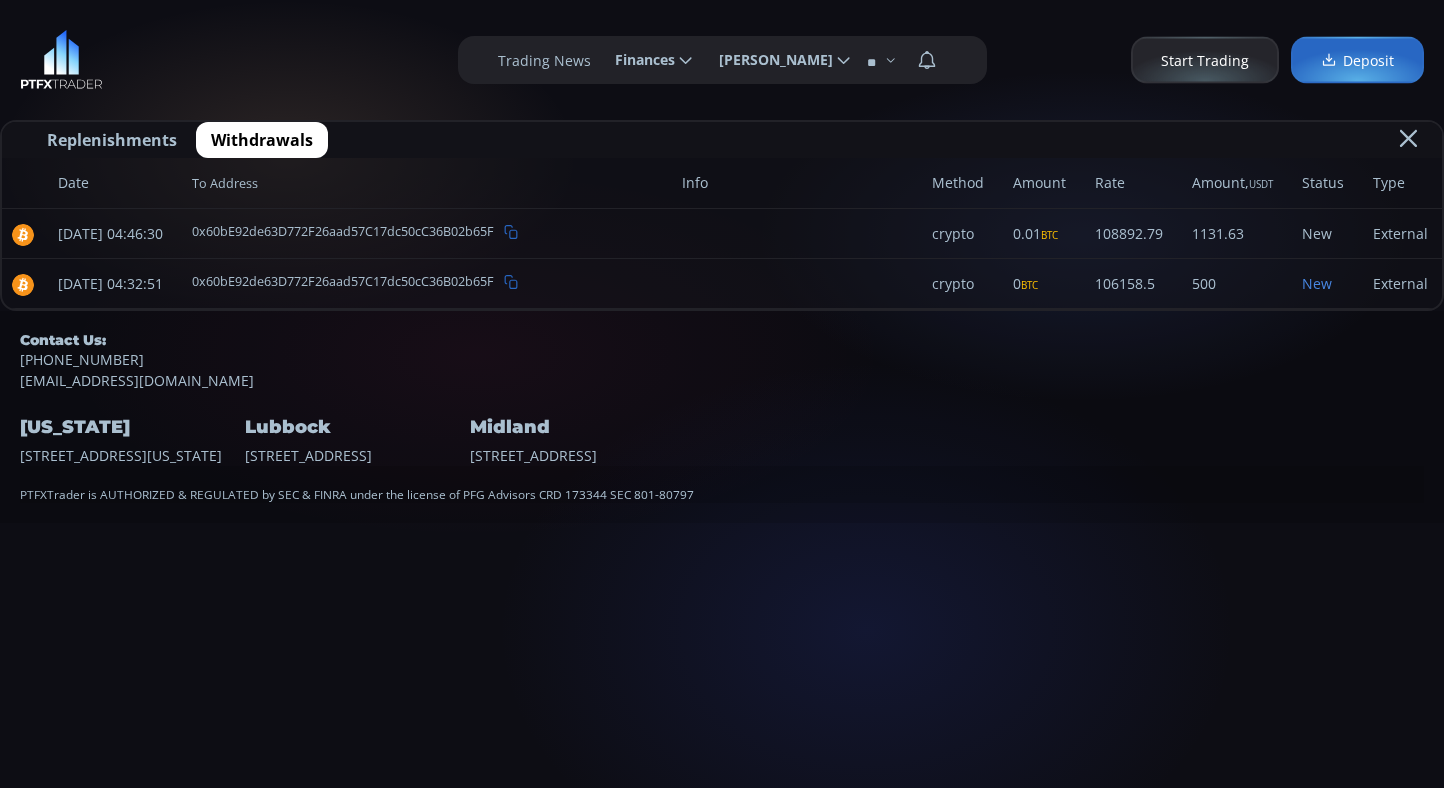 click 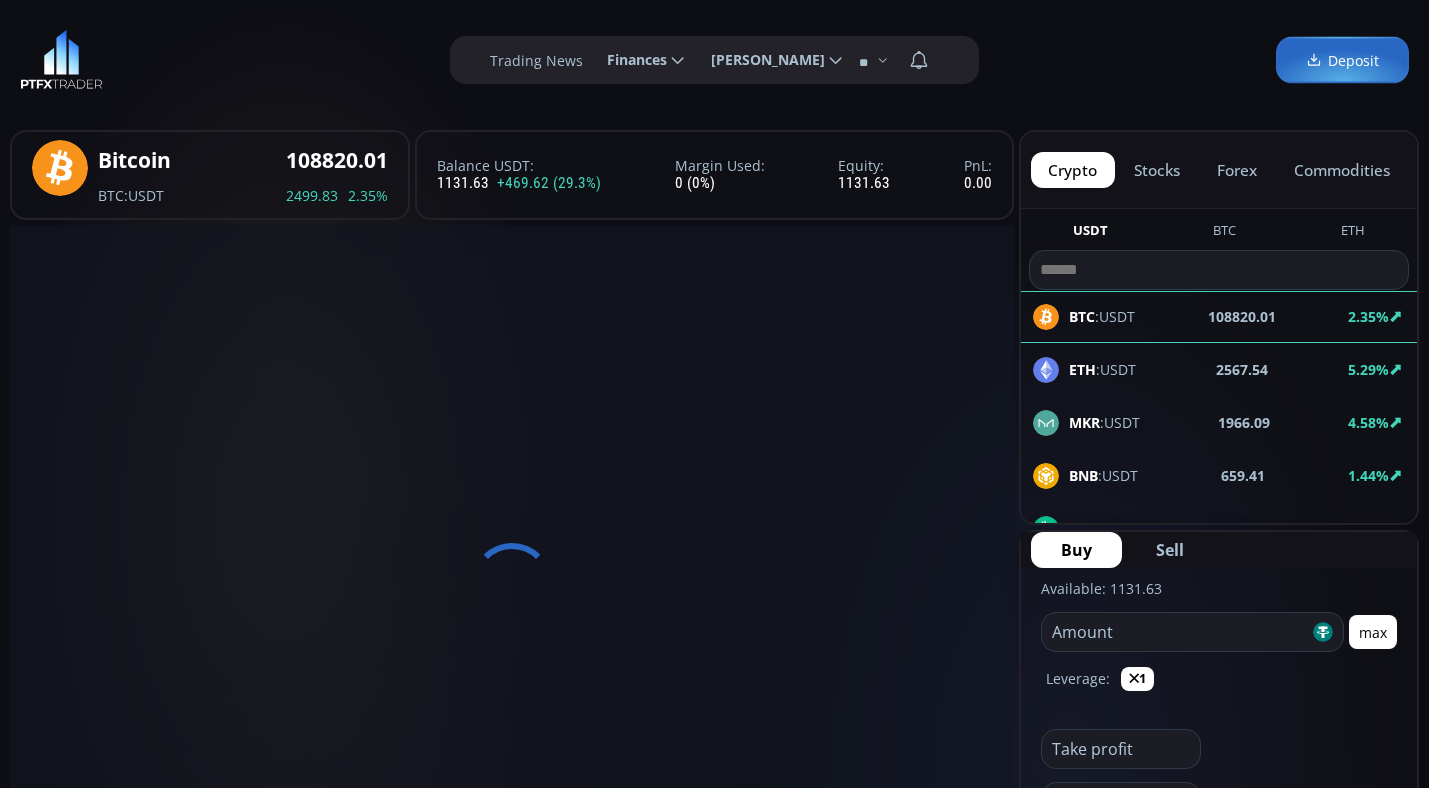 scroll, scrollTop: 0, scrollLeft: 0, axis: both 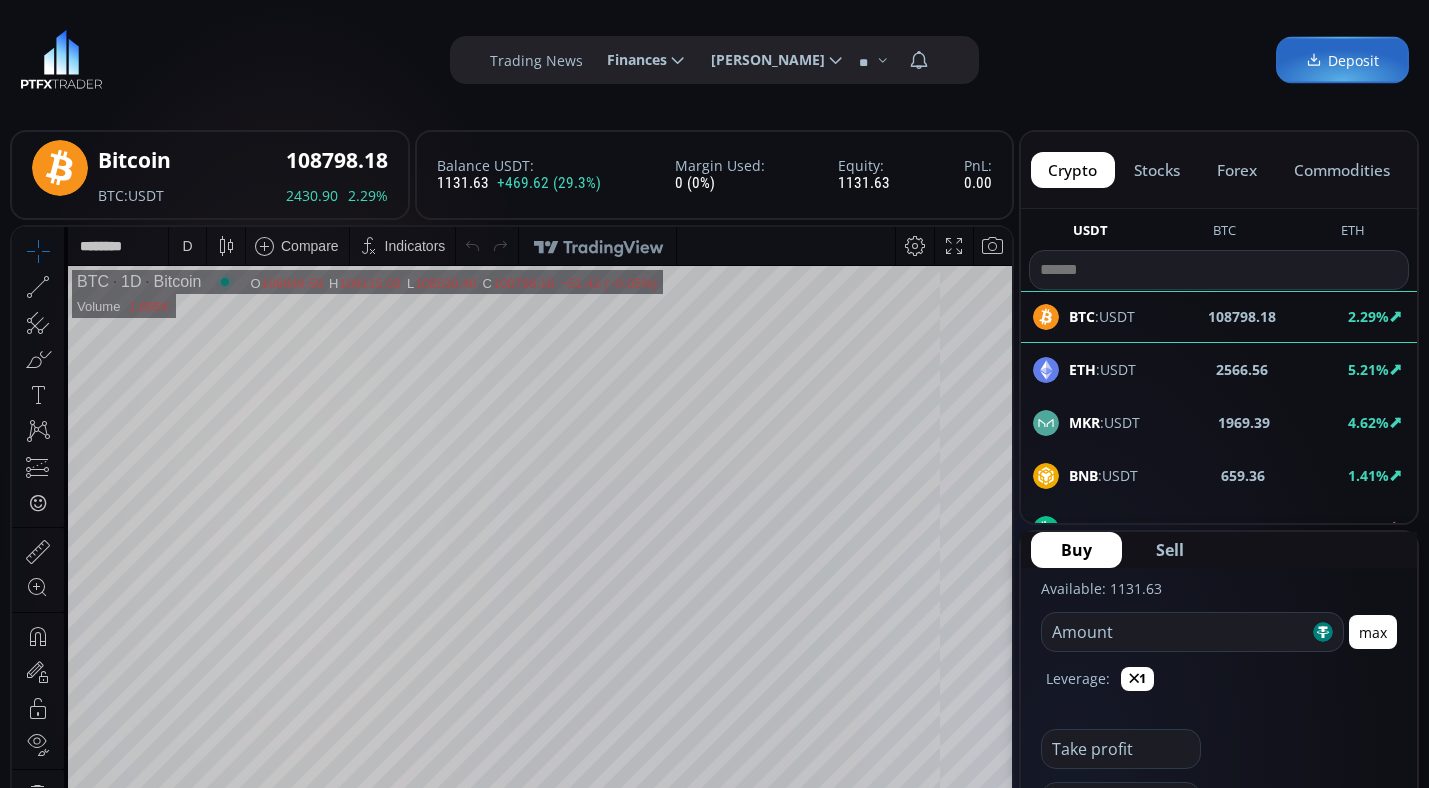 click 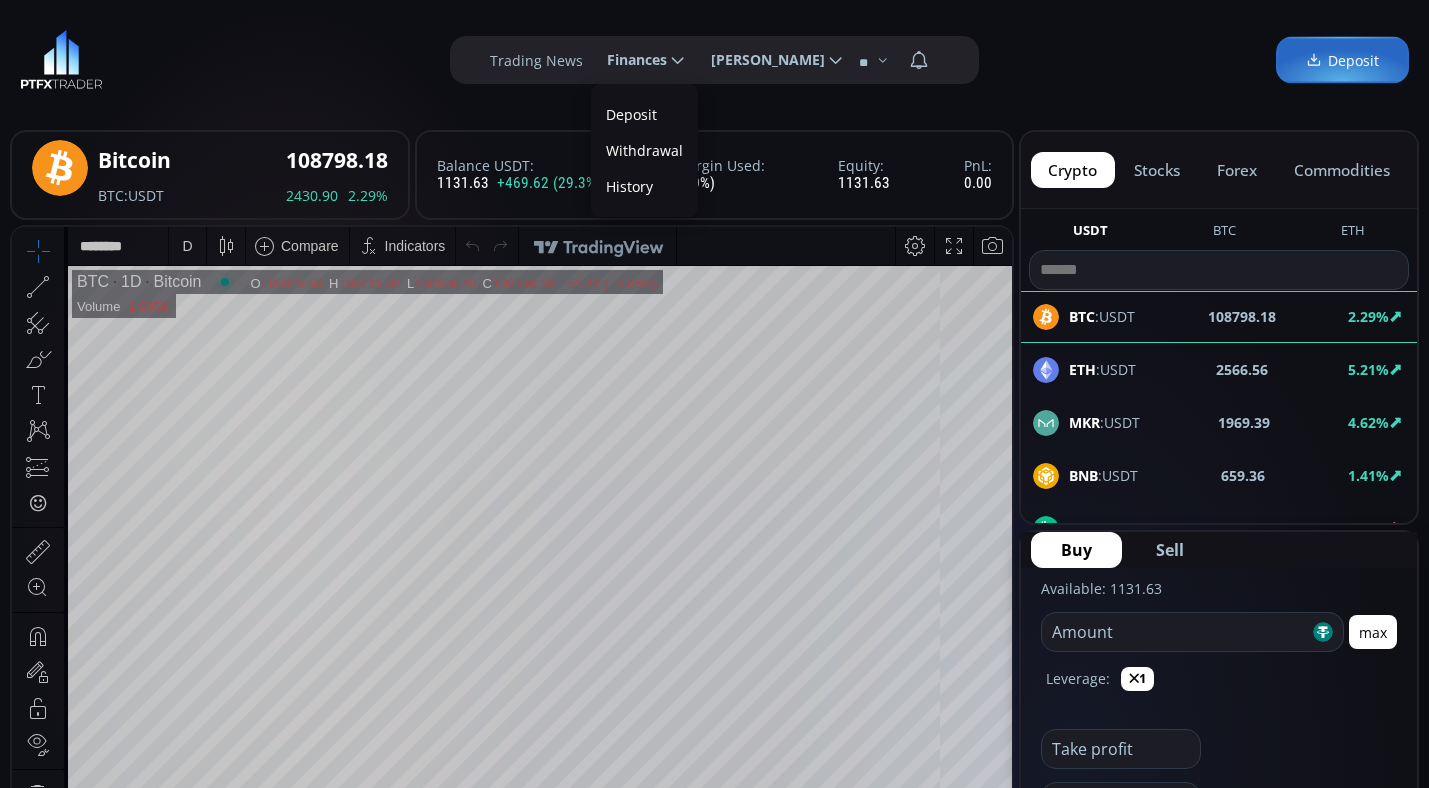 scroll, scrollTop: 0, scrollLeft: 61, axis: horizontal 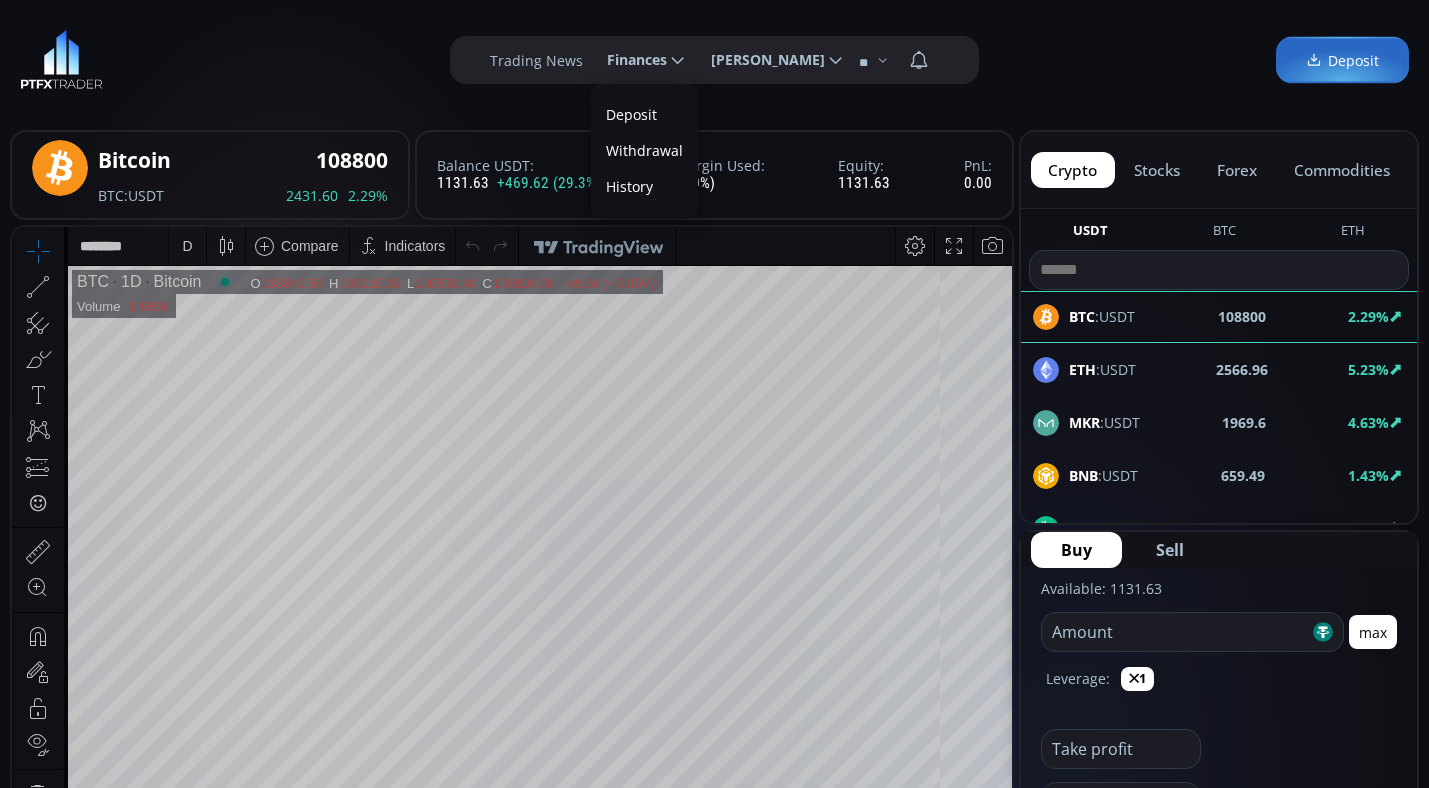 click on "Withdrawal" at bounding box center (644, 150) 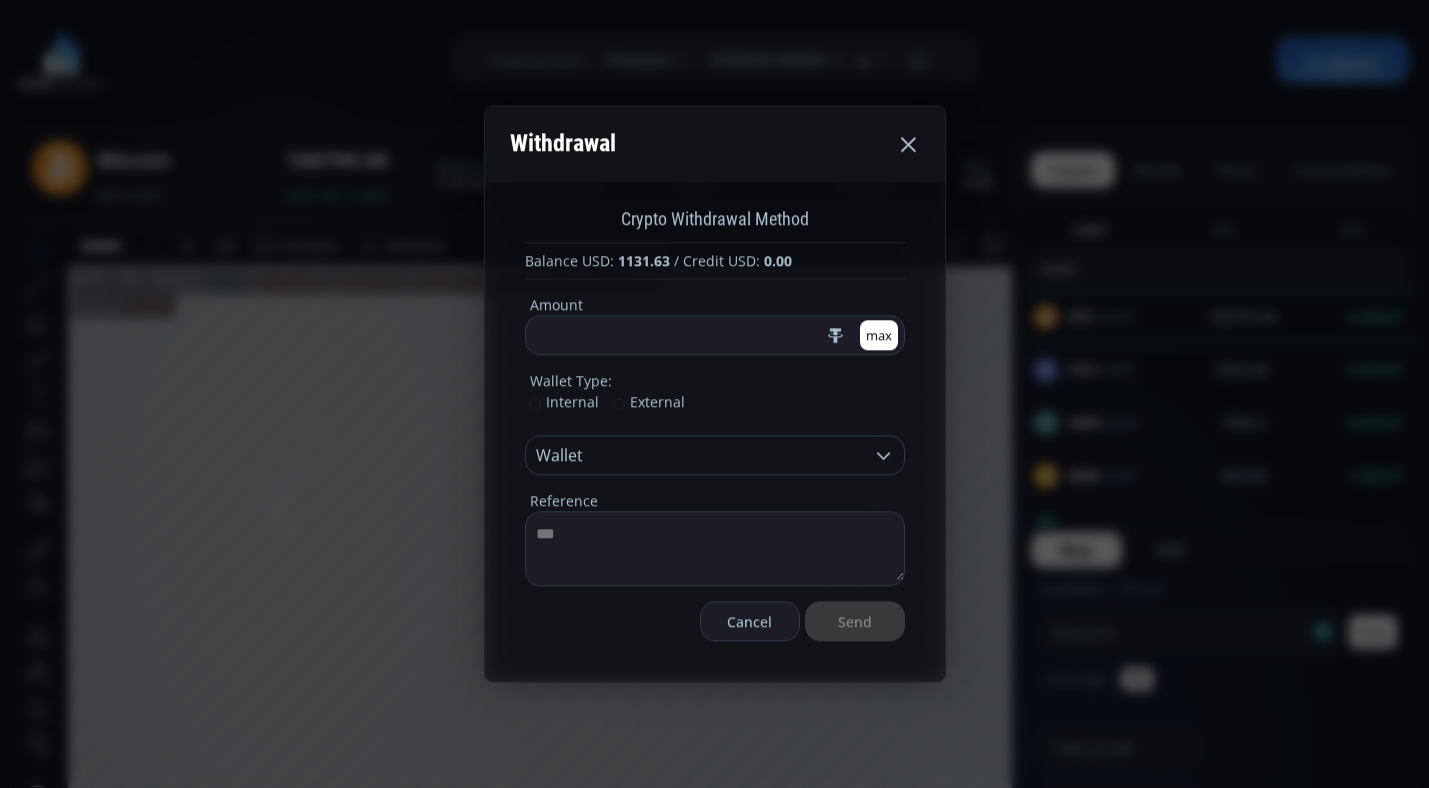 click on "*" at bounding box center (674, 336) 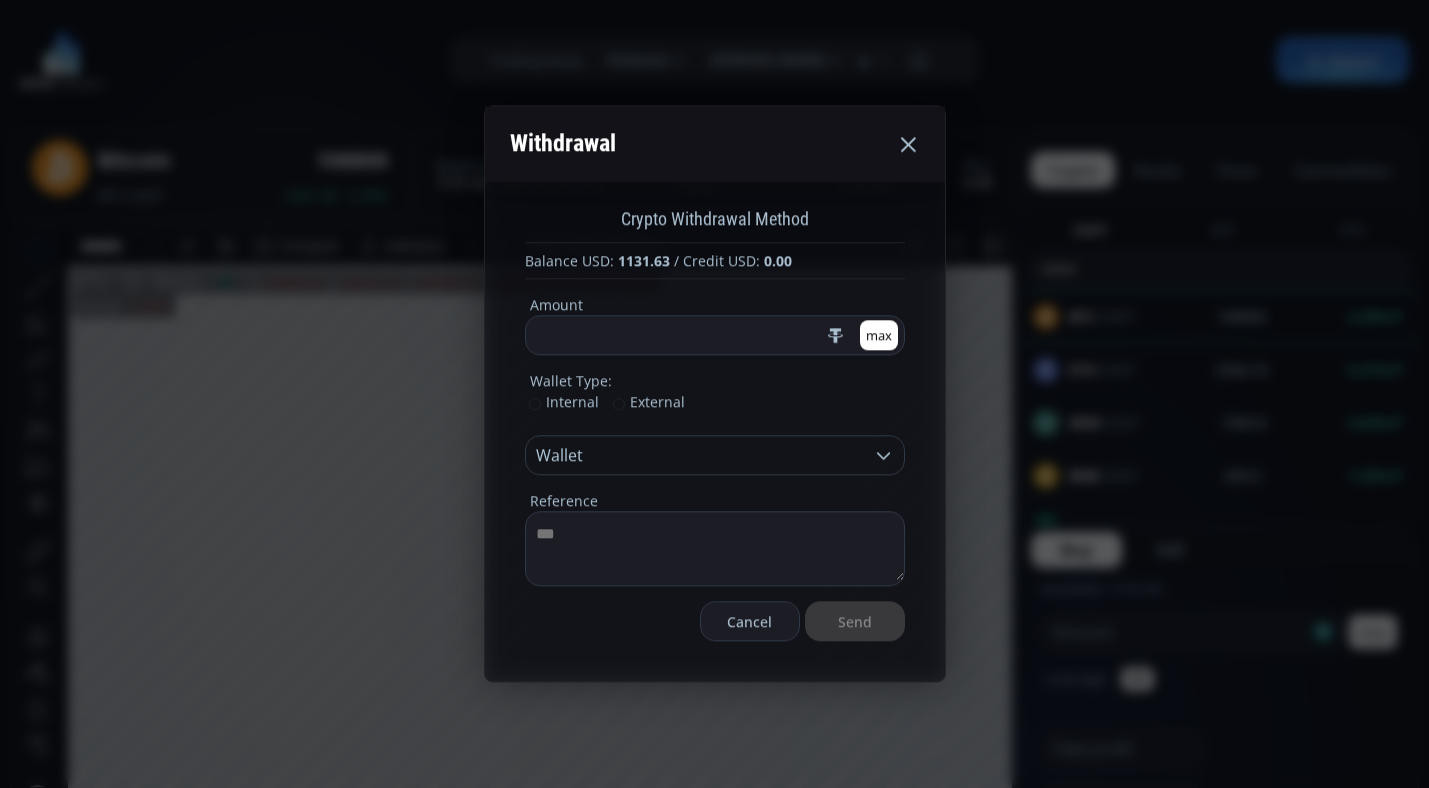 click 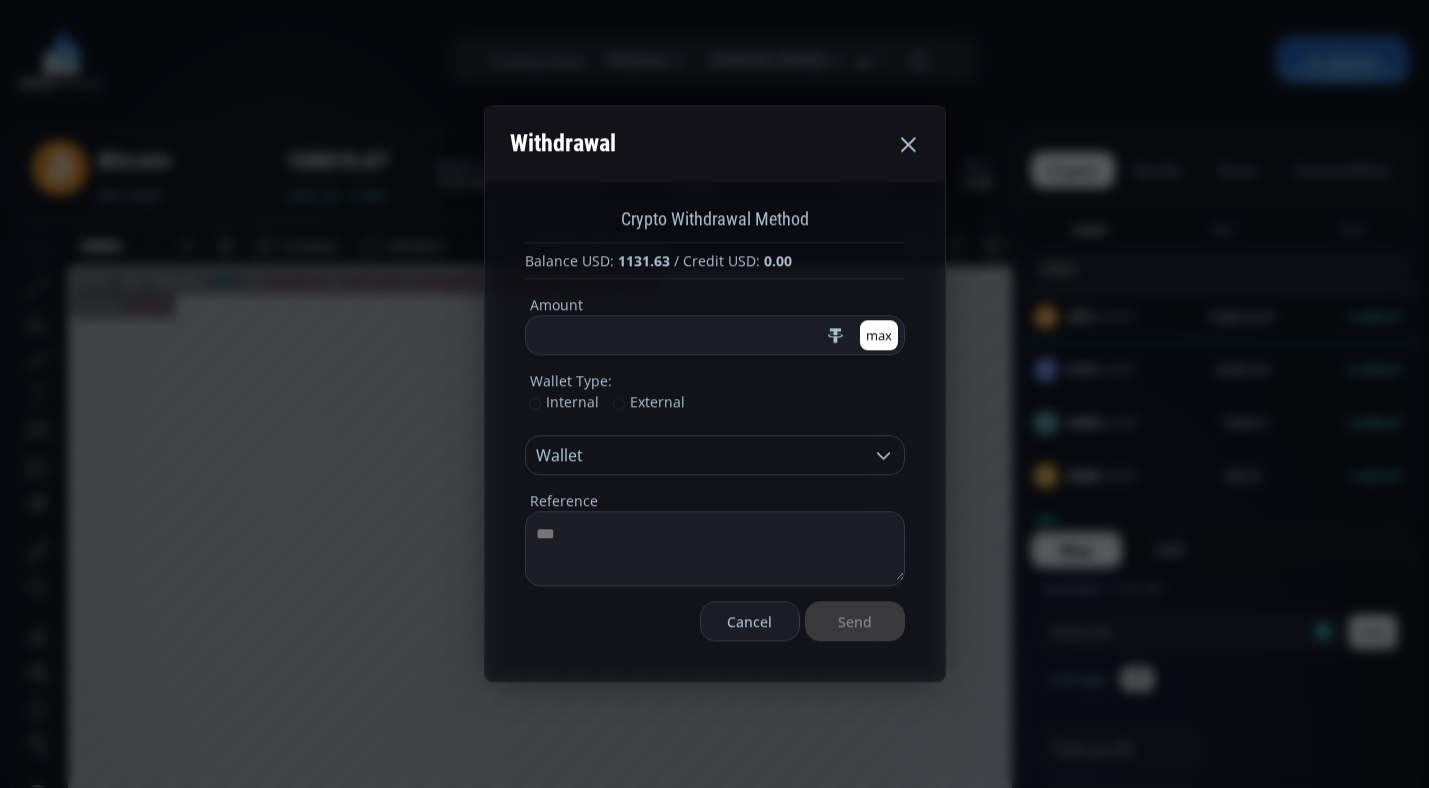 click on "max" 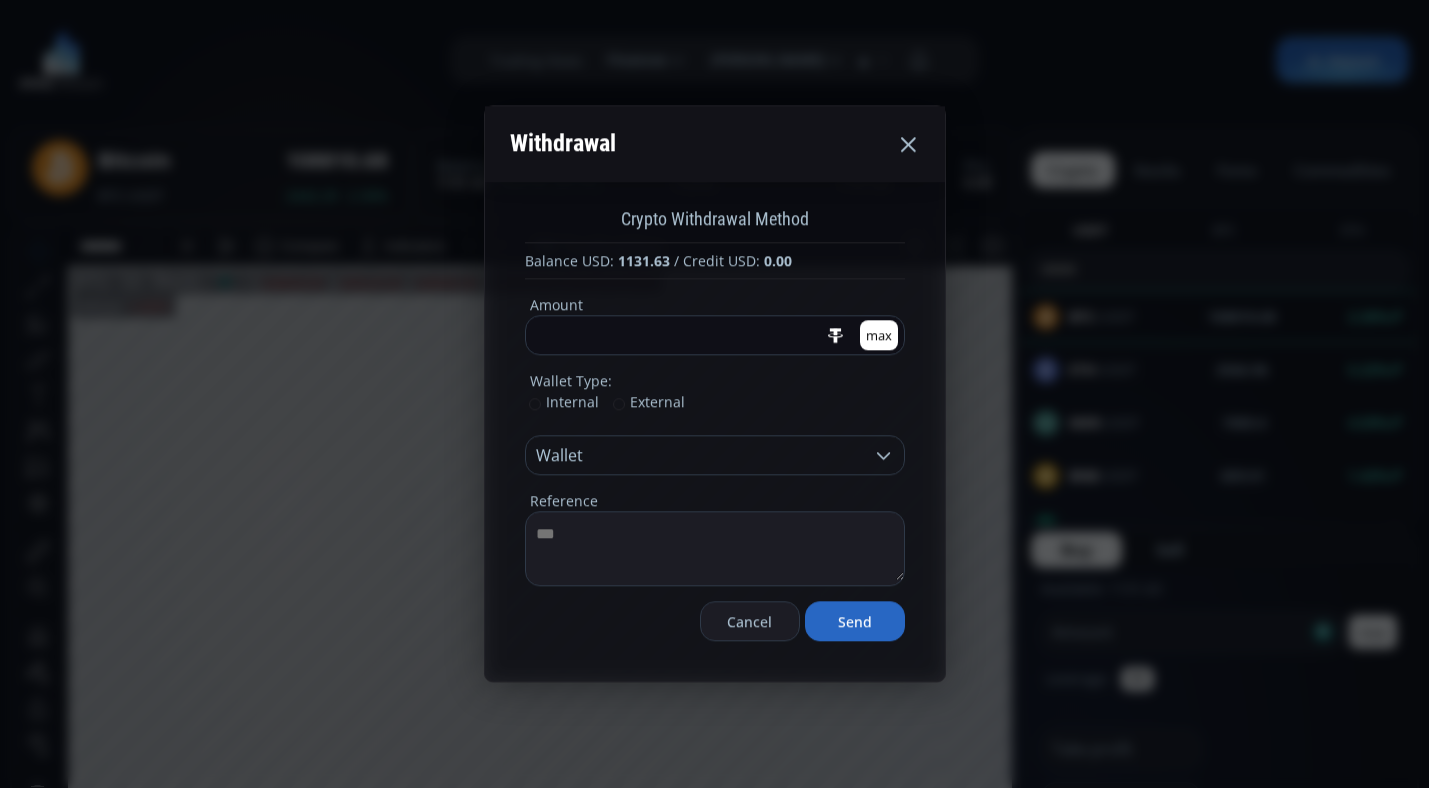 click on "External" at bounding box center [649, 402] 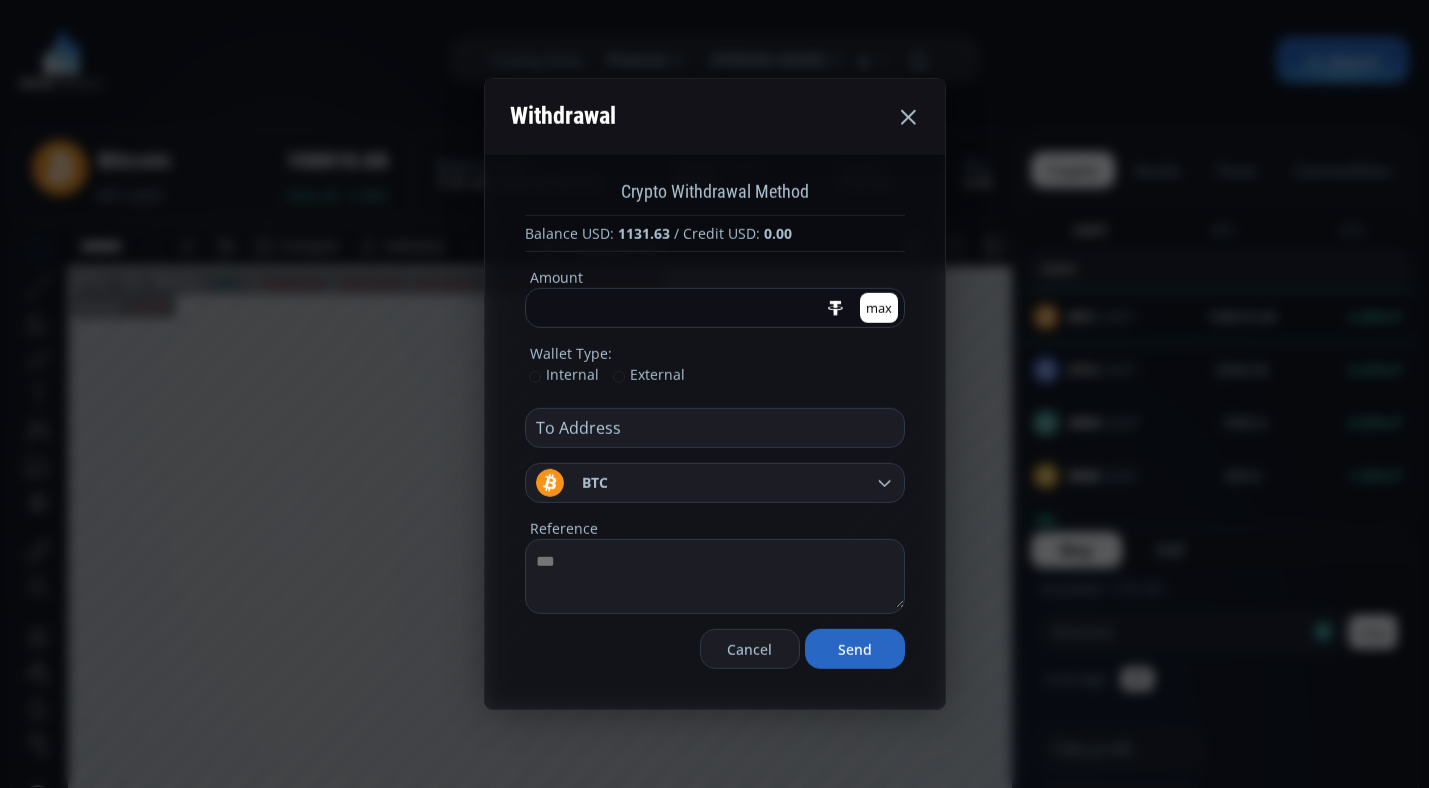 click 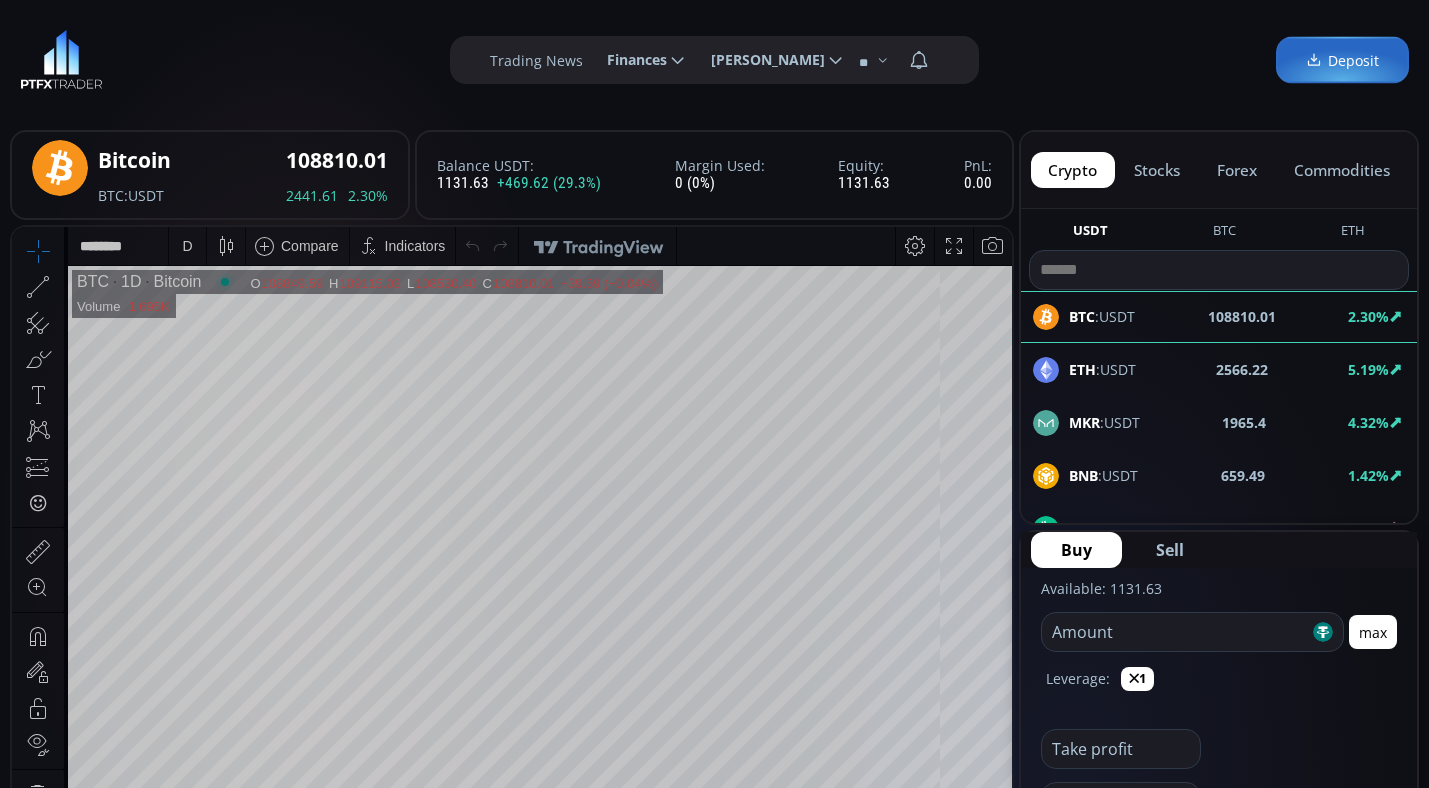 click 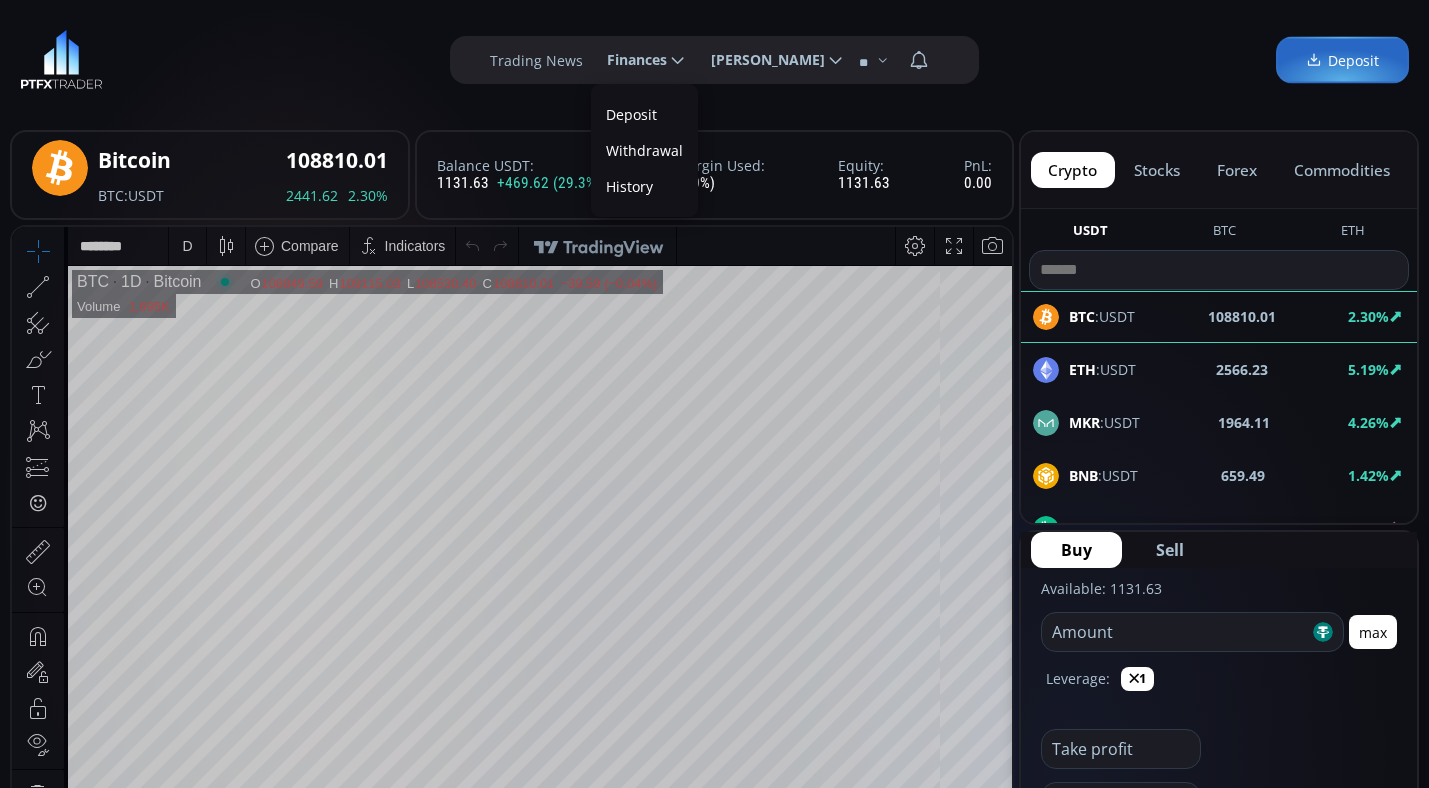 scroll, scrollTop: 0, scrollLeft: 0, axis: both 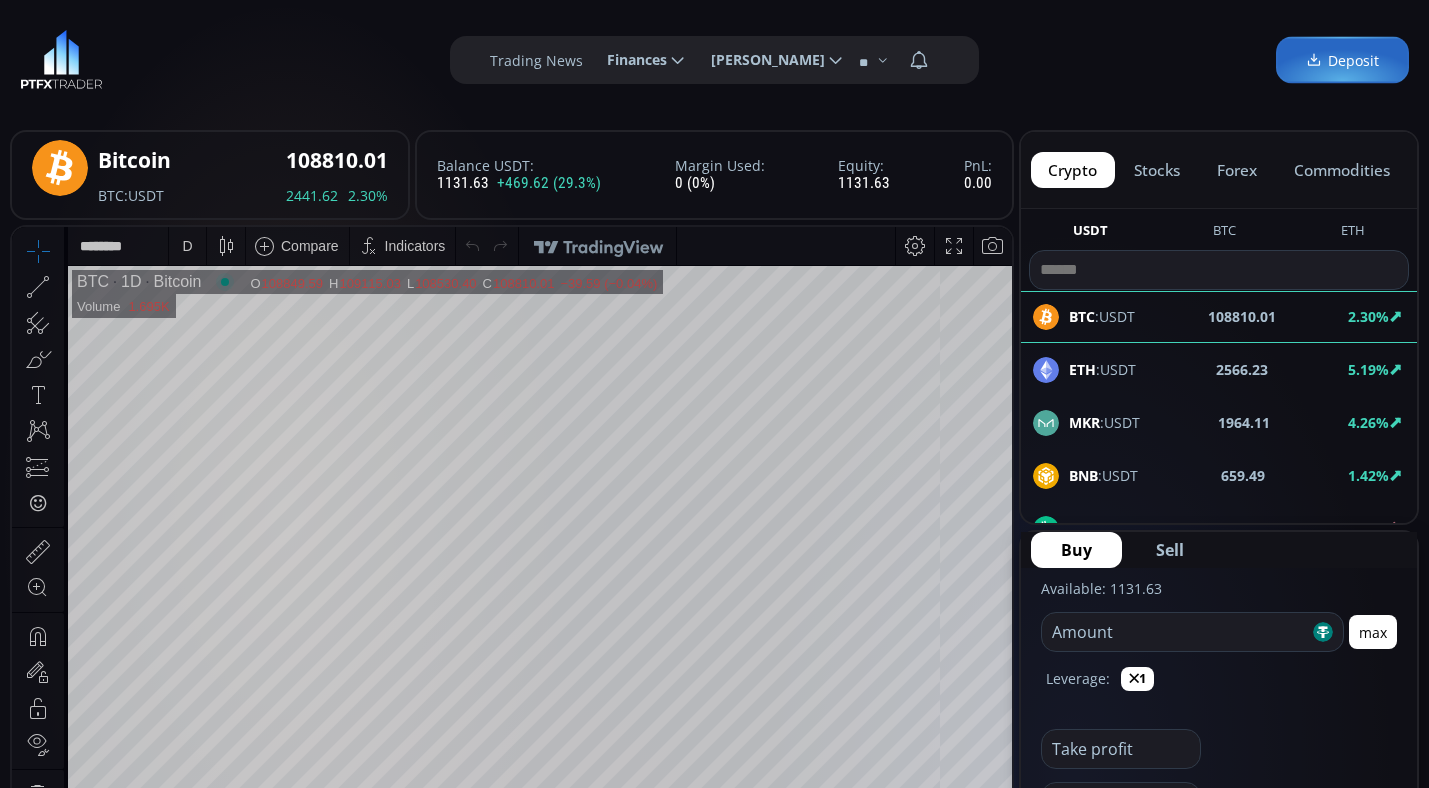 click on "Withdrawal" at bounding box center [644, 150] 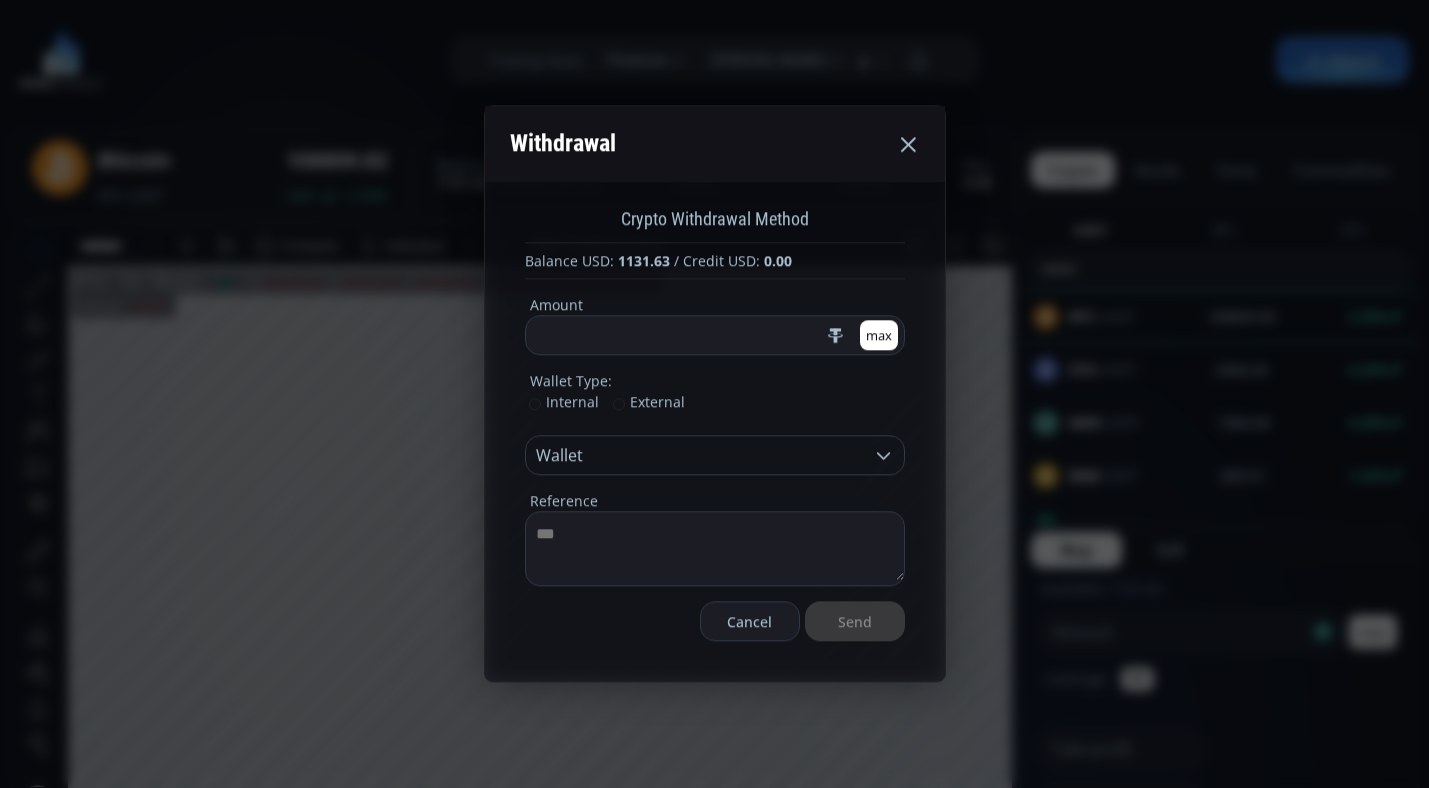 click on "max" 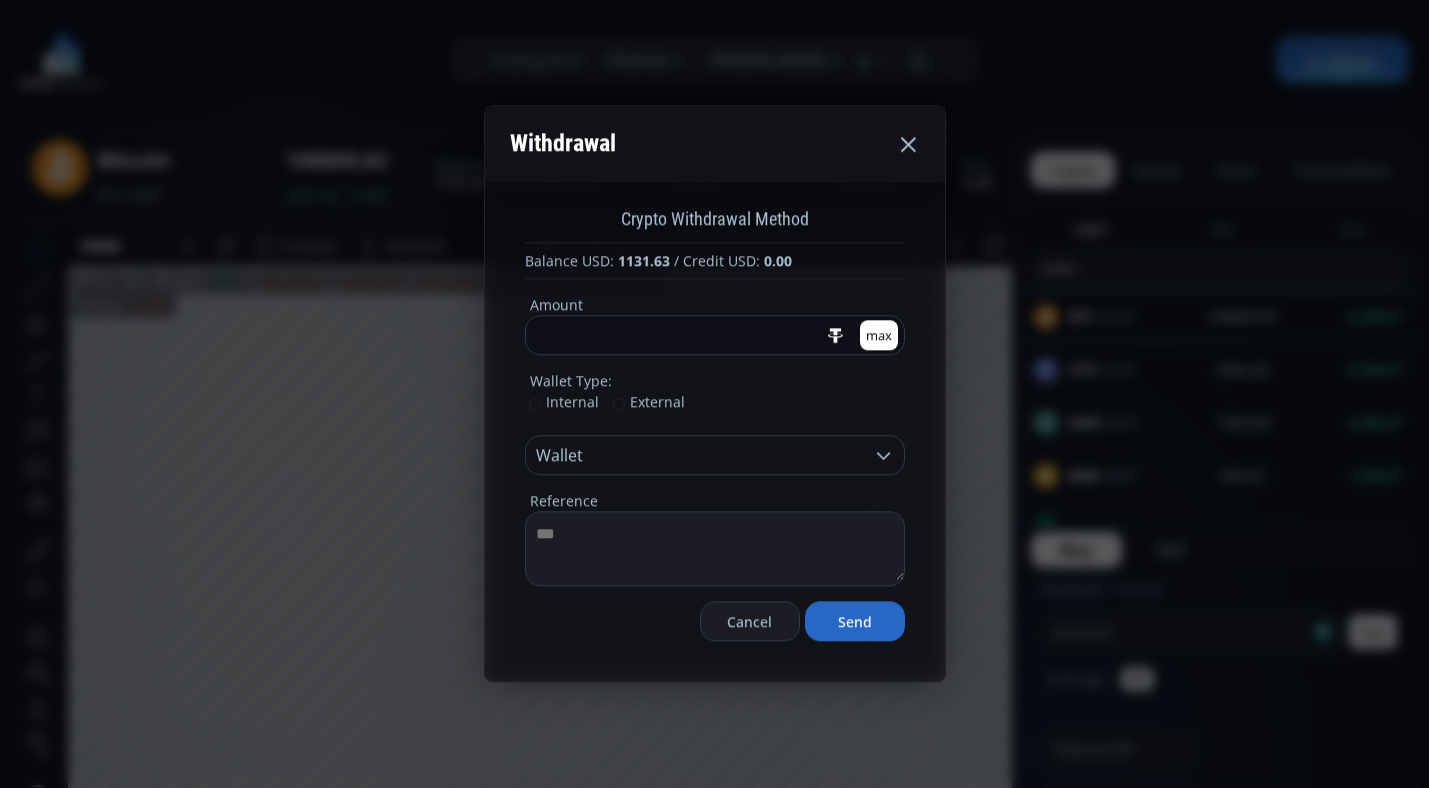 click on "External" at bounding box center (649, 402) 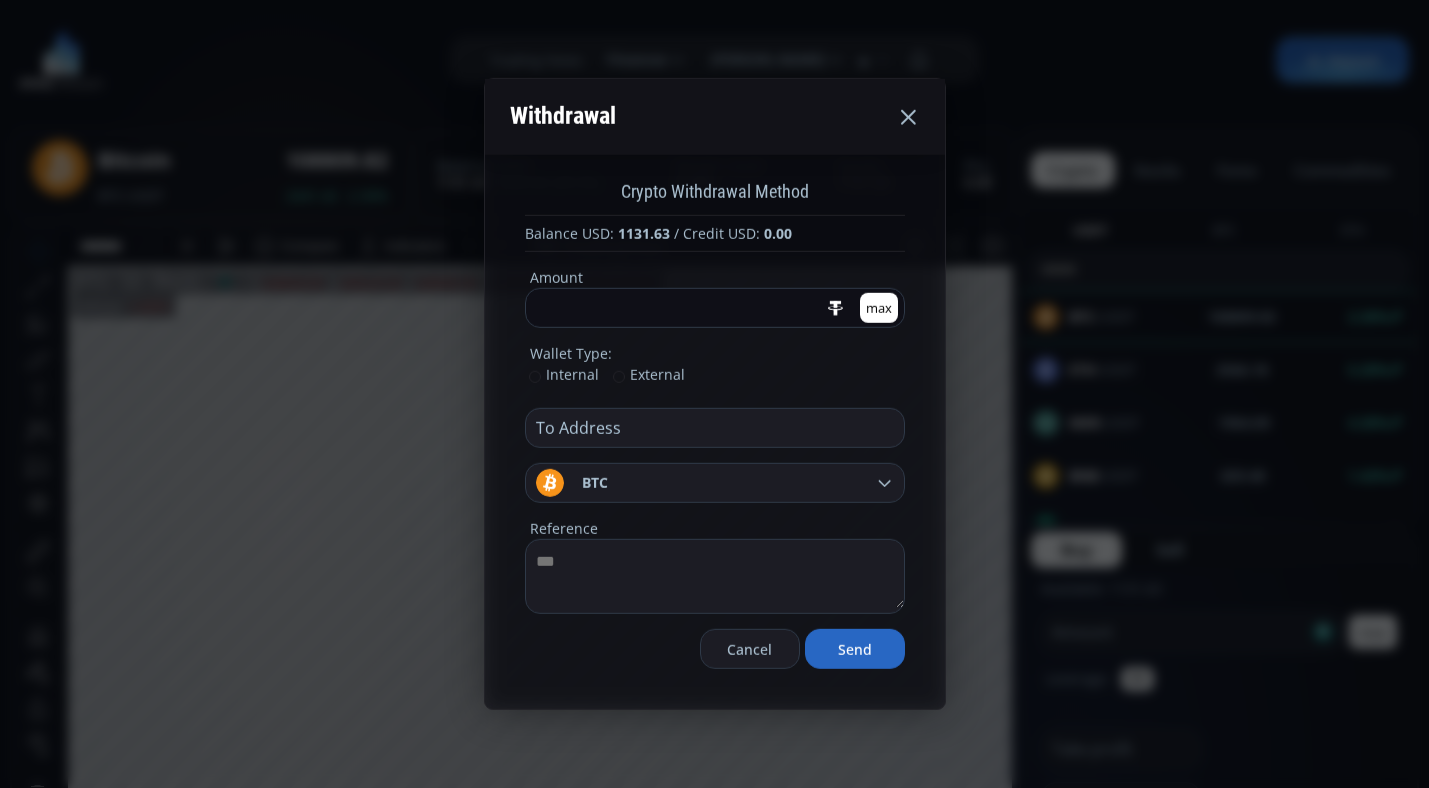 click on "*** BTC" at bounding box center (715, 483) 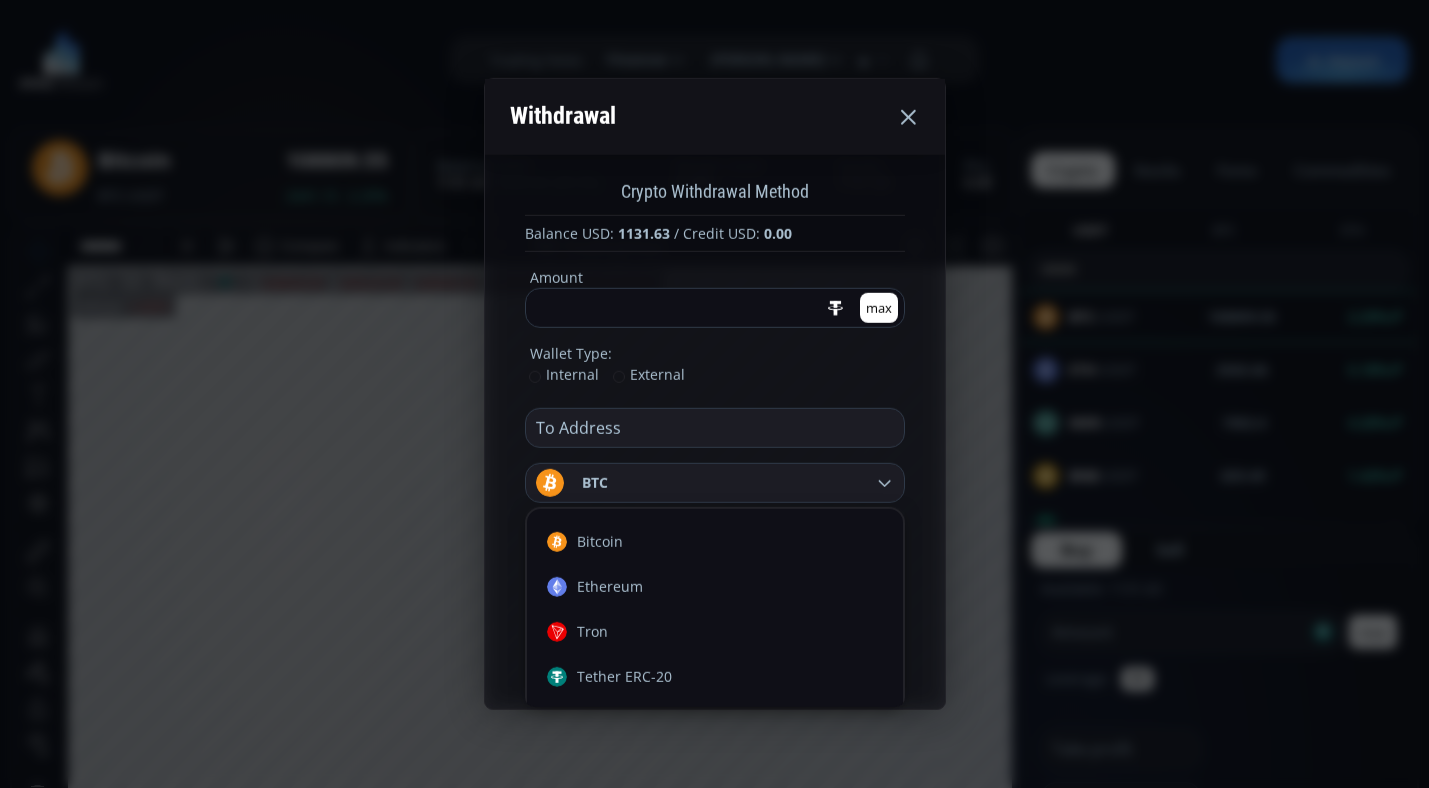 scroll, scrollTop: 0, scrollLeft: 0, axis: both 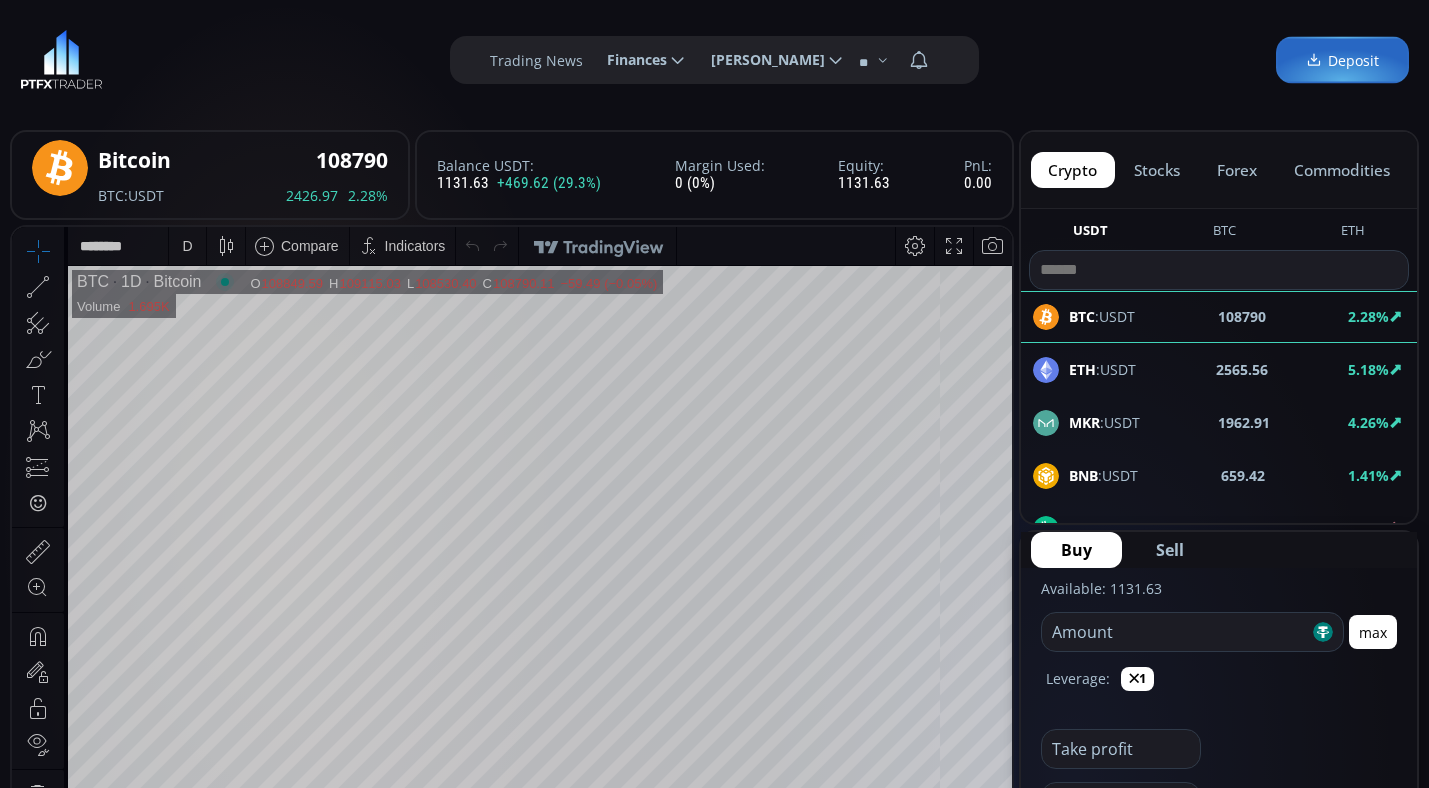 click 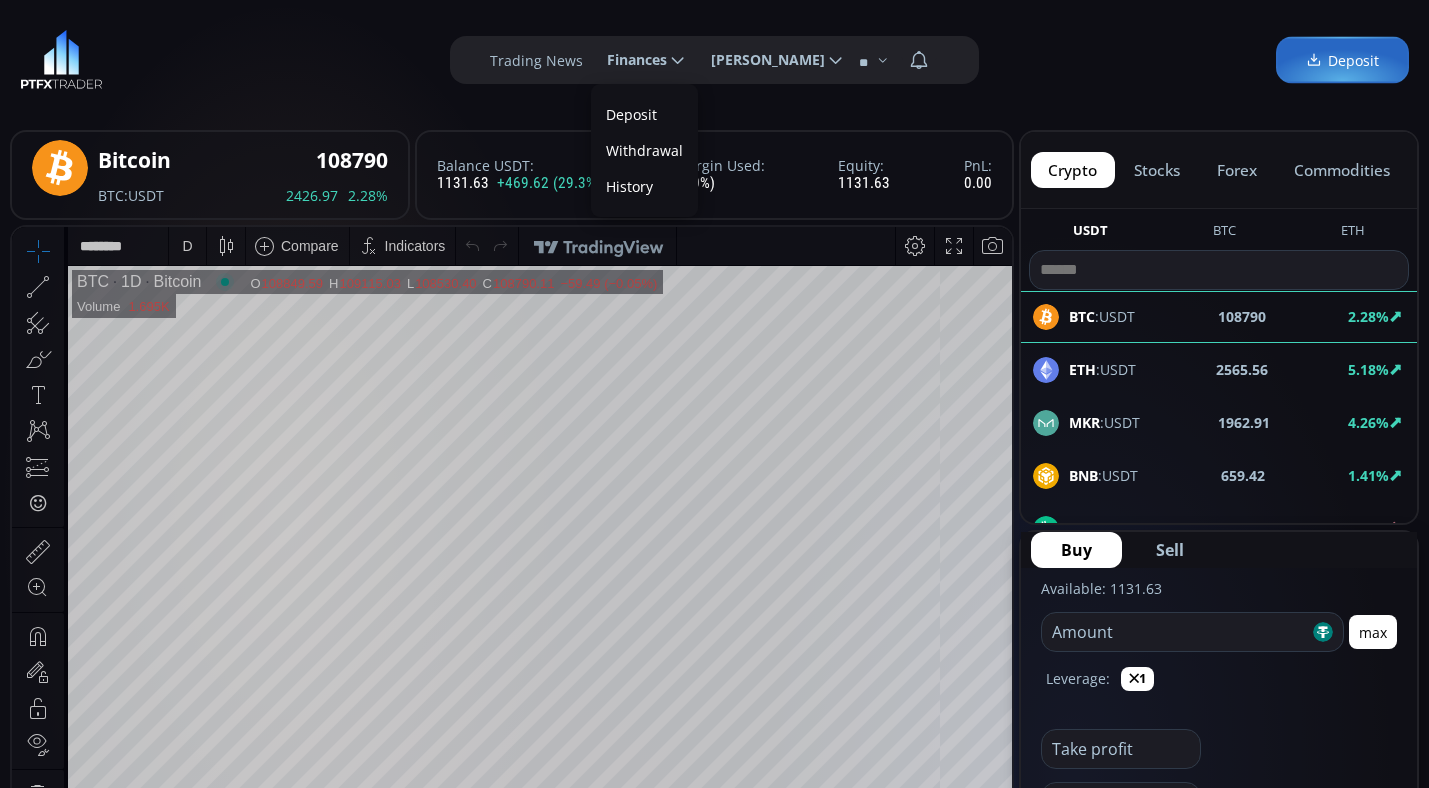 scroll, scrollTop: 0, scrollLeft: 61, axis: horizontal 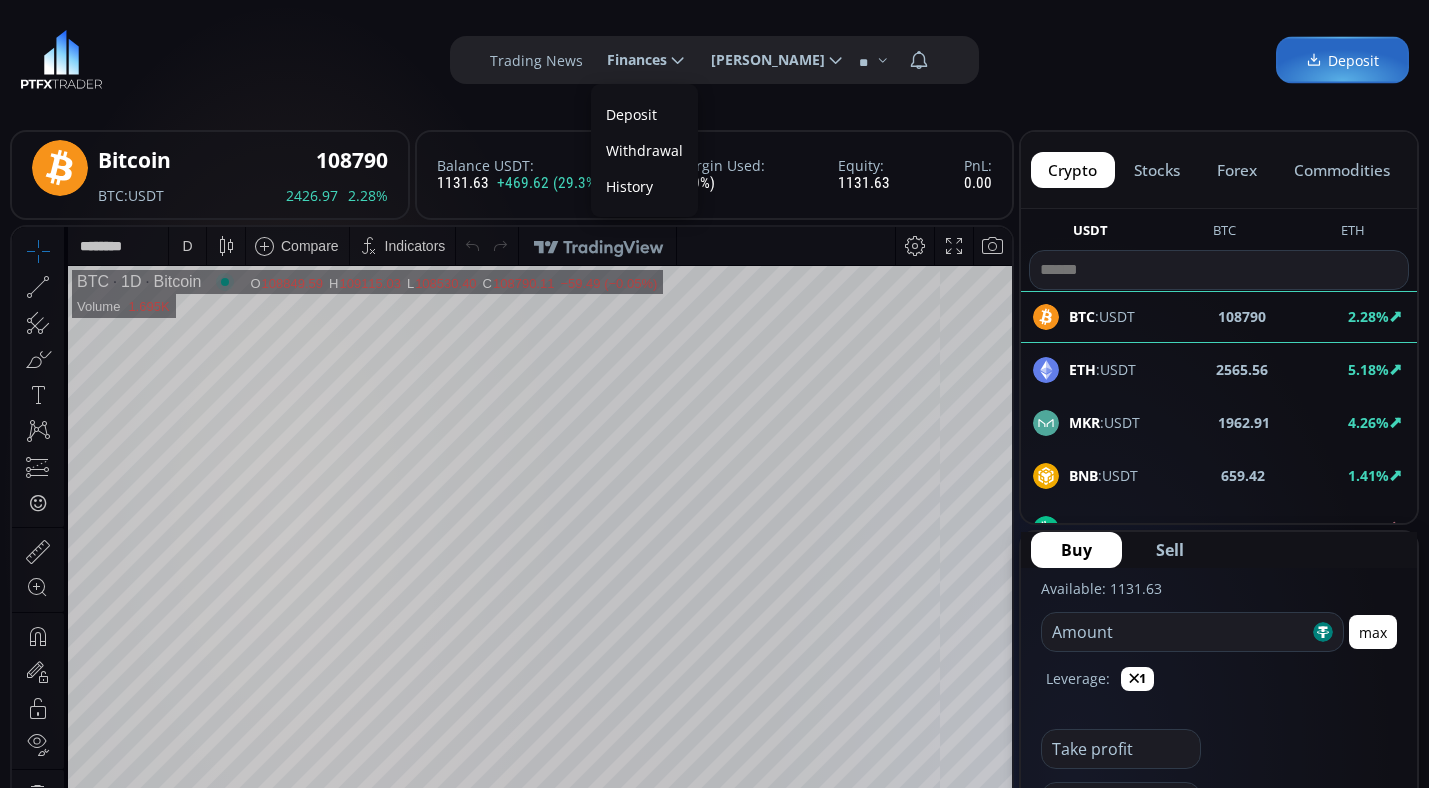 click on "History" at bounding box center [644, 186] 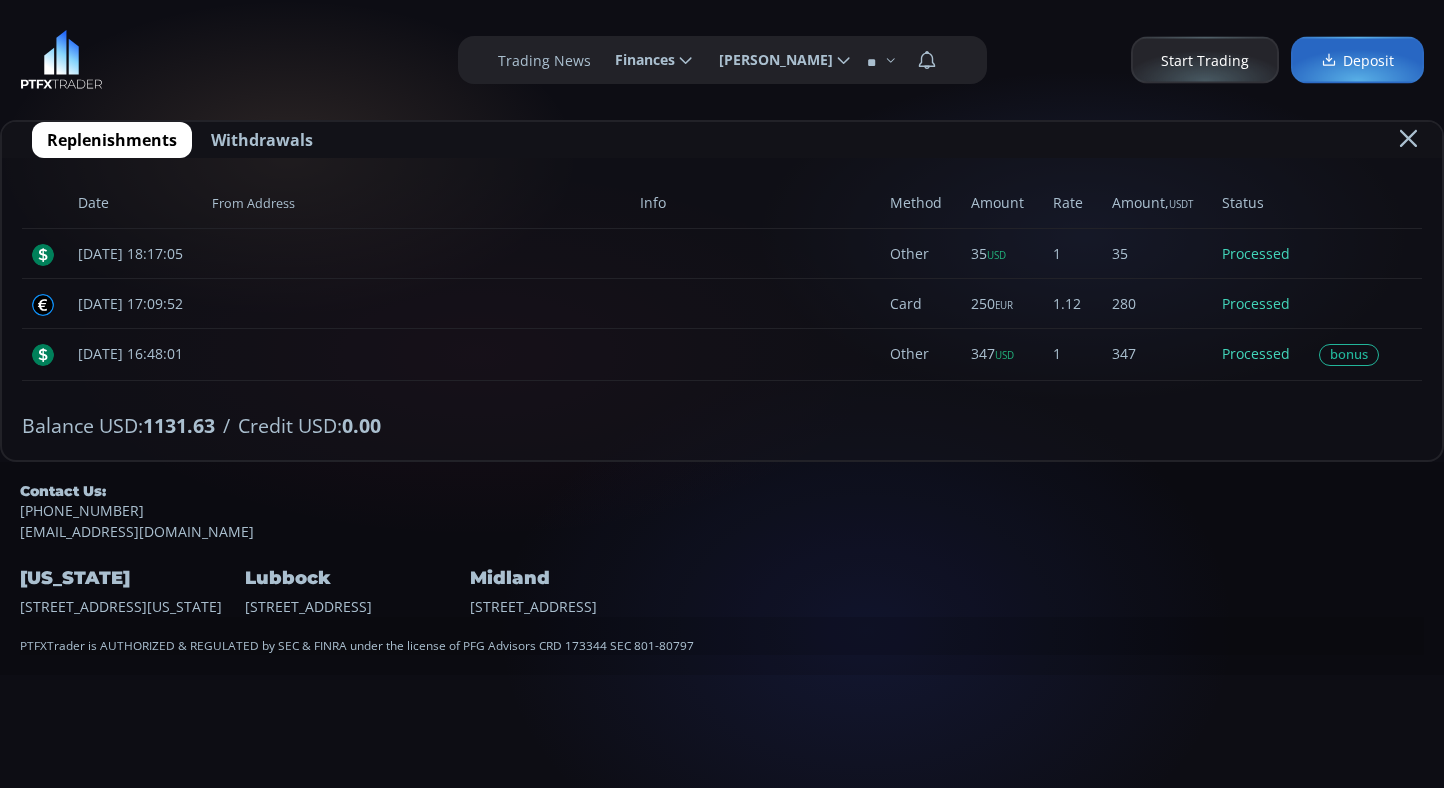 click on "Withdrawals" at bounding box center (262, 140) 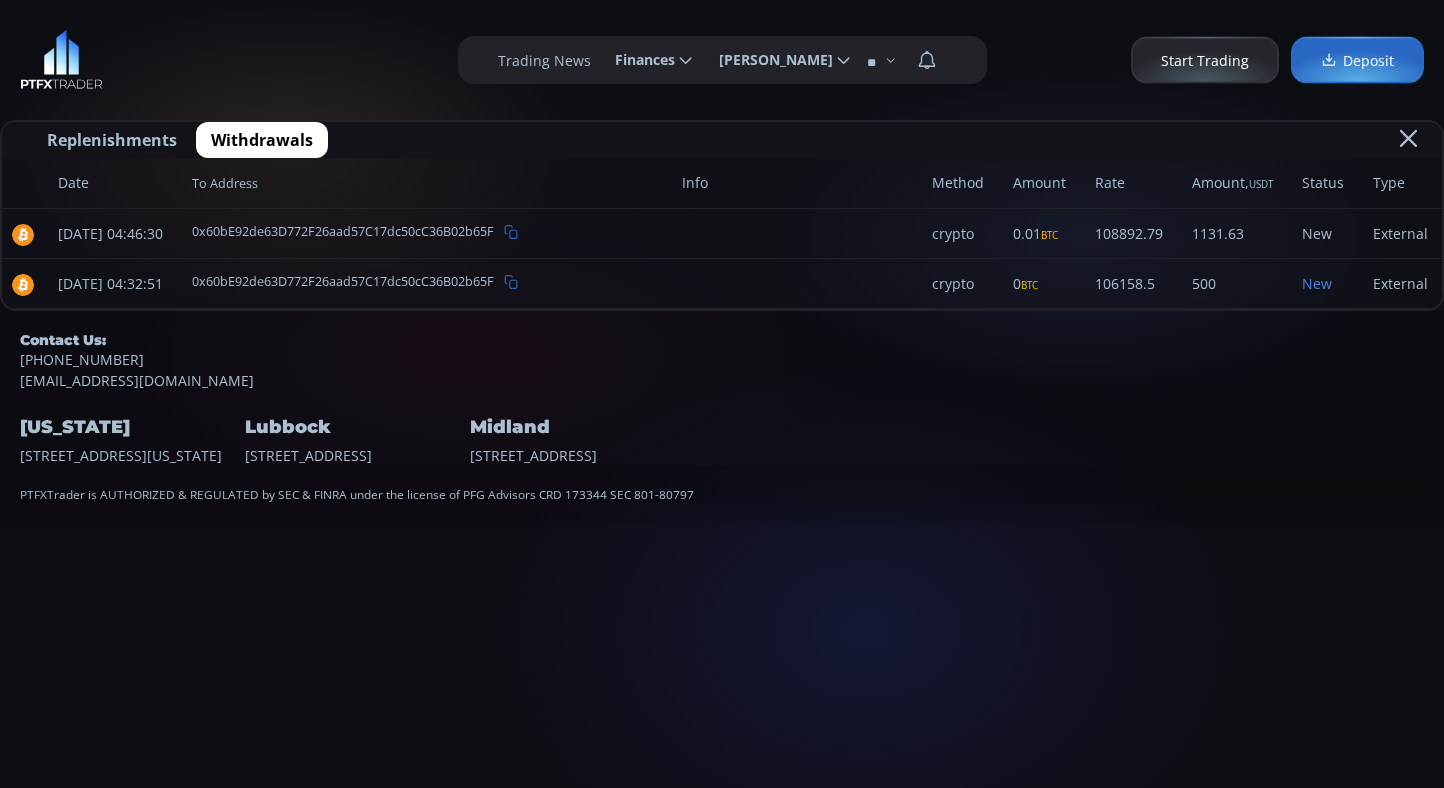 click on "Finances" 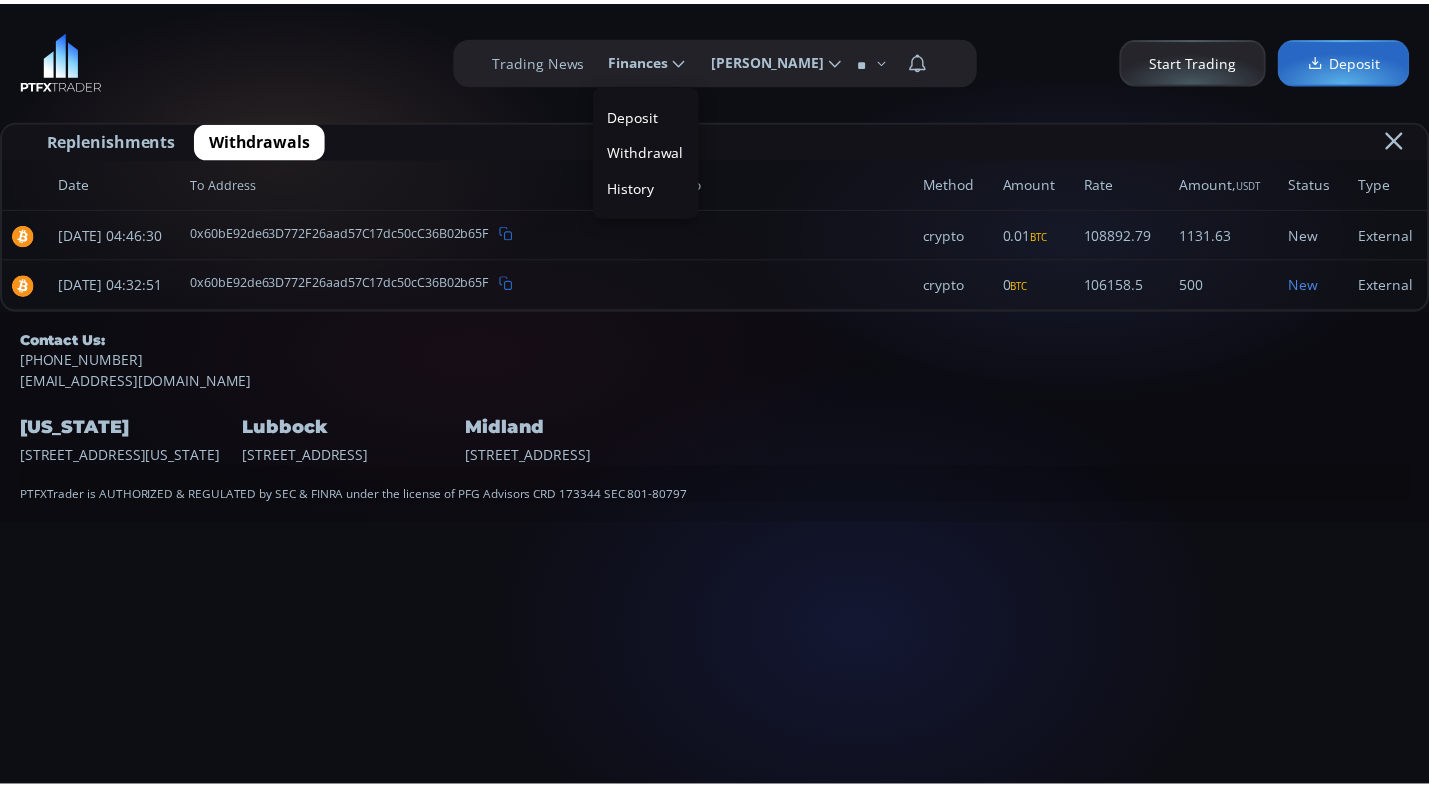 scroll, scrollTop: 0, scrollLeft: 0, axis: both 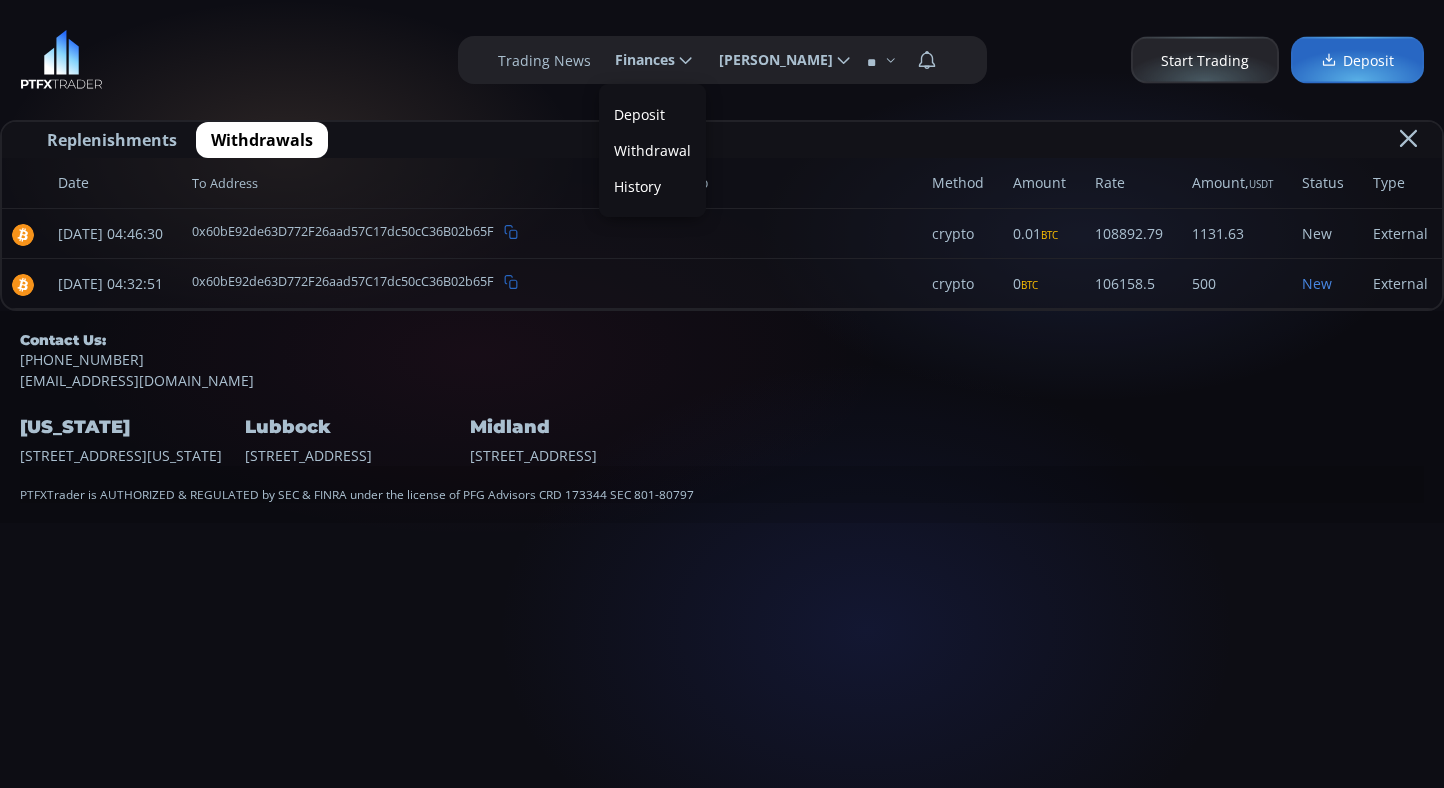 click on "History" at bounding box center [652, 186] 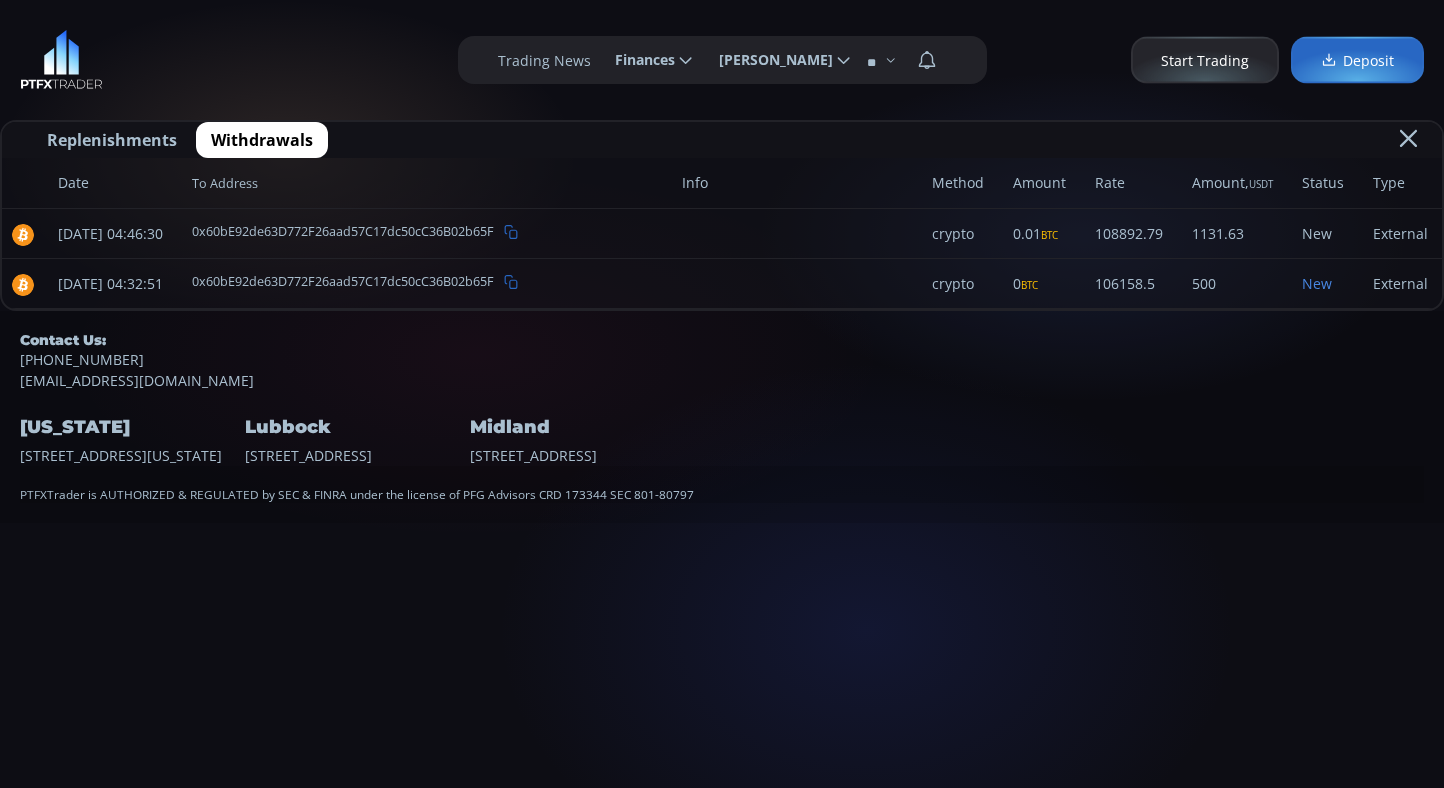 click on "Withdrawals" at bounding box center [262, 140] 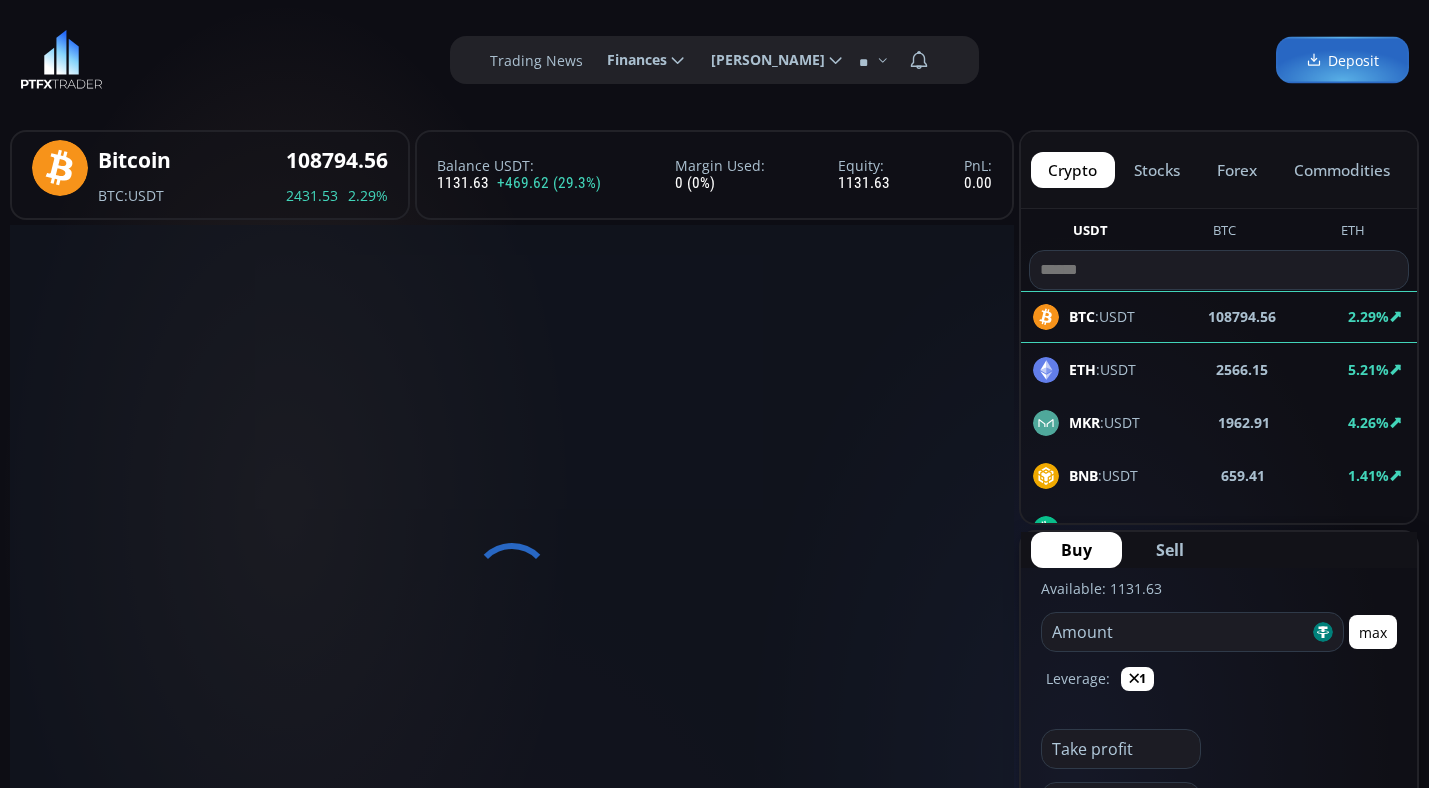 scroll, scrollTop: 0, scrollLeft: 0, axis: both 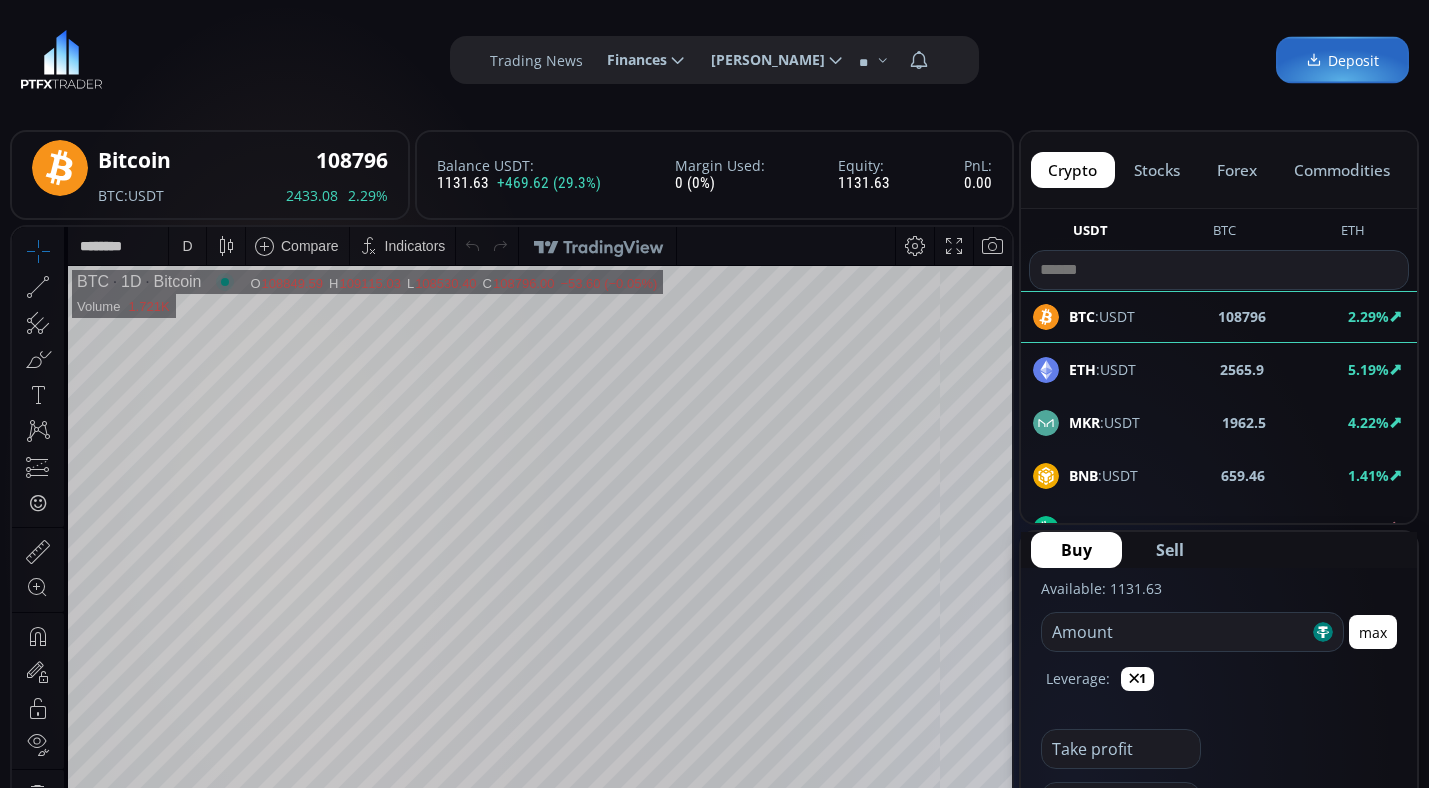 click 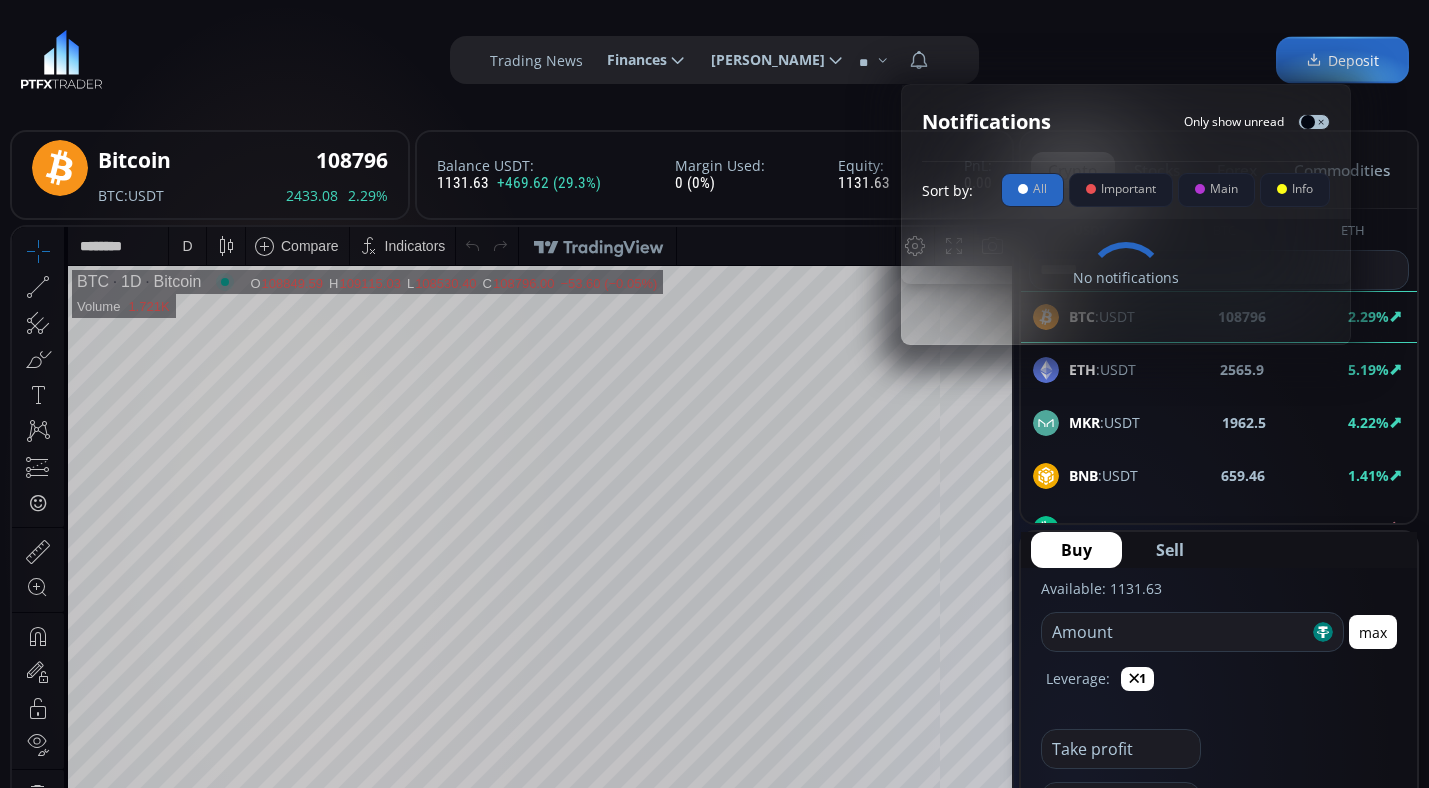 scroll, scrollTop: 0, scrollLeft: 7, axis: horizontal 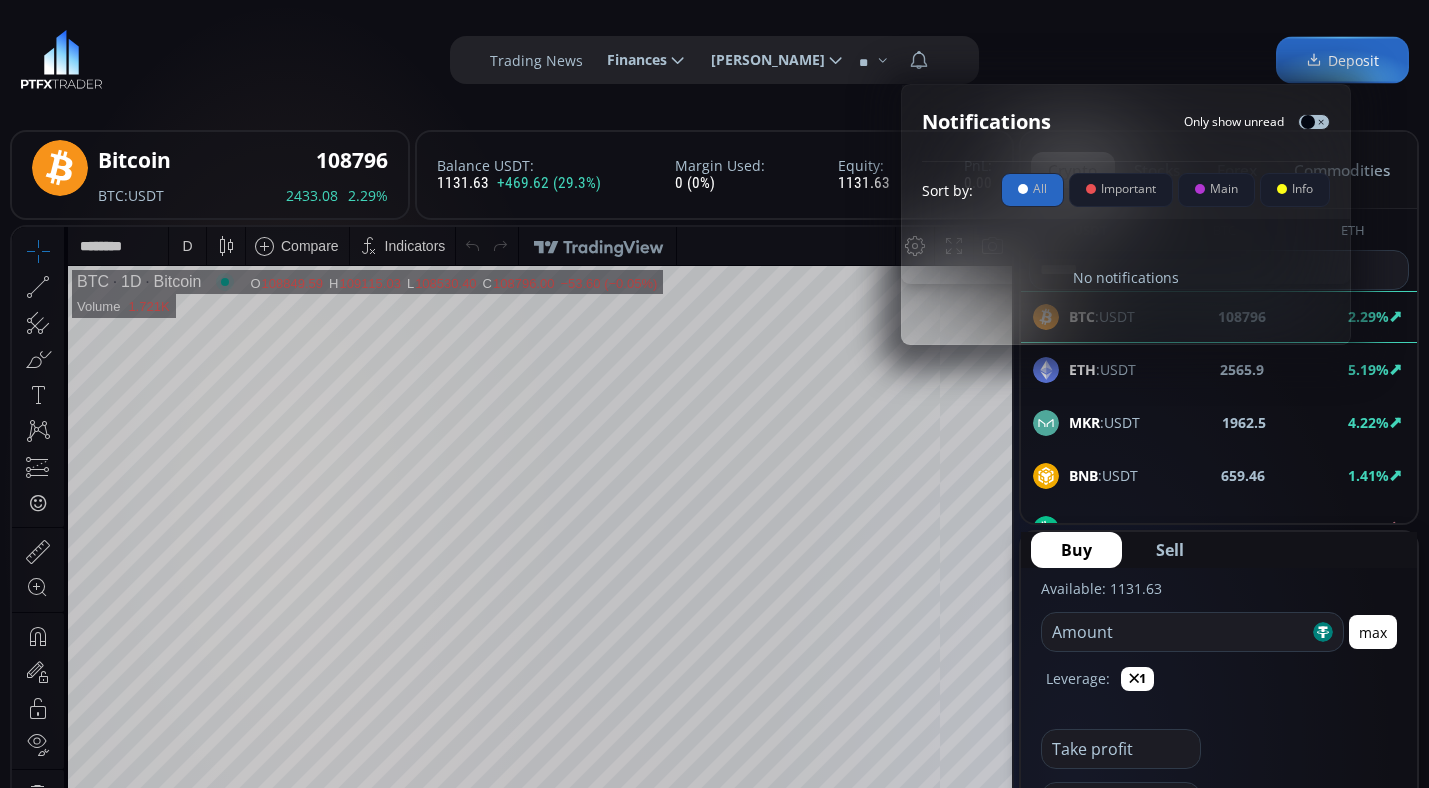 click on "Trading News" at bounding box center (536, 60) 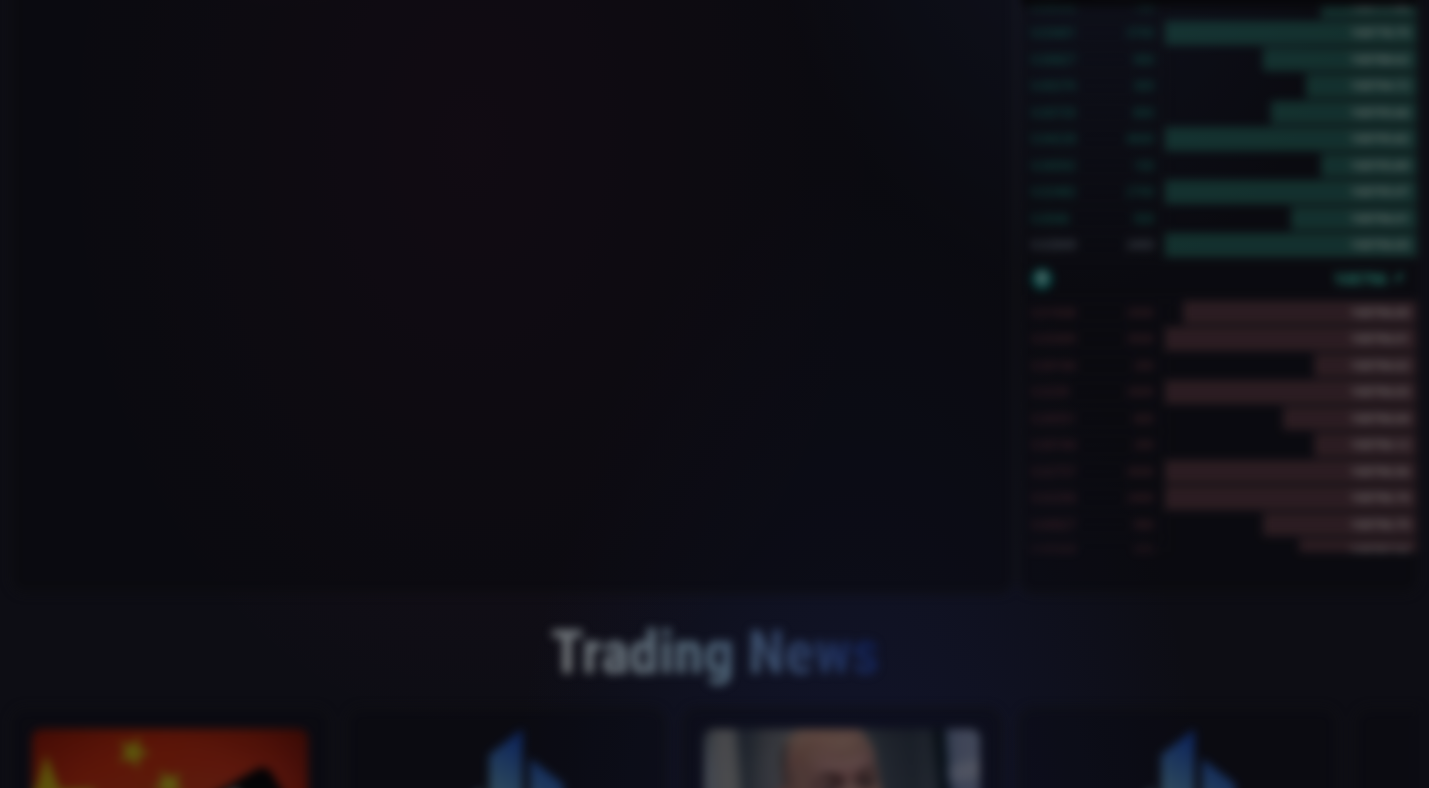 scroll, scrollTop: 1610, scrollLeft: 0, axis: vertical 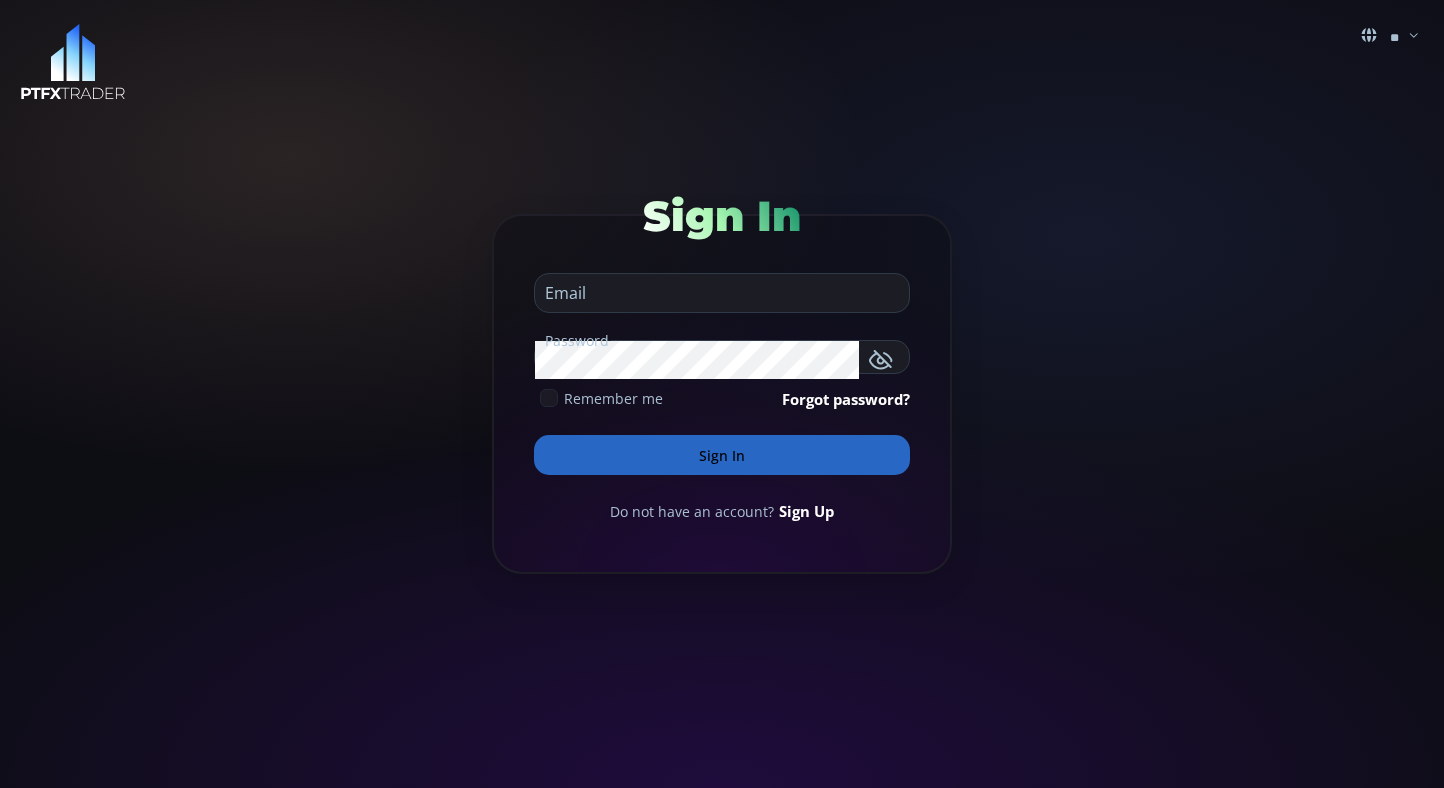 click at bounding box center [717, 293] 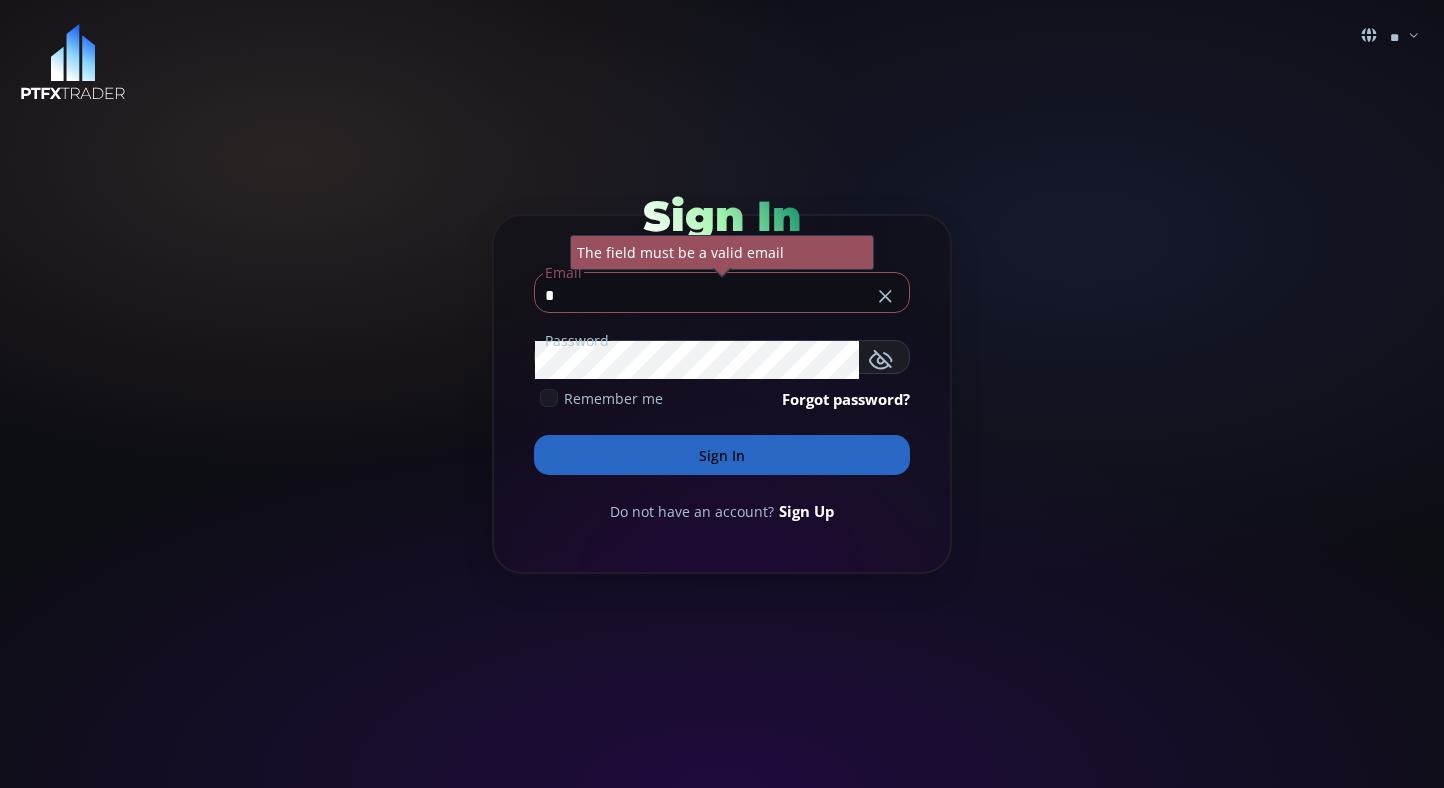 type 